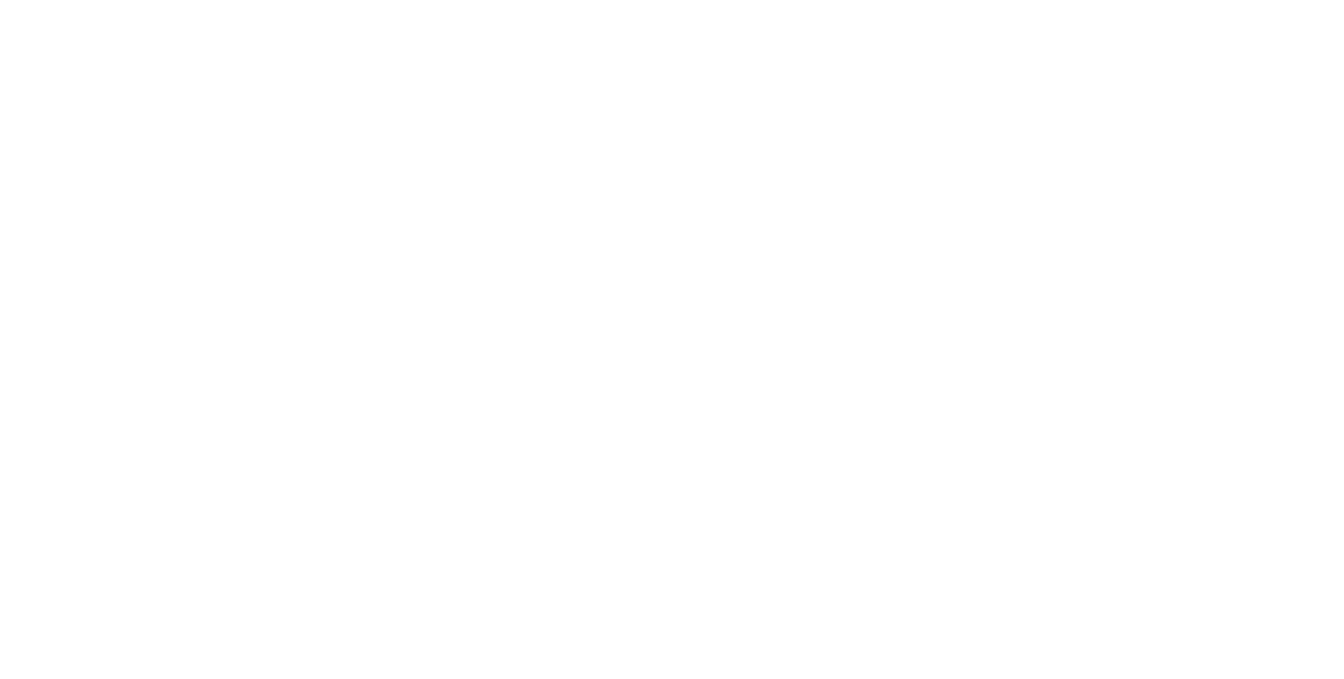 scroll, scrollTop: 0, scrollLeft: 0, axis: both 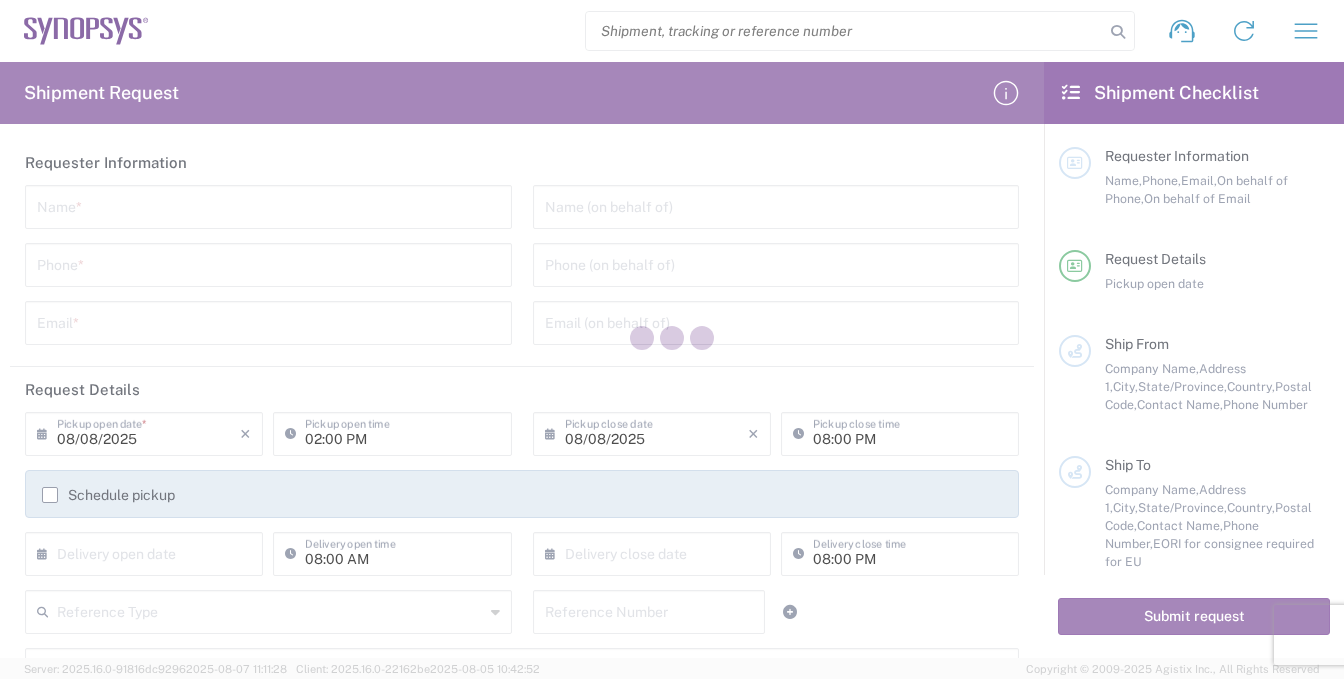 type on "United States" 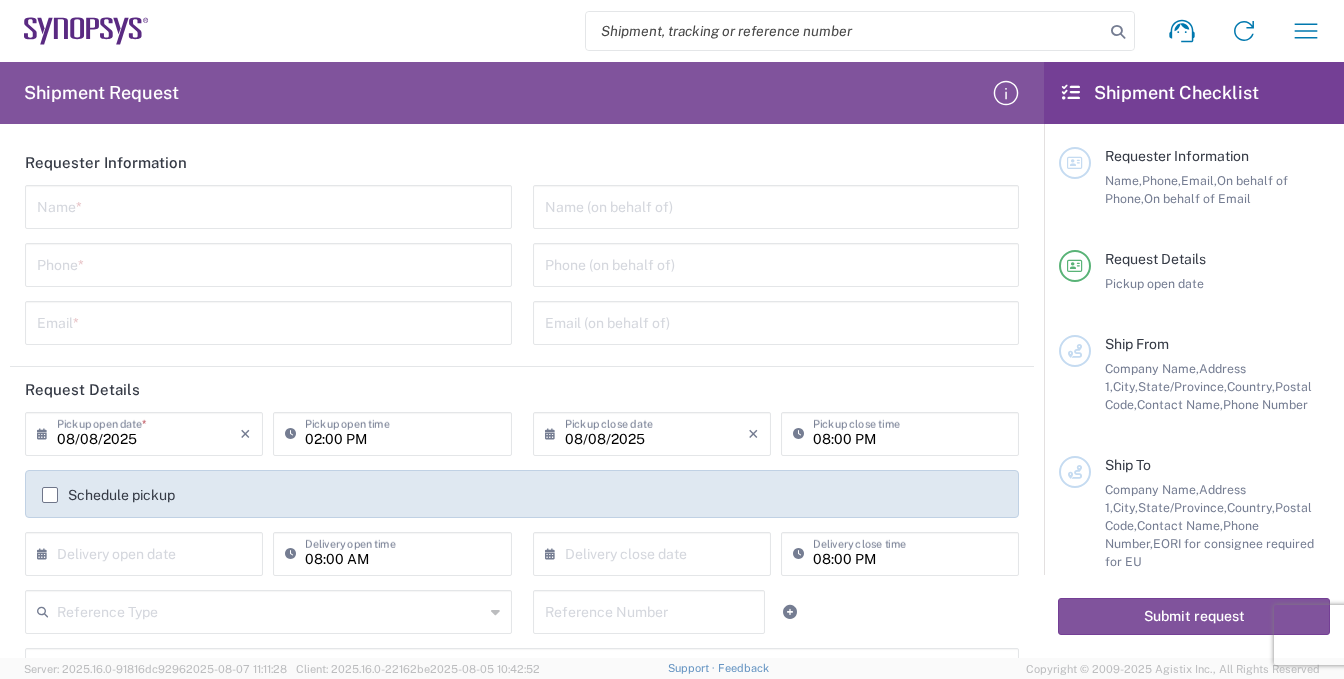 click at bounding box center [268, 205] 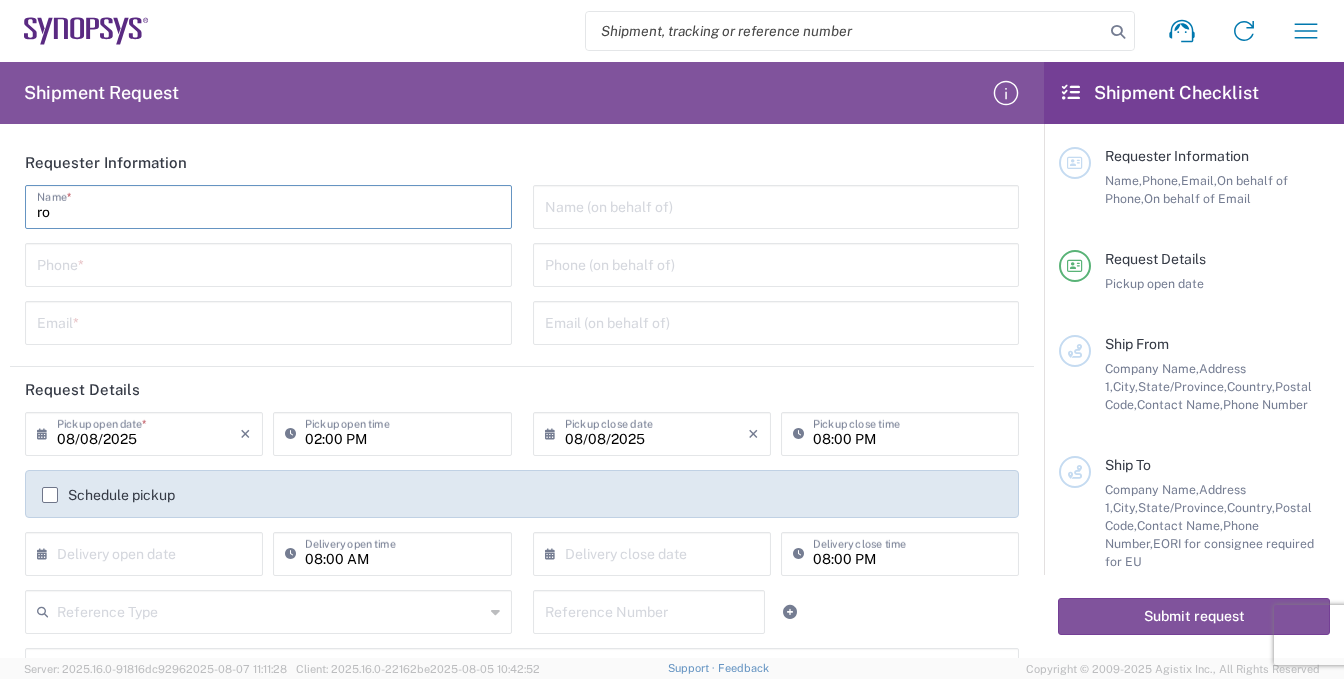 type on "r" 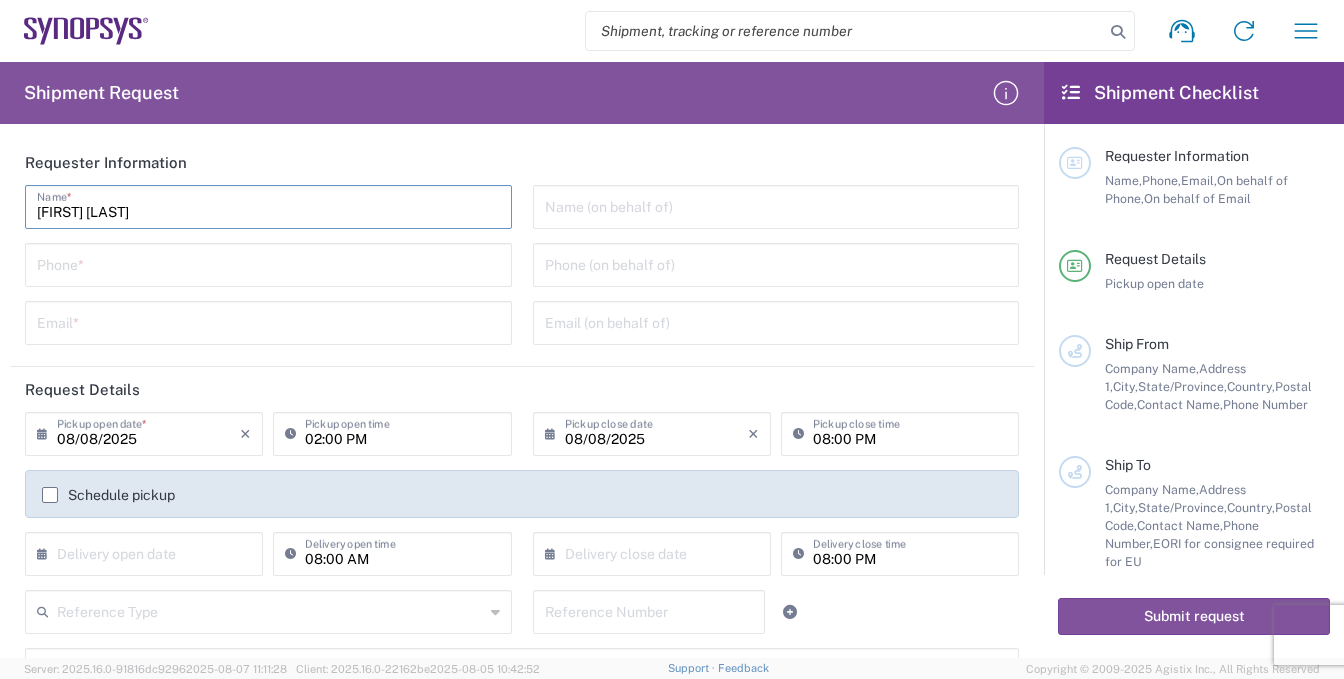 type on "ROGER HERNNDEZ" 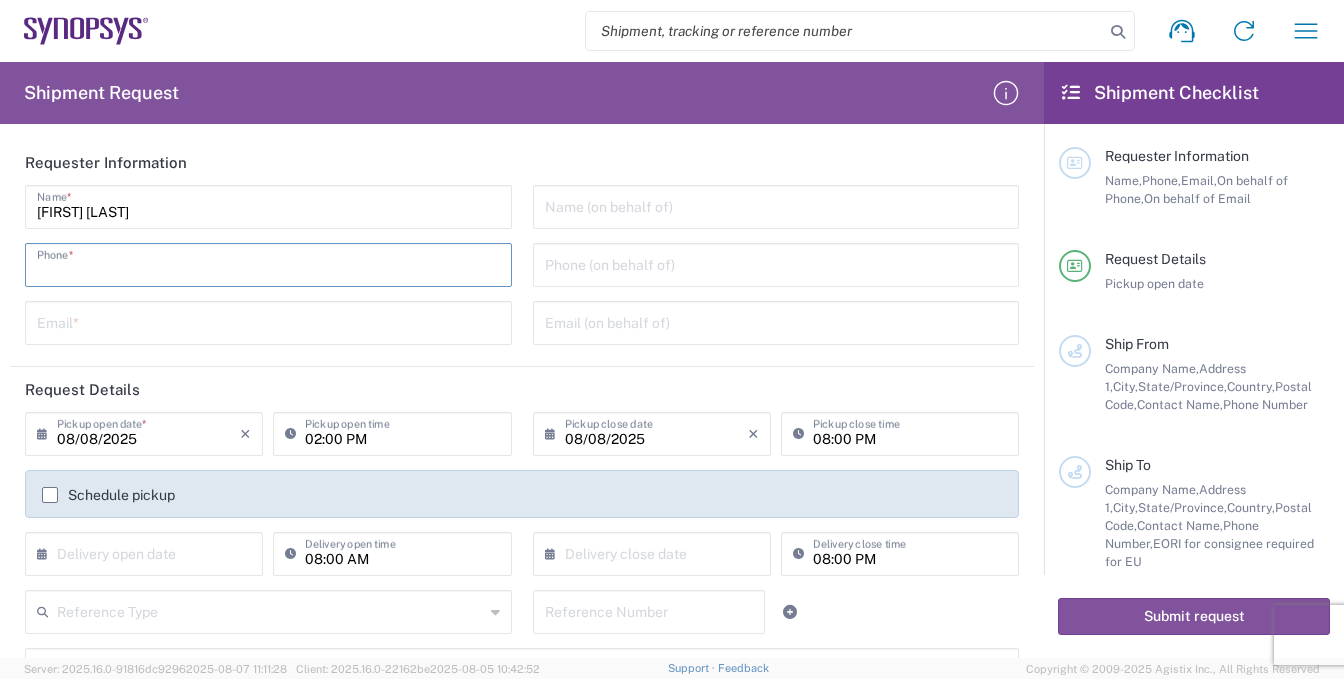 type on "8585762600" 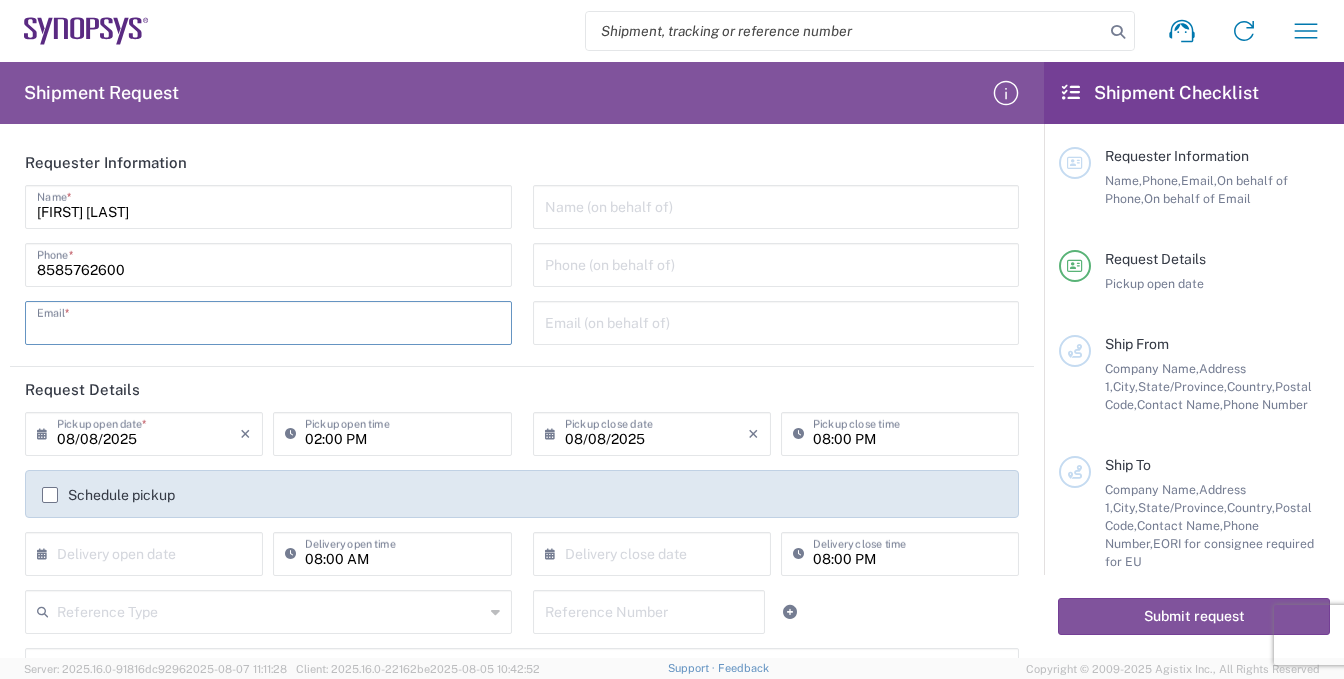 click at bounding box center [268, 321] 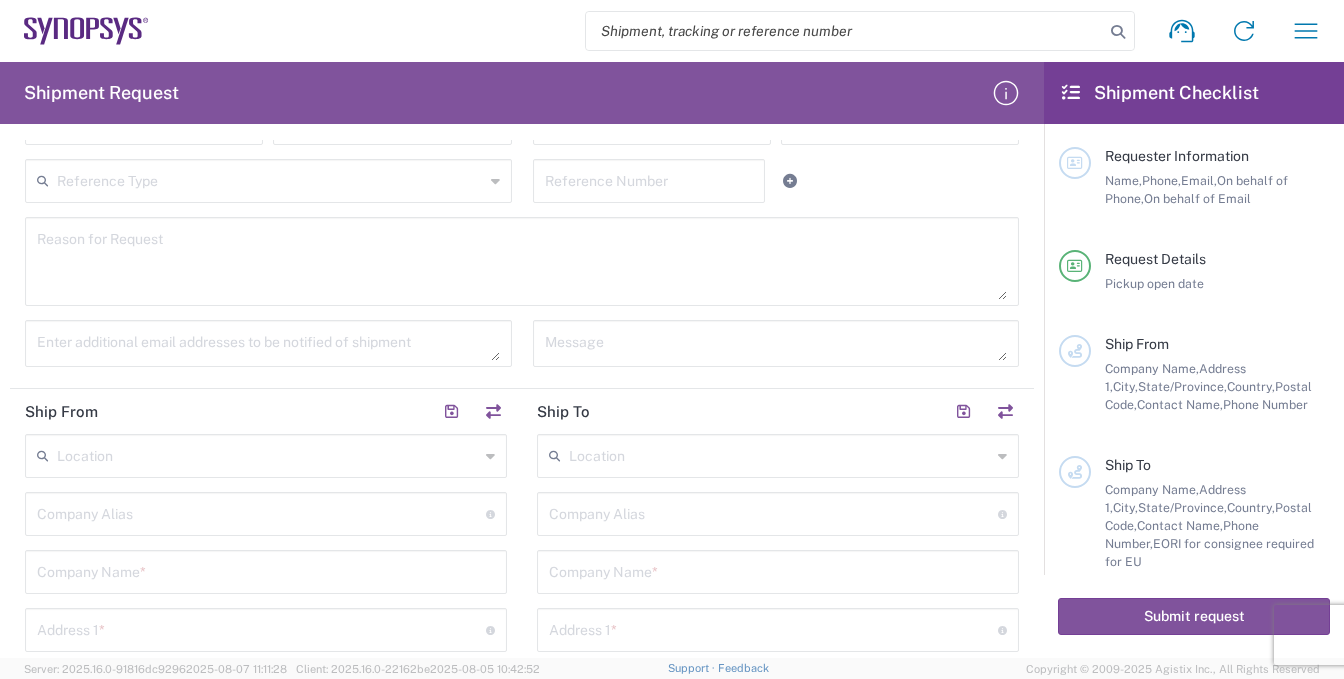 scroll, scrollTop: 600, scrollLeft: 0, axis: vertical 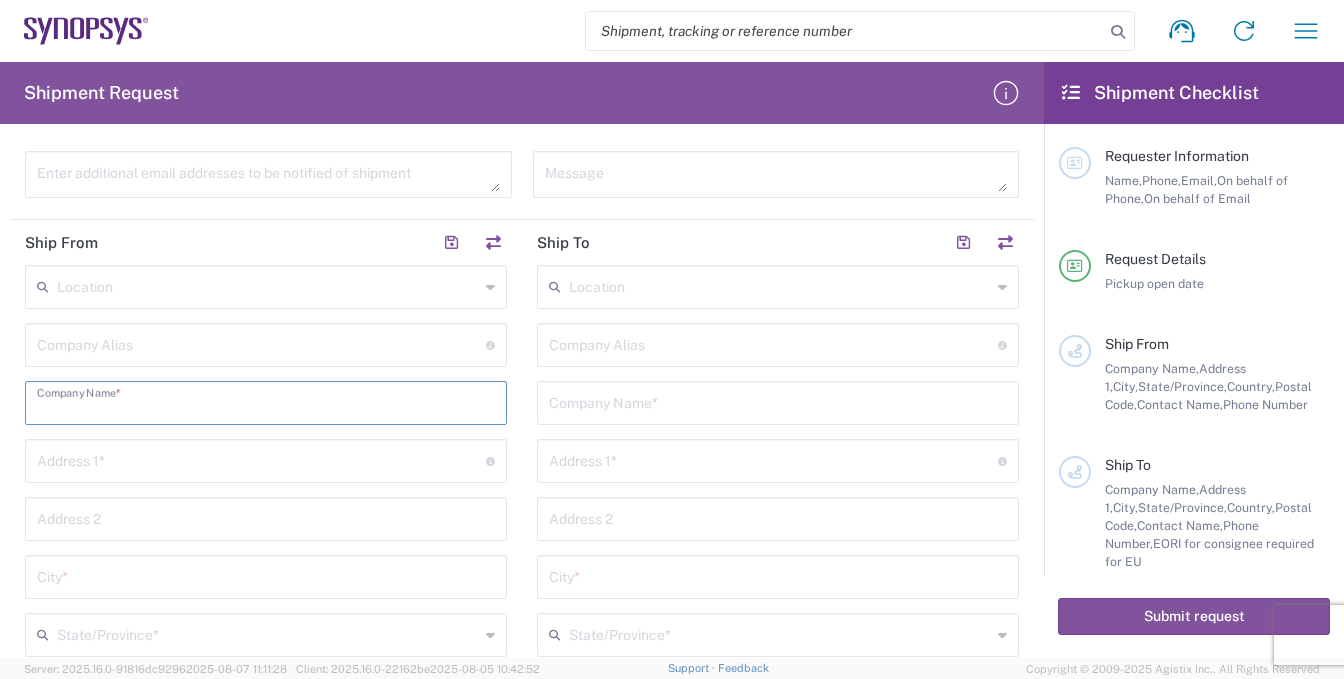 click at bounding box center [266, 401] 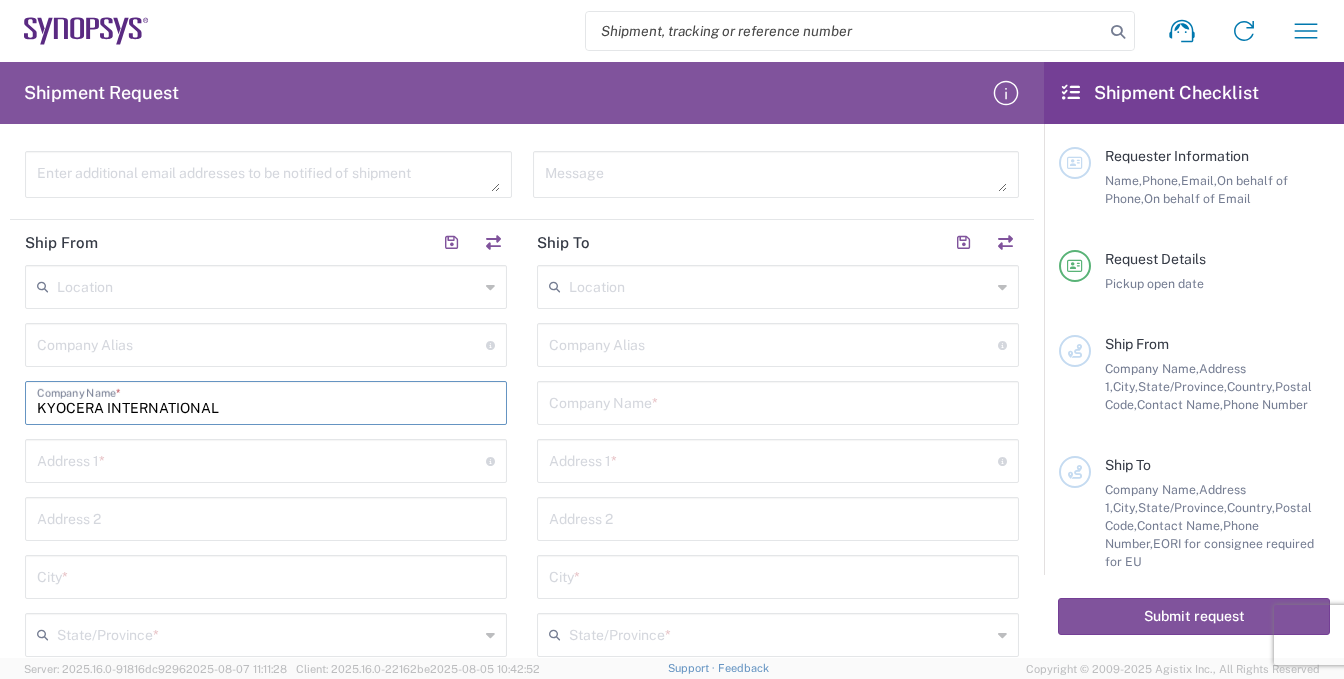type on "KYOCERA INTERNATIONAL" 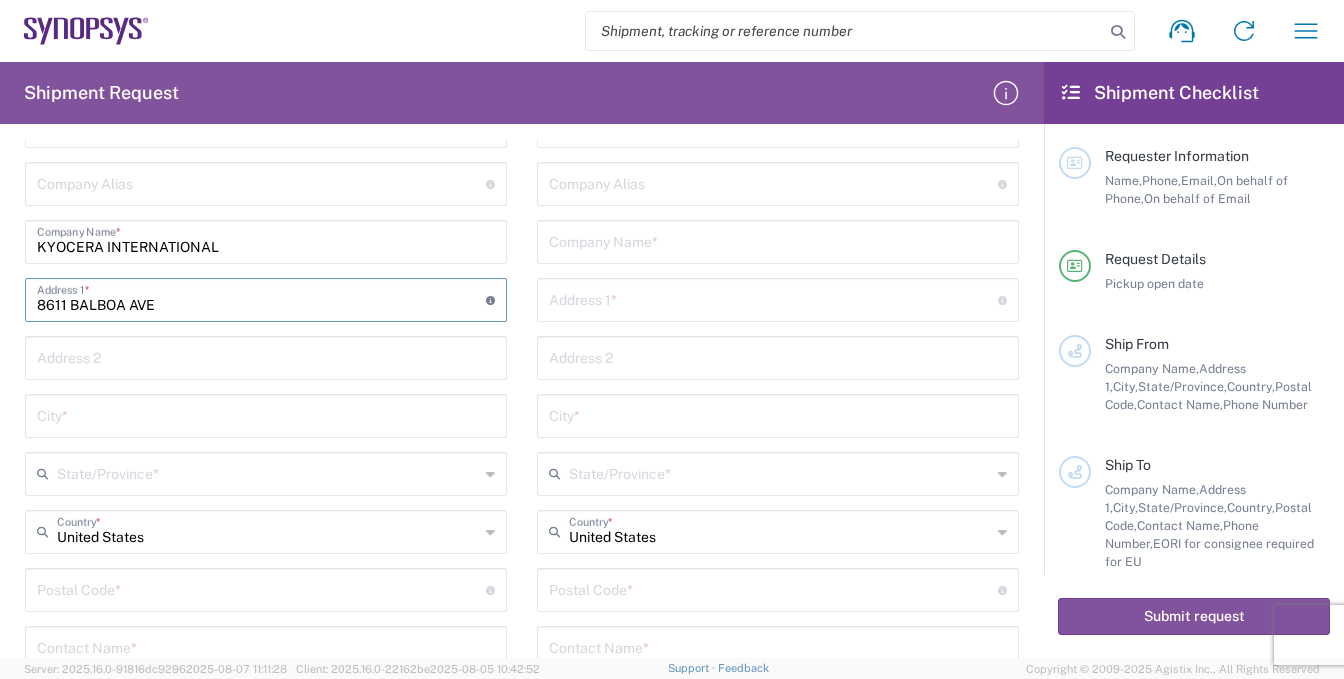 scroll, scrollTop: 900, scrollLeft: 0, axis: vertical 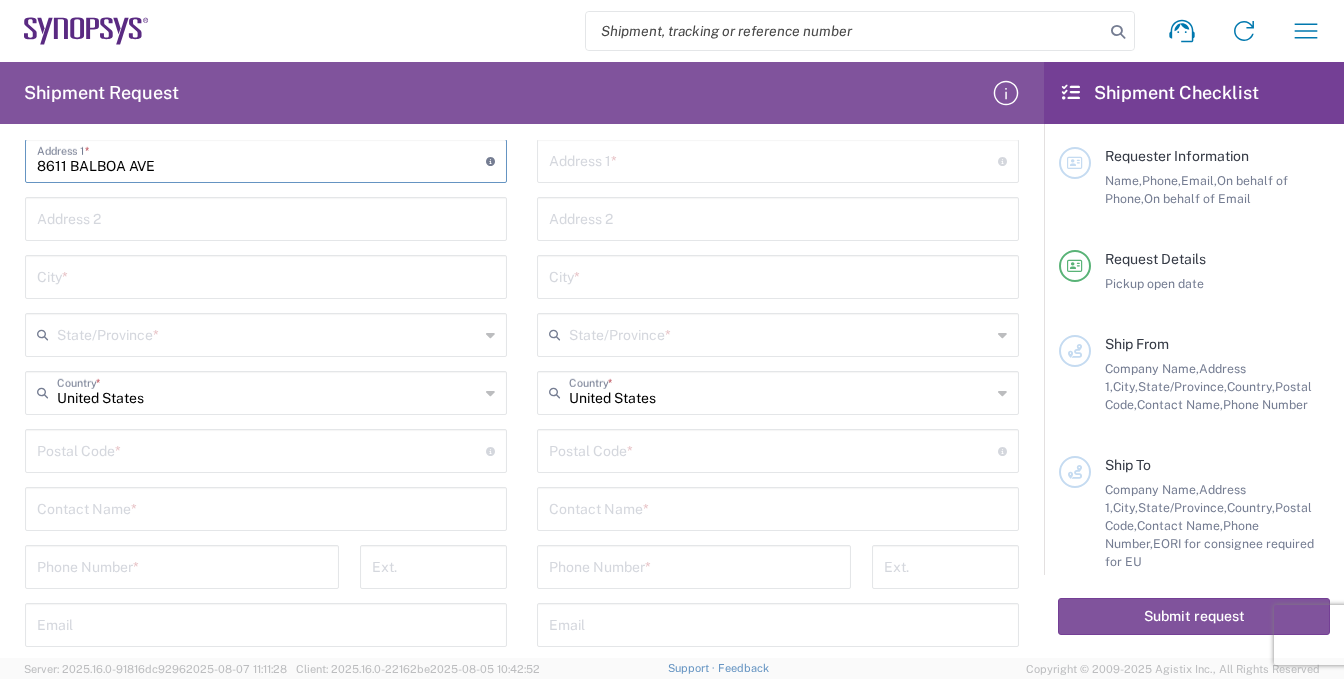 type on "8611 BALBOA AVE" 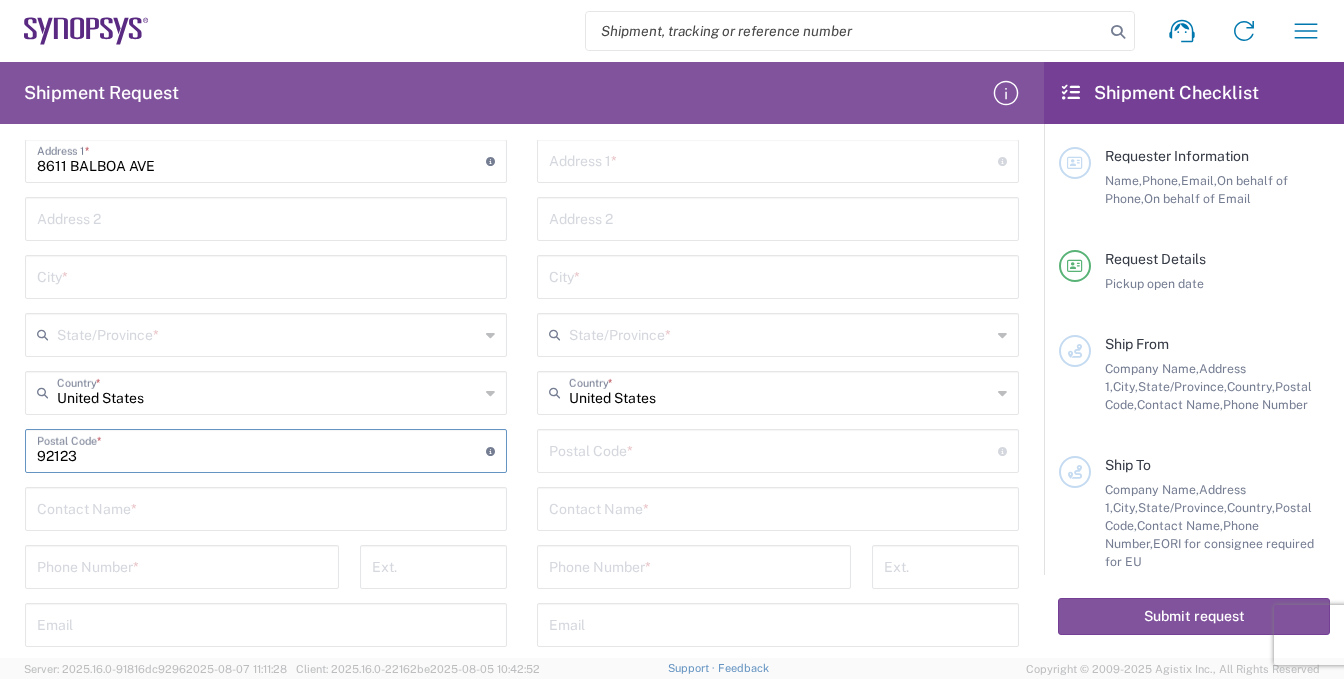 type on "92123" 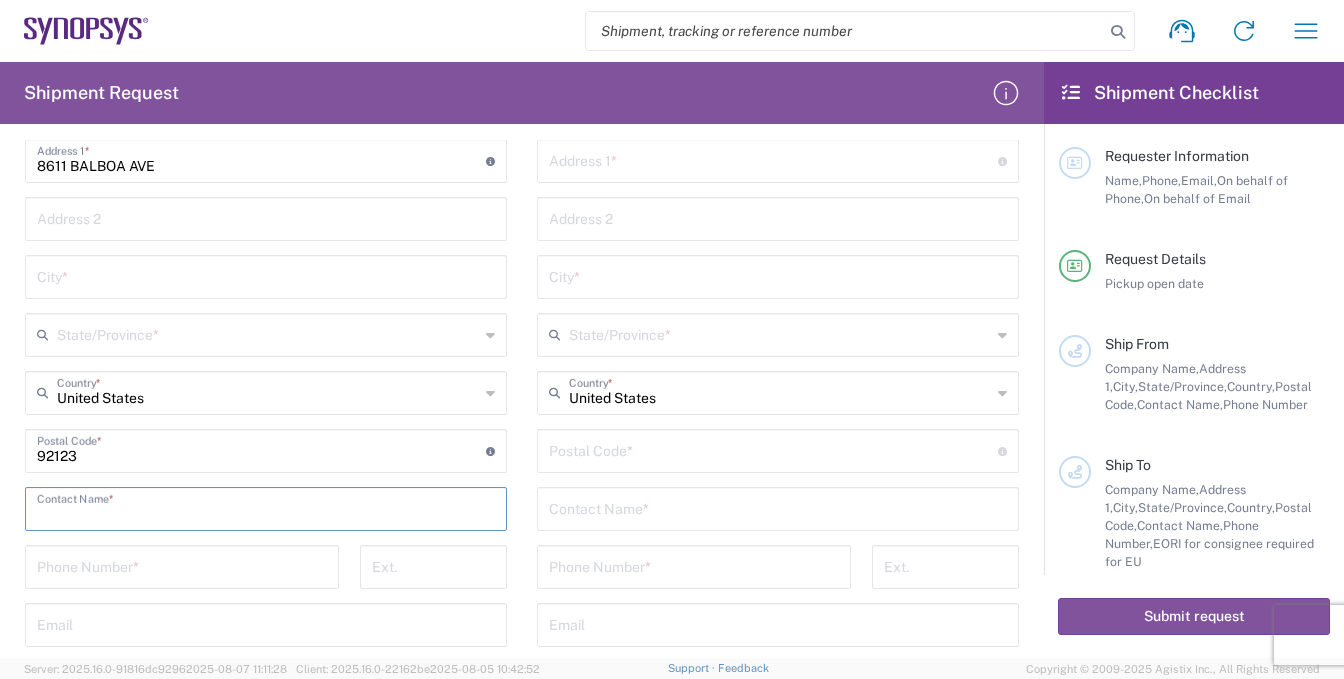 click at bounding box center [266, 507] 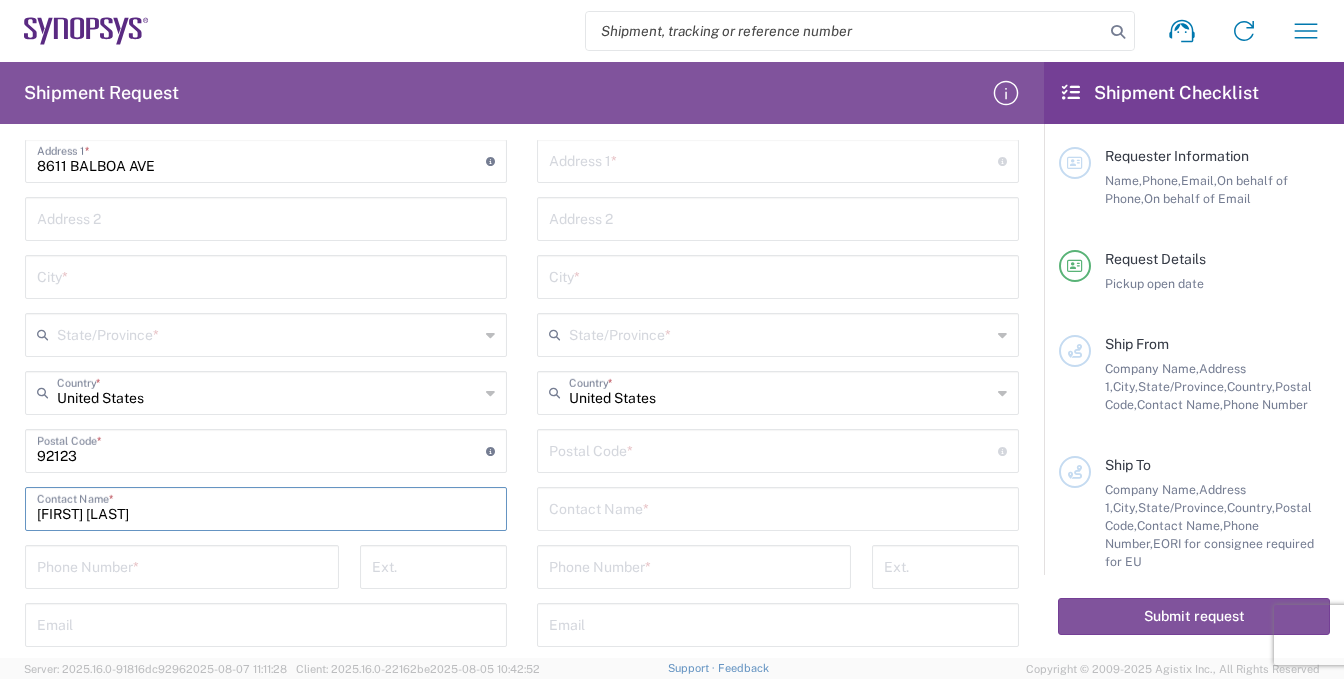 scroll, scrollTop: 1200, scrollLeft: 0, axis: vertical 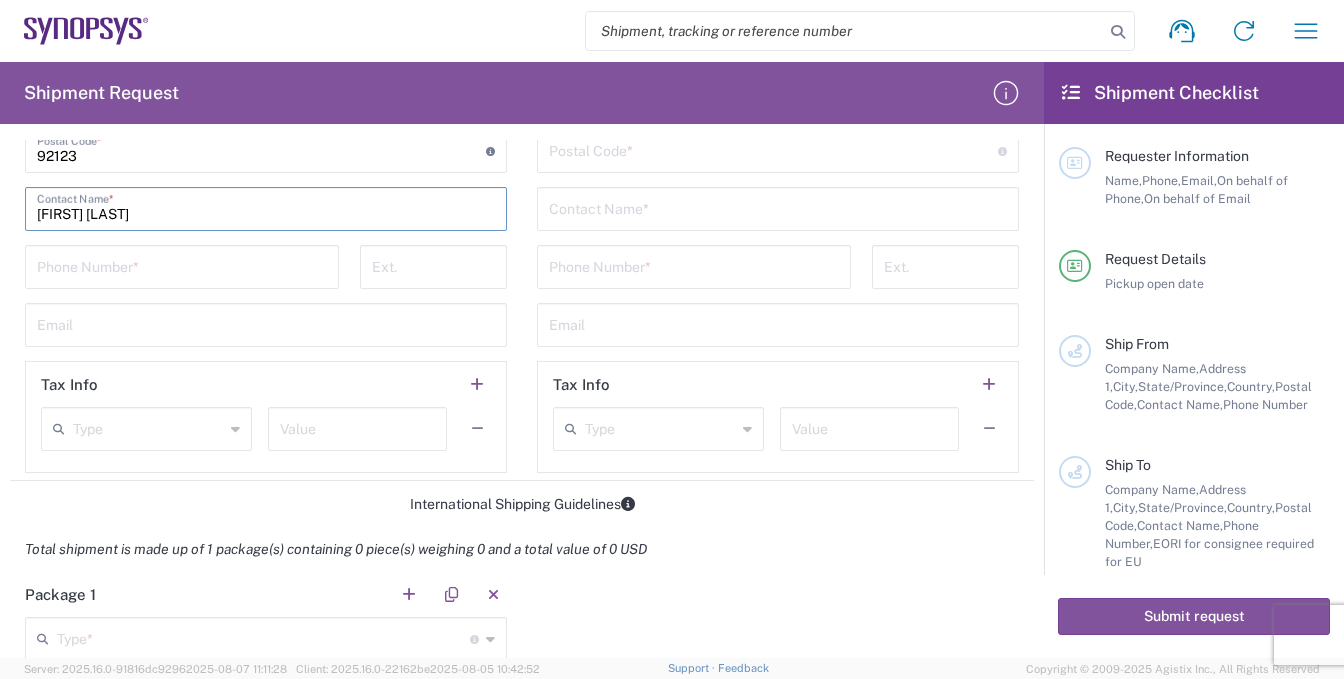 type on "[FIRST] [LAST]" 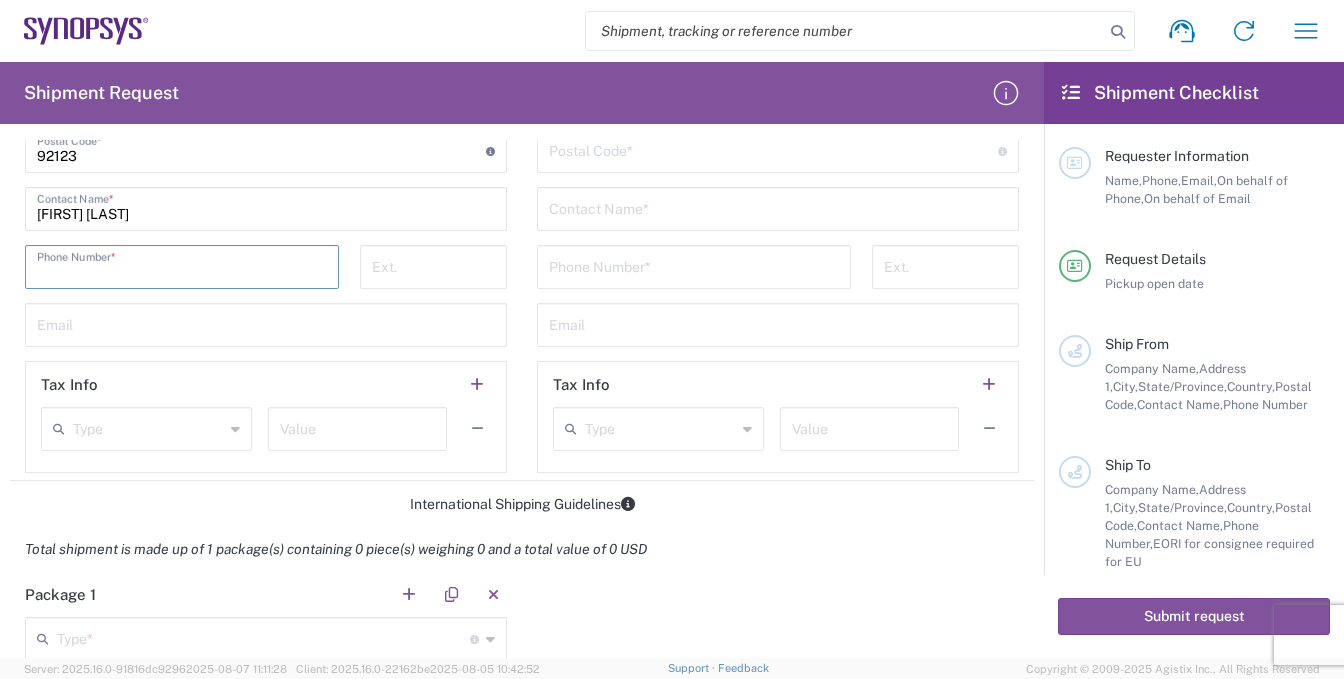 click at bounding box center (182, 265) 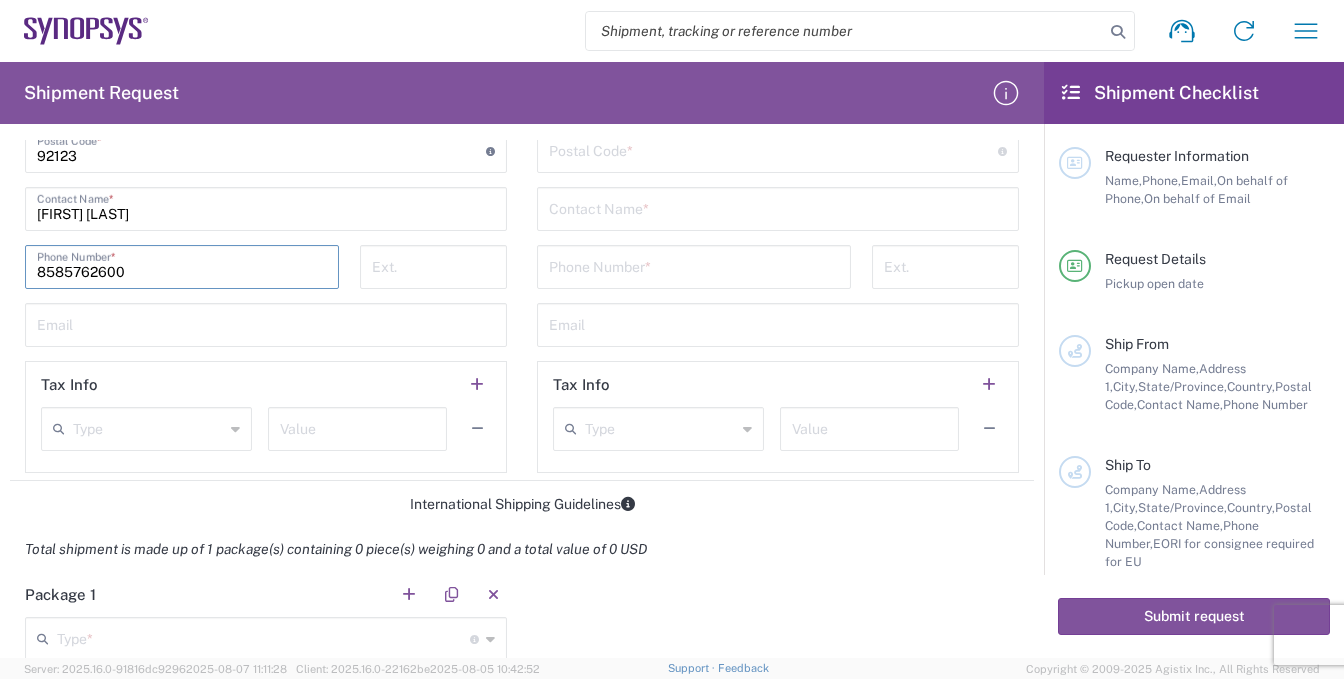 type on "VERIZON BUSINESS" 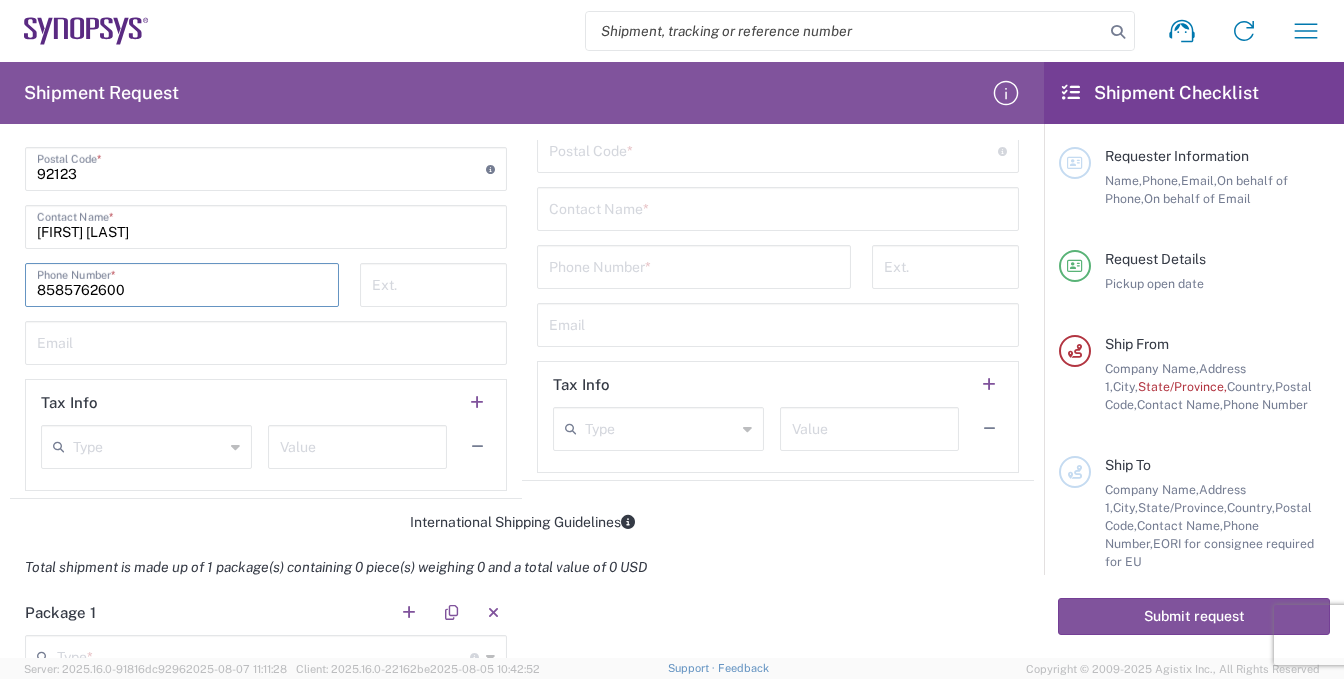 scroll, scrollTop: 1828, scrollLeft: 0, axis: vertical 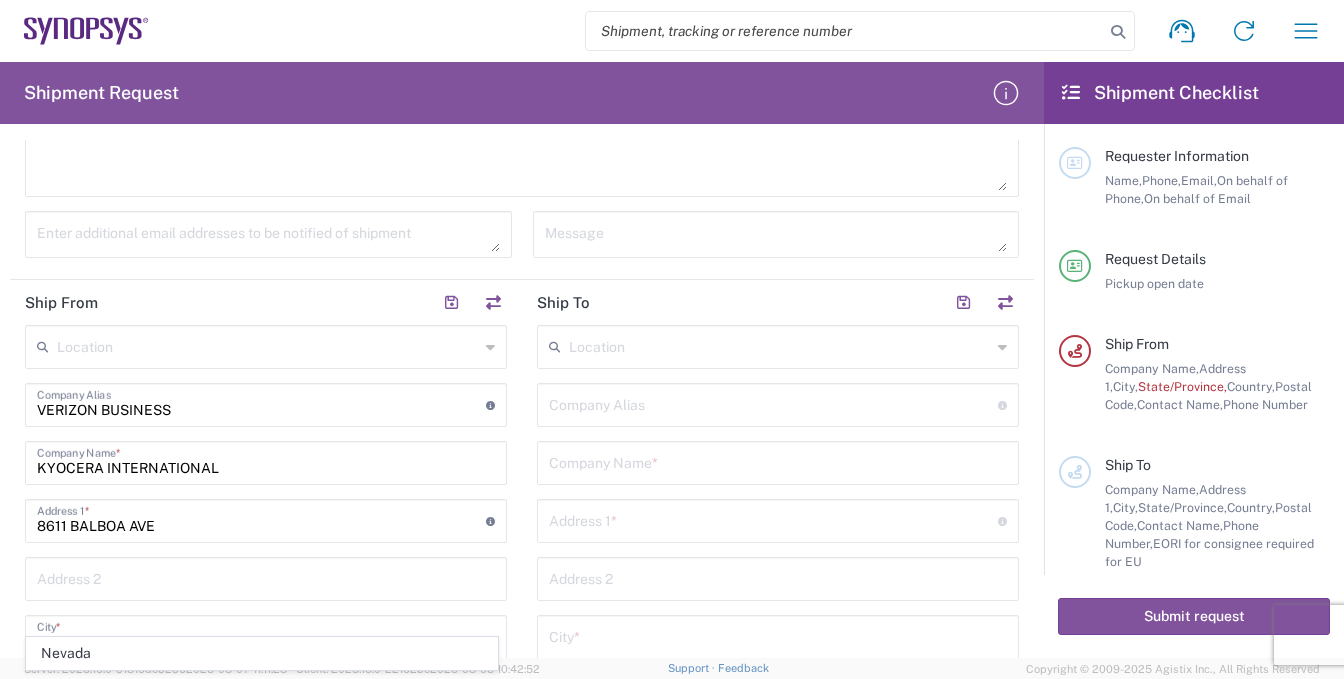 click at bounding box center (778, 461) 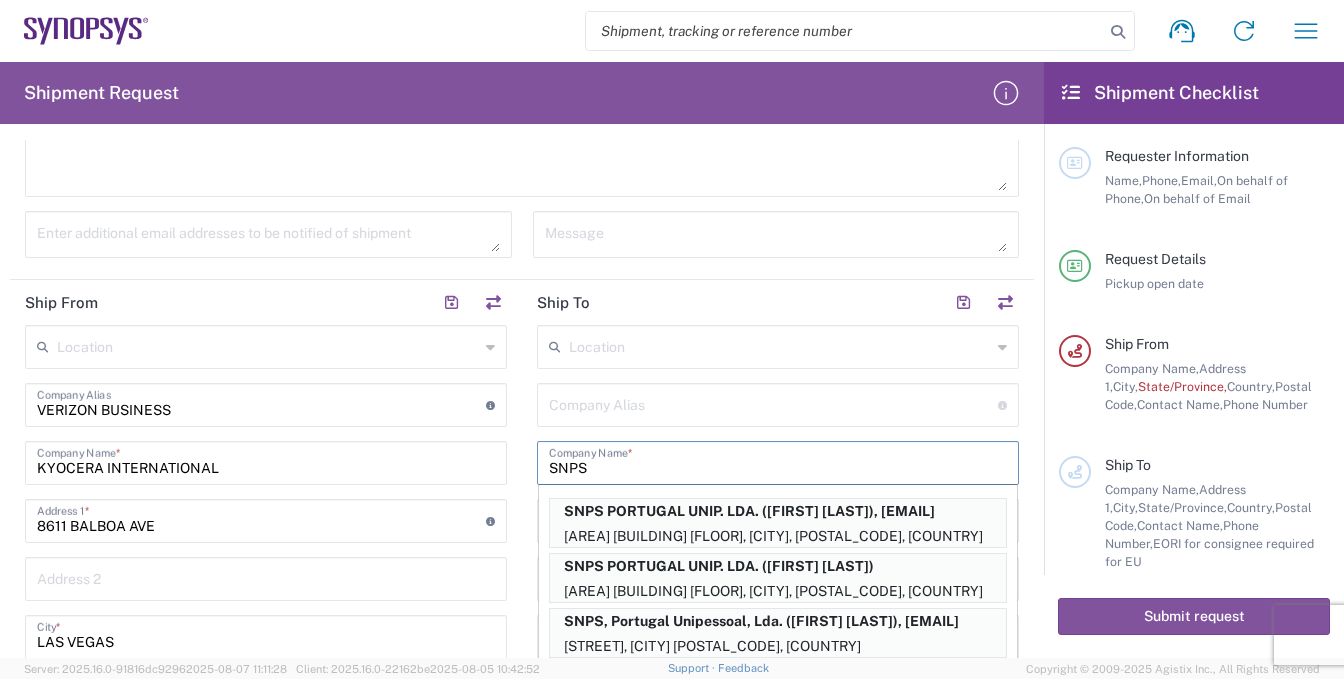 scroll, scrollTop: 993, scrollLeft: 0, axis: vertical 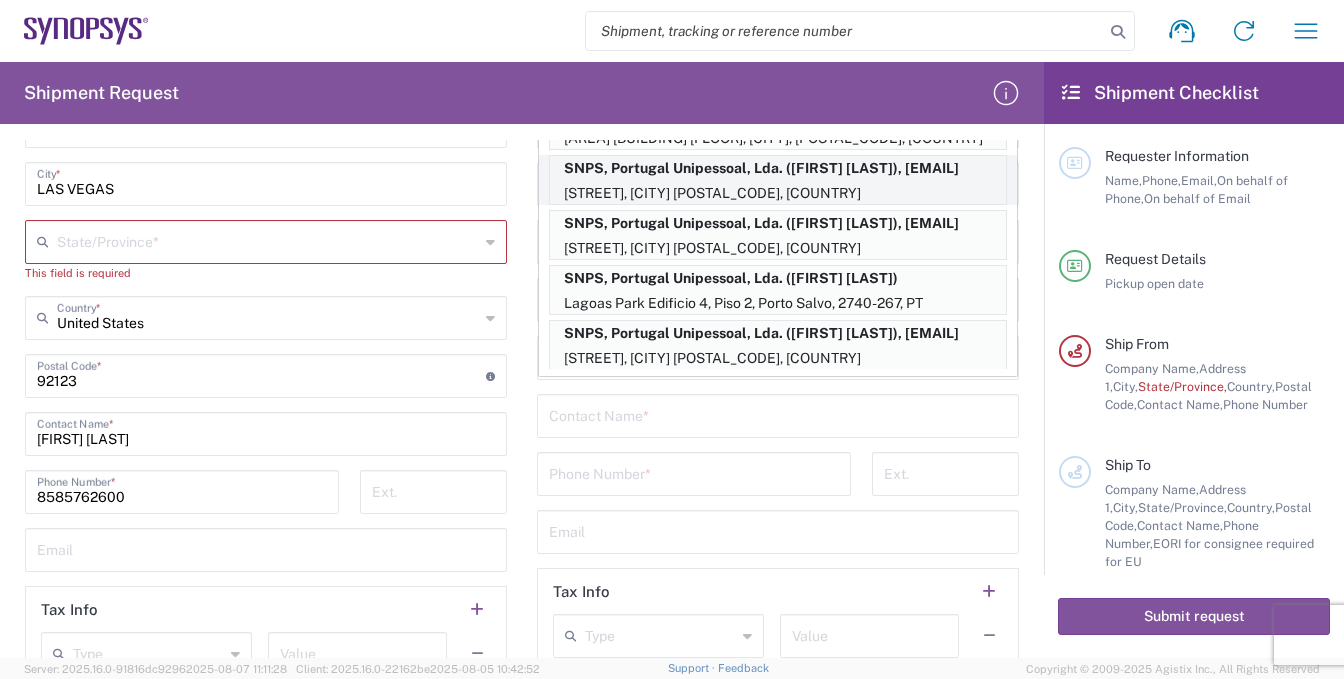 type on "SNPS" 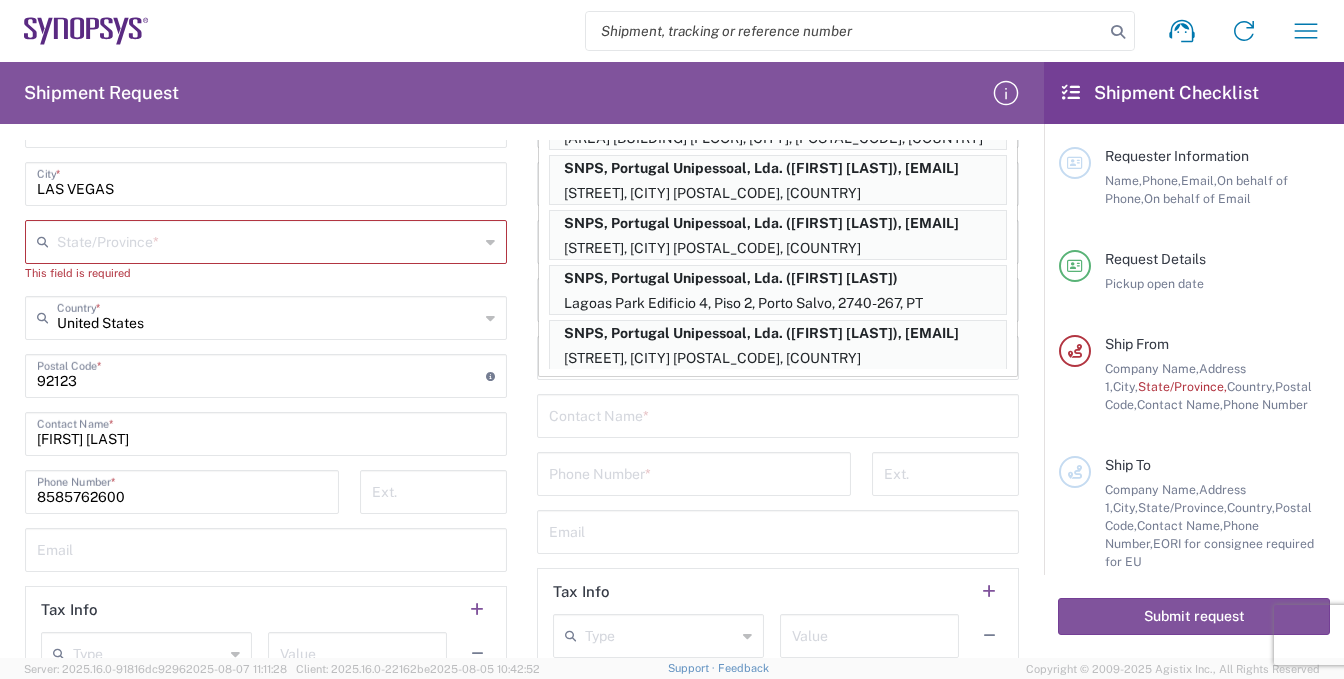 click at bounding box center [776, -219] 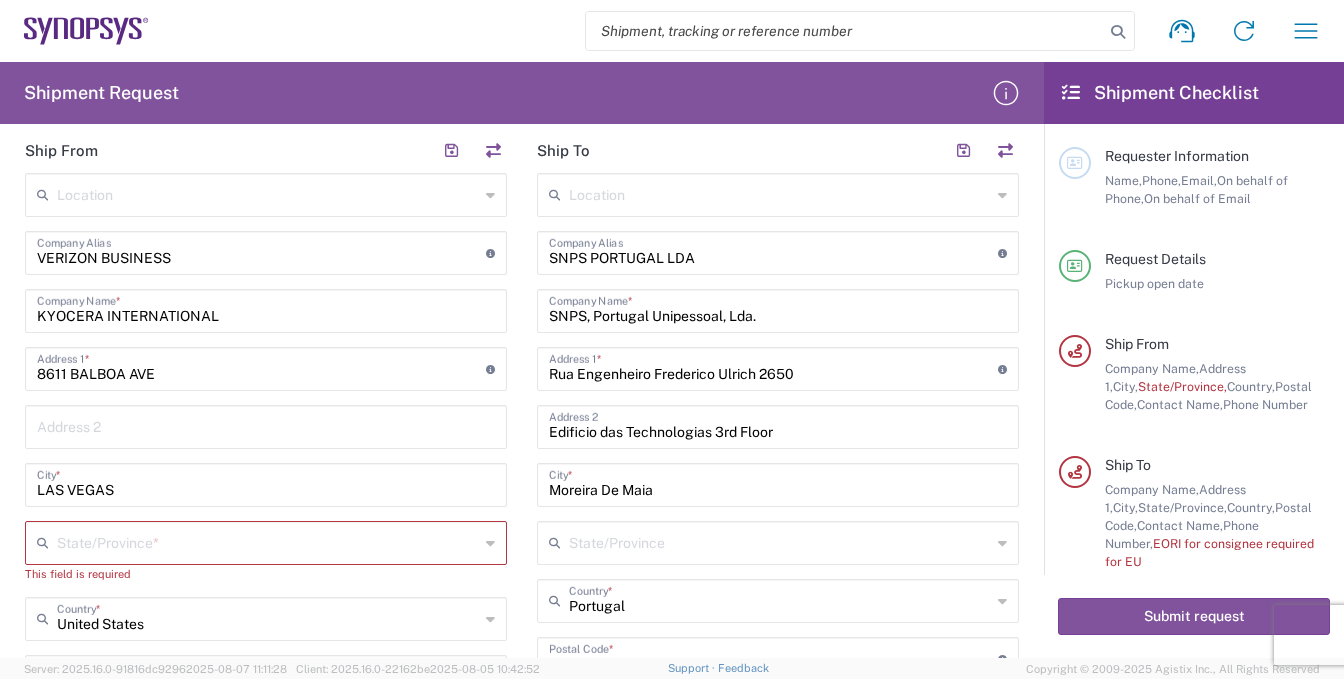 scroll, scrollTop: 800, scrollLeft: 0, axis: vertical 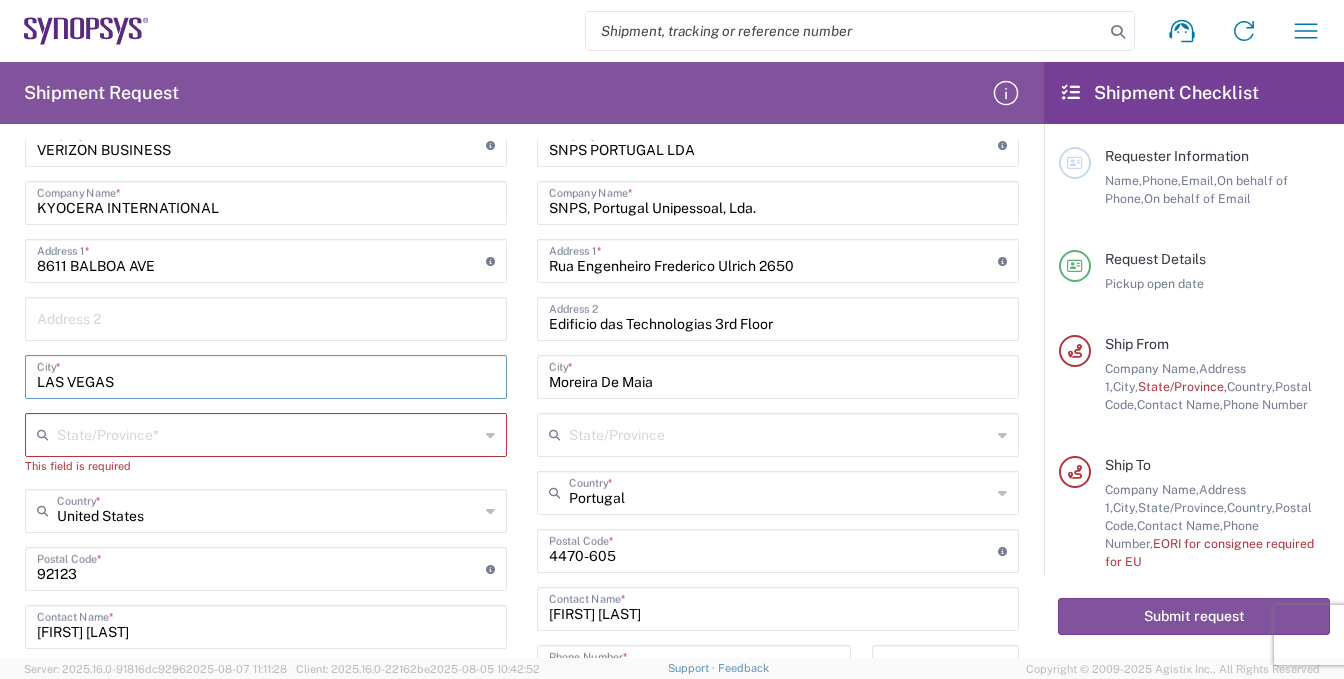 click on "LAS VEGAS" at bounding box center [266, 375] 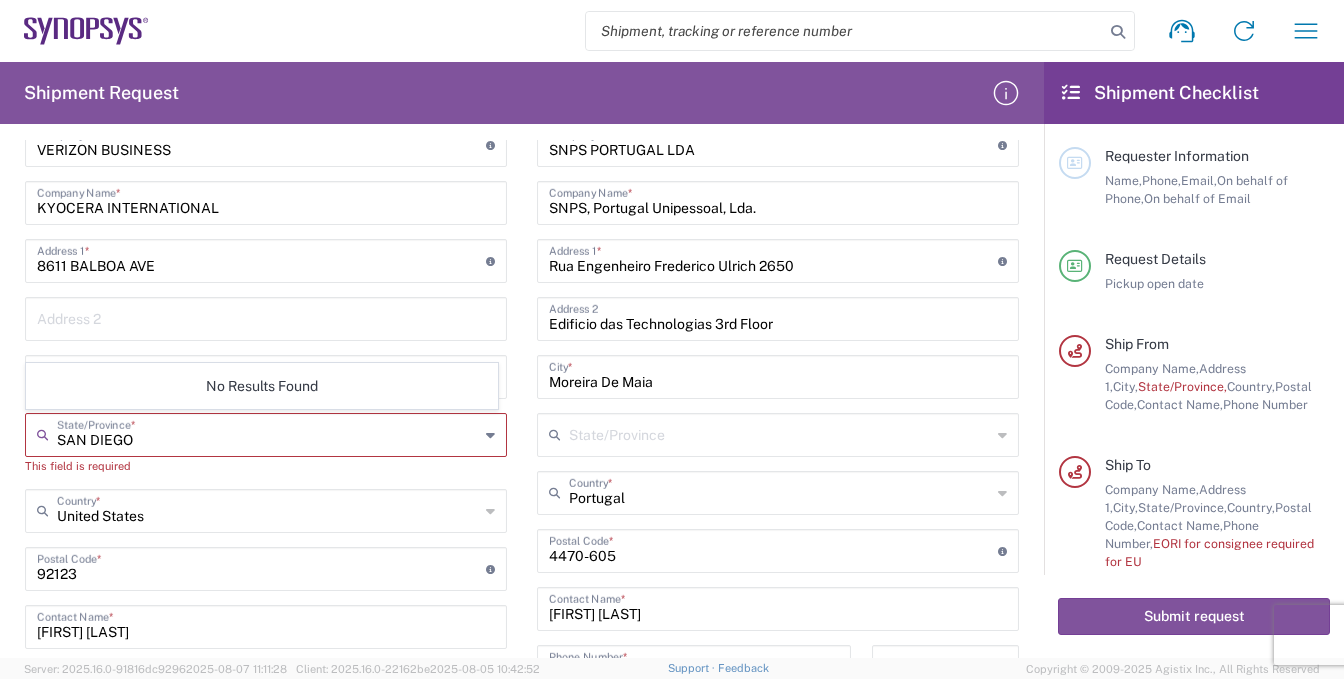 click on "SAN DIEGO" at bounding box center (268, 433) 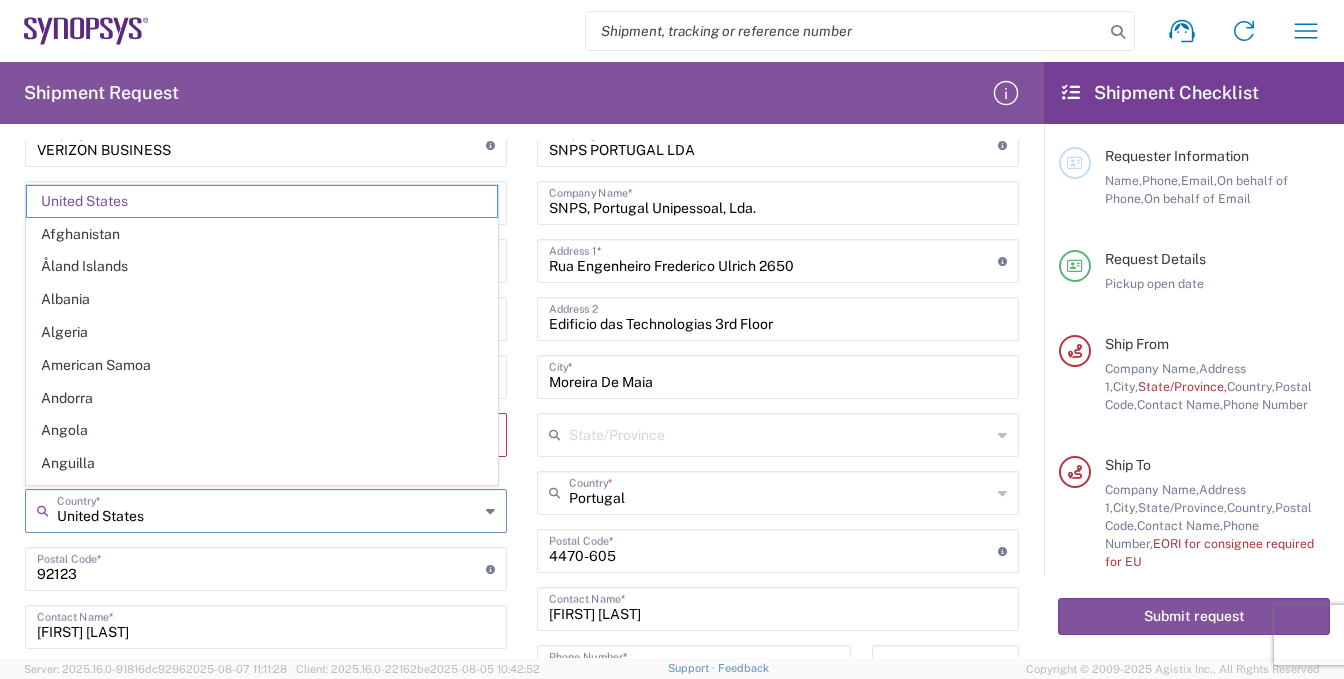 click on "United States" at bounding box center (268, 509) 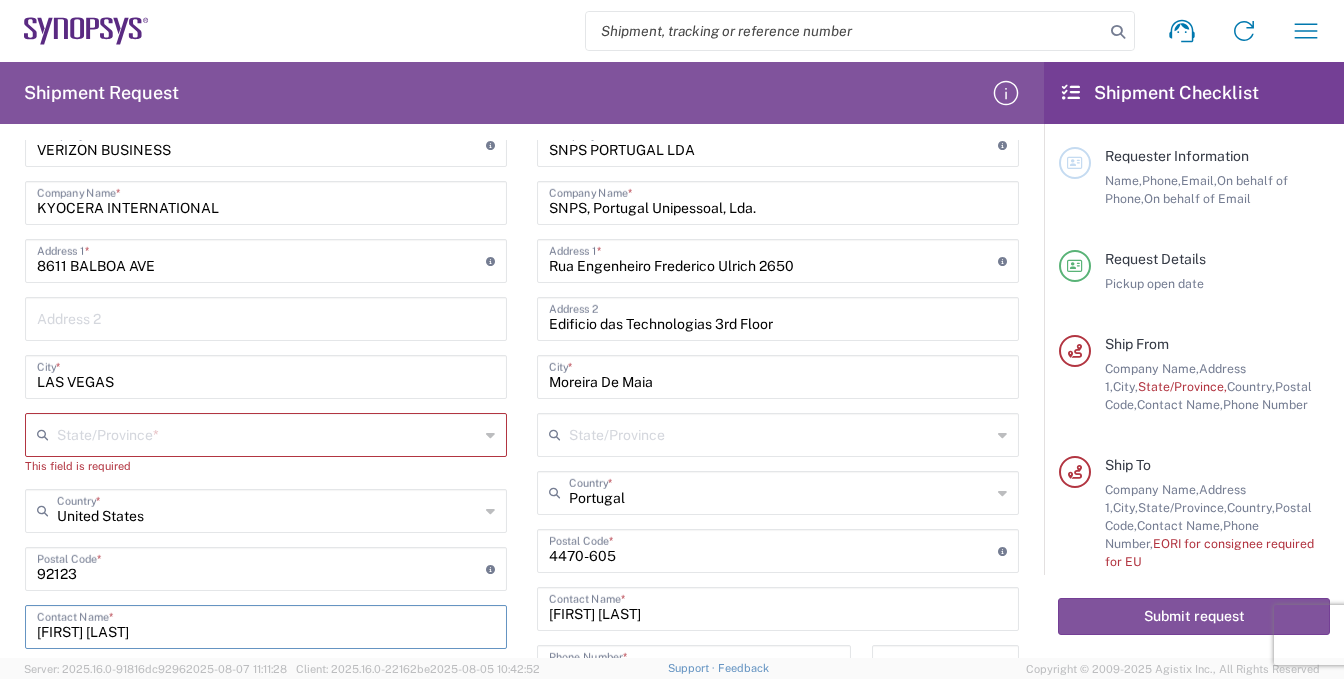 click on "LAS VEGAS" at bounding box center (266, 375) 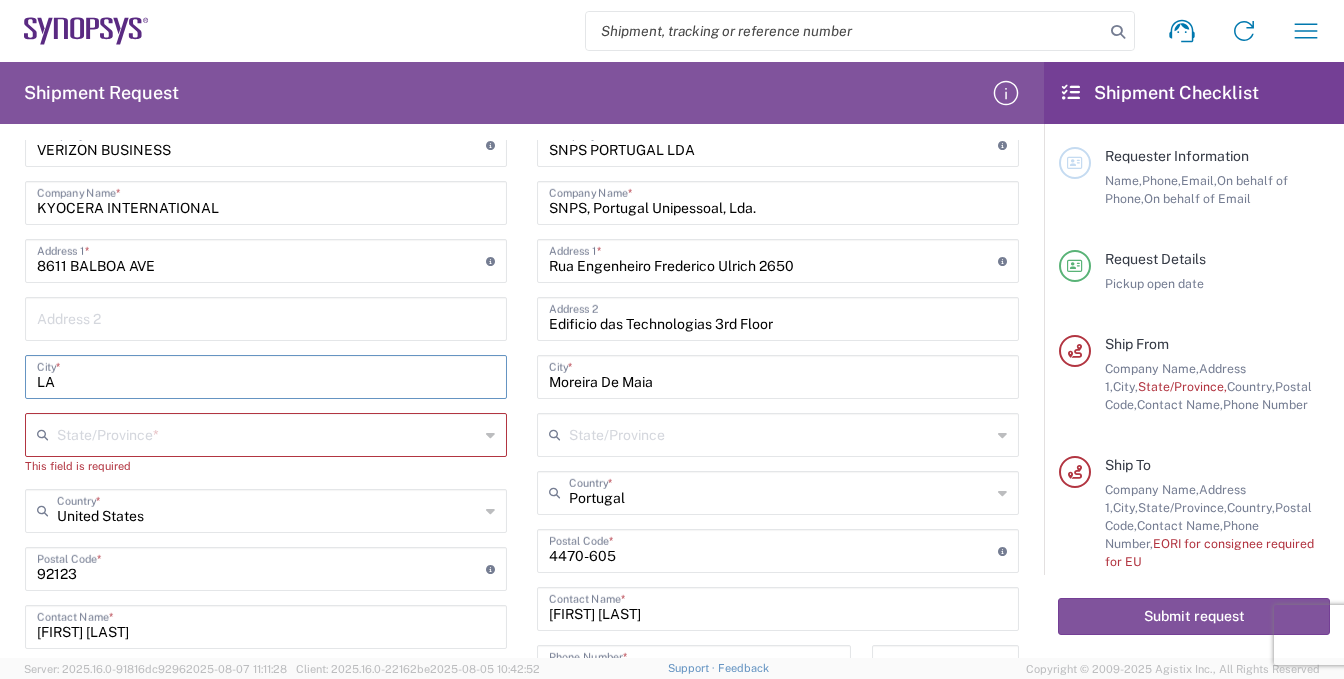 type on "L" 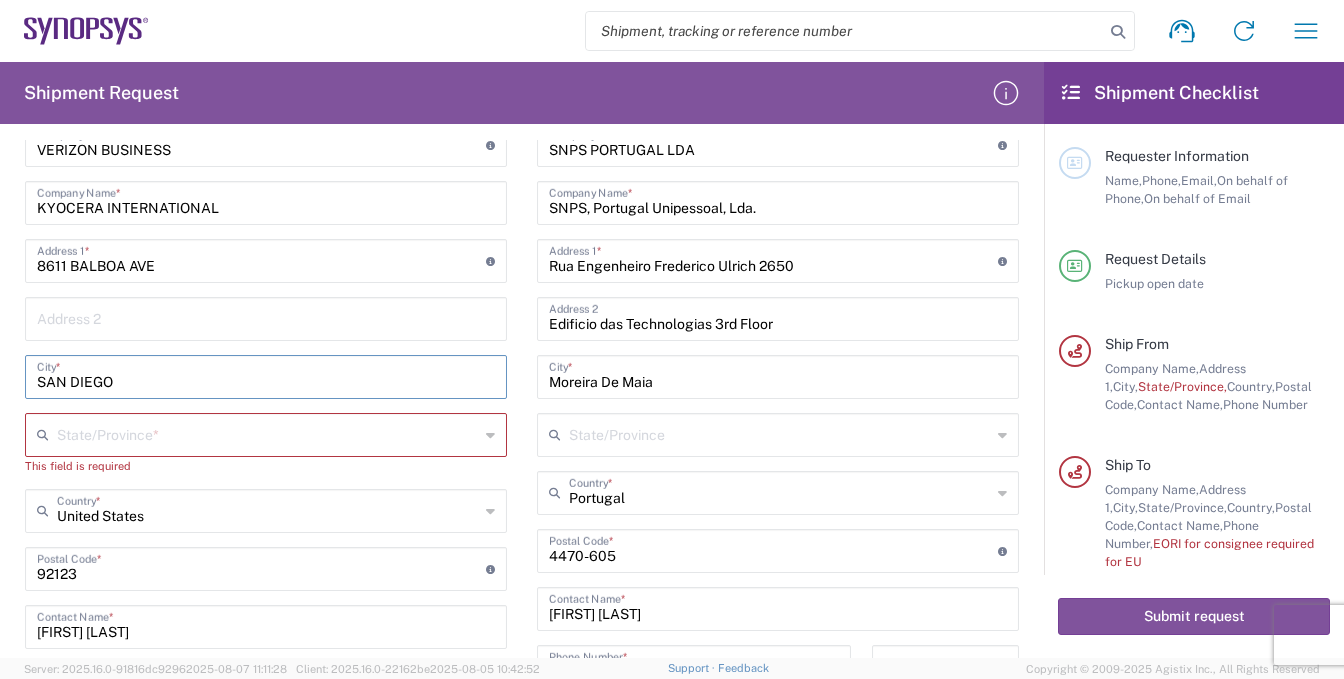 type on "SAN DIEGO" 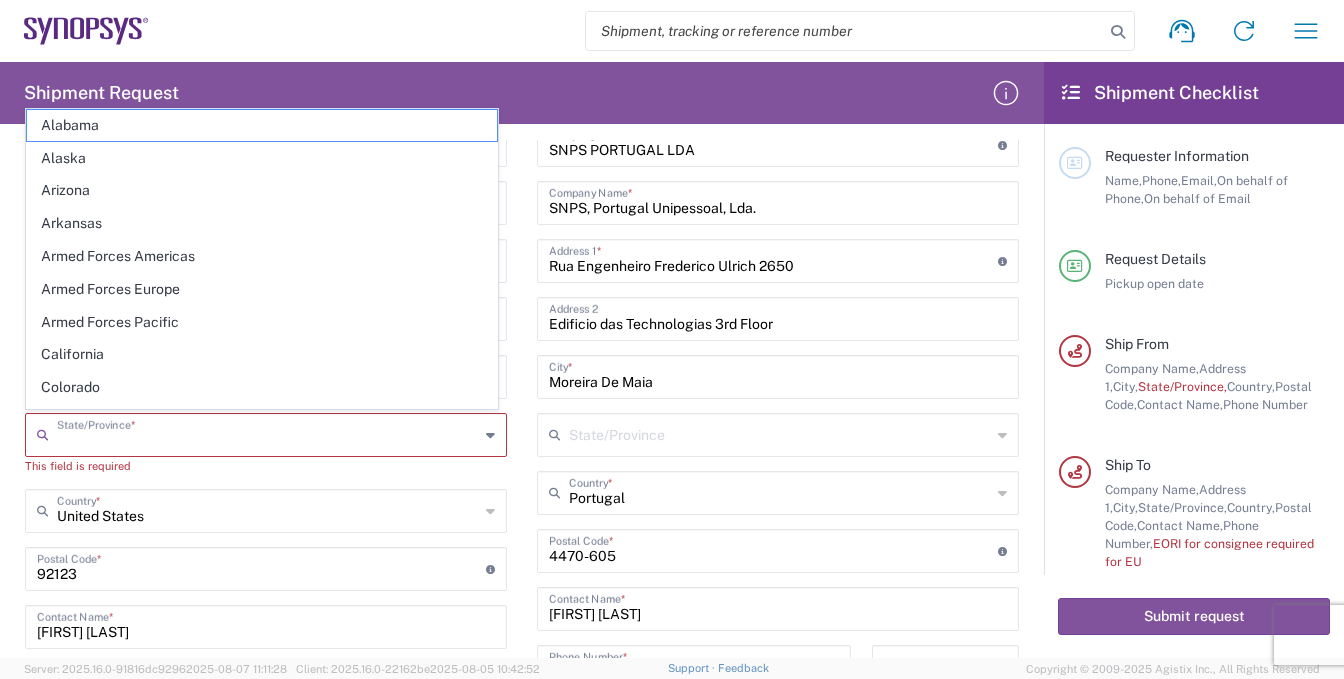 click at bounding box center [268, 433] 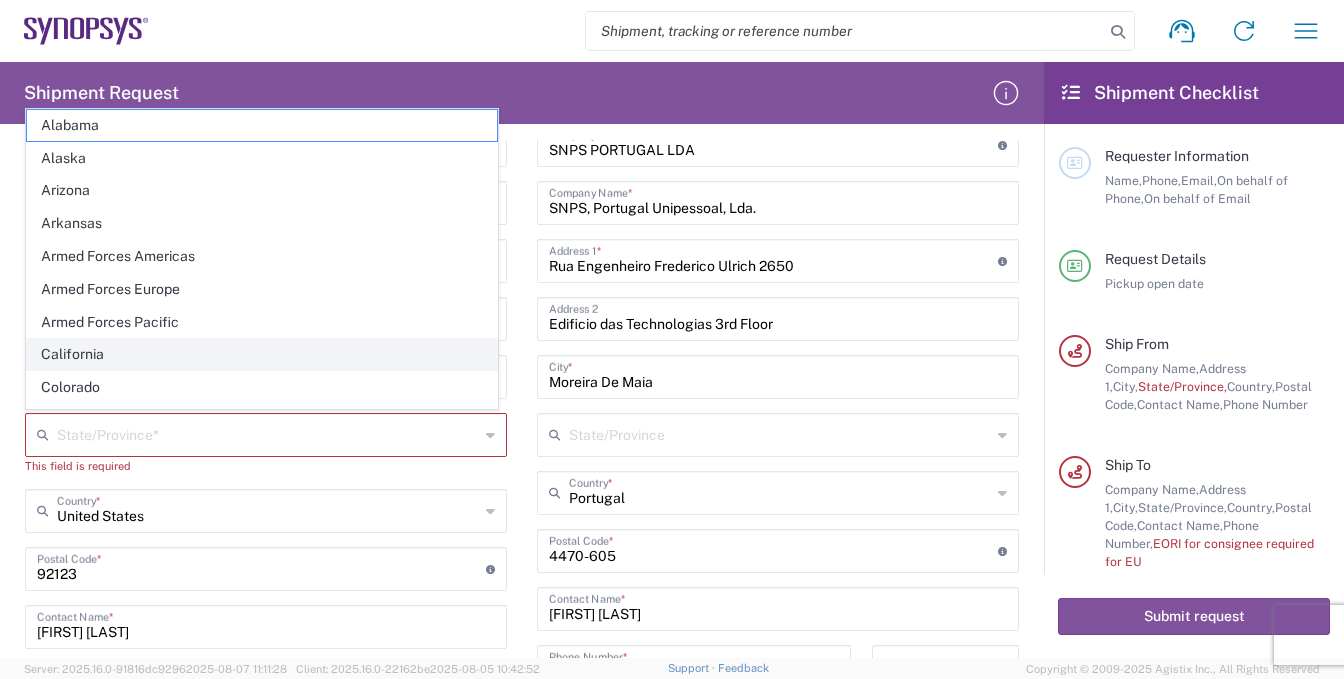 click on "California" 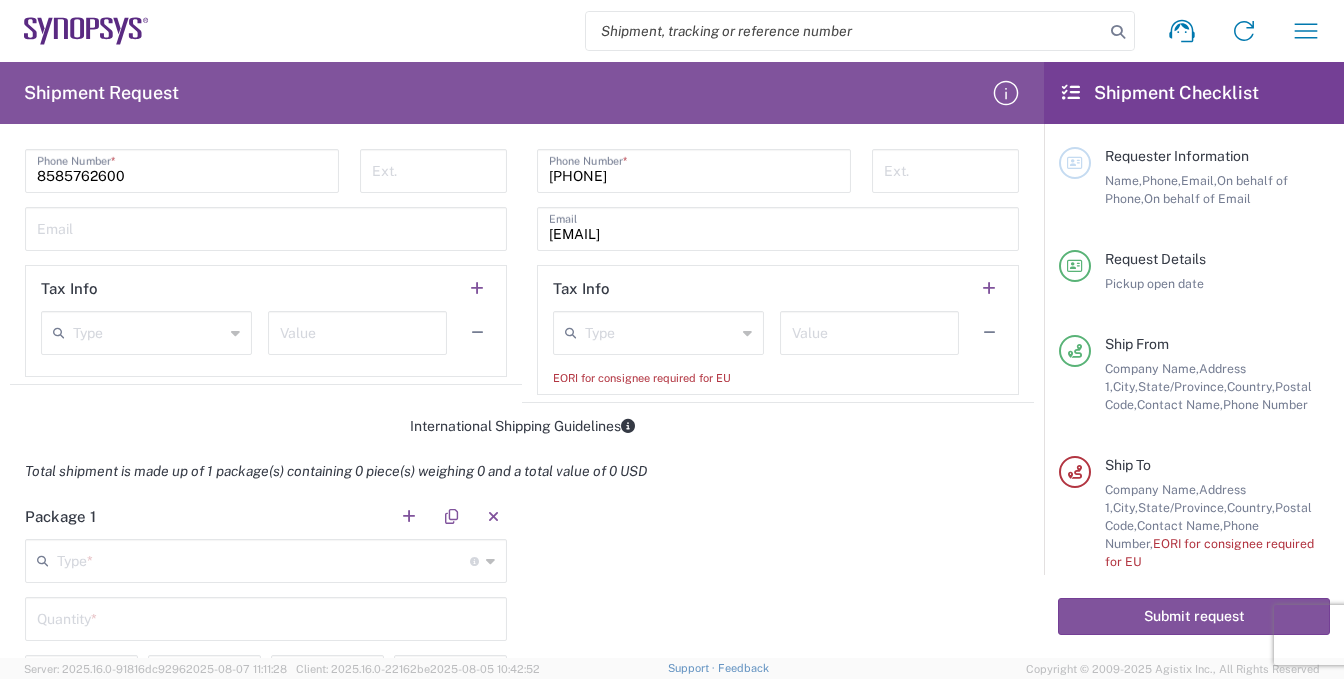scroll, scrollTop: 1300, scrollLeft: 0, axis: vertical 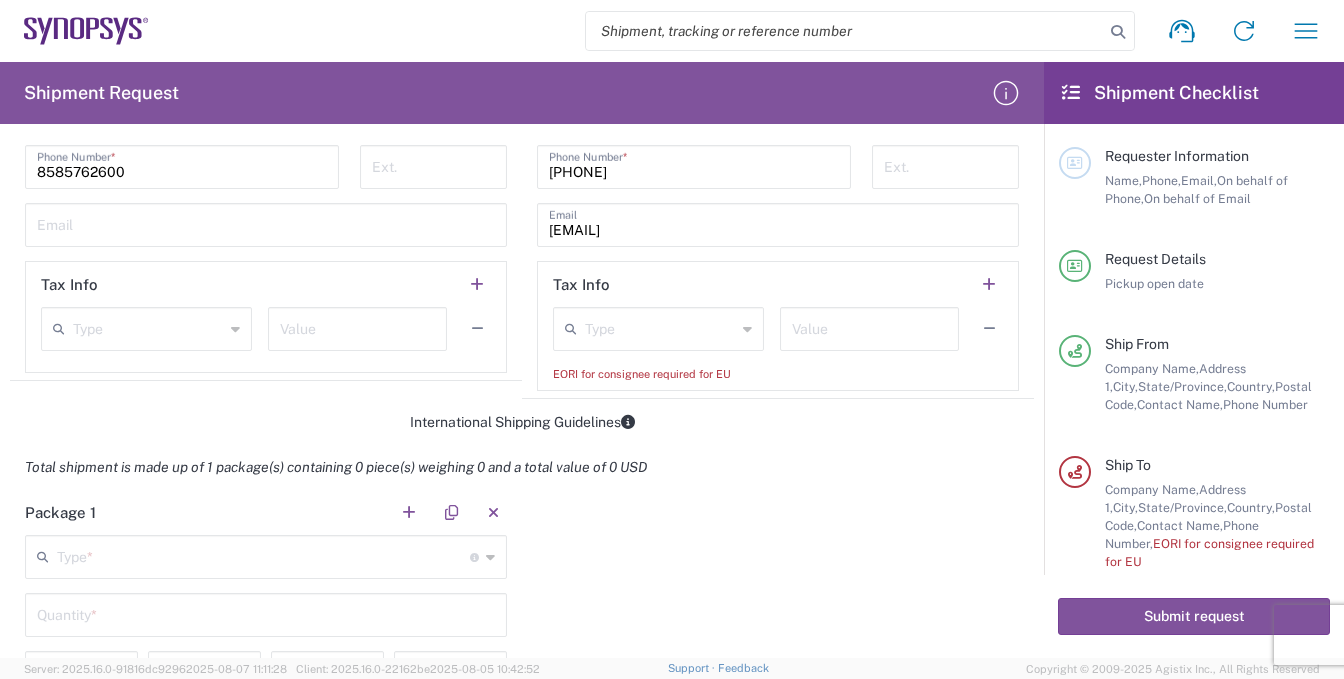 click 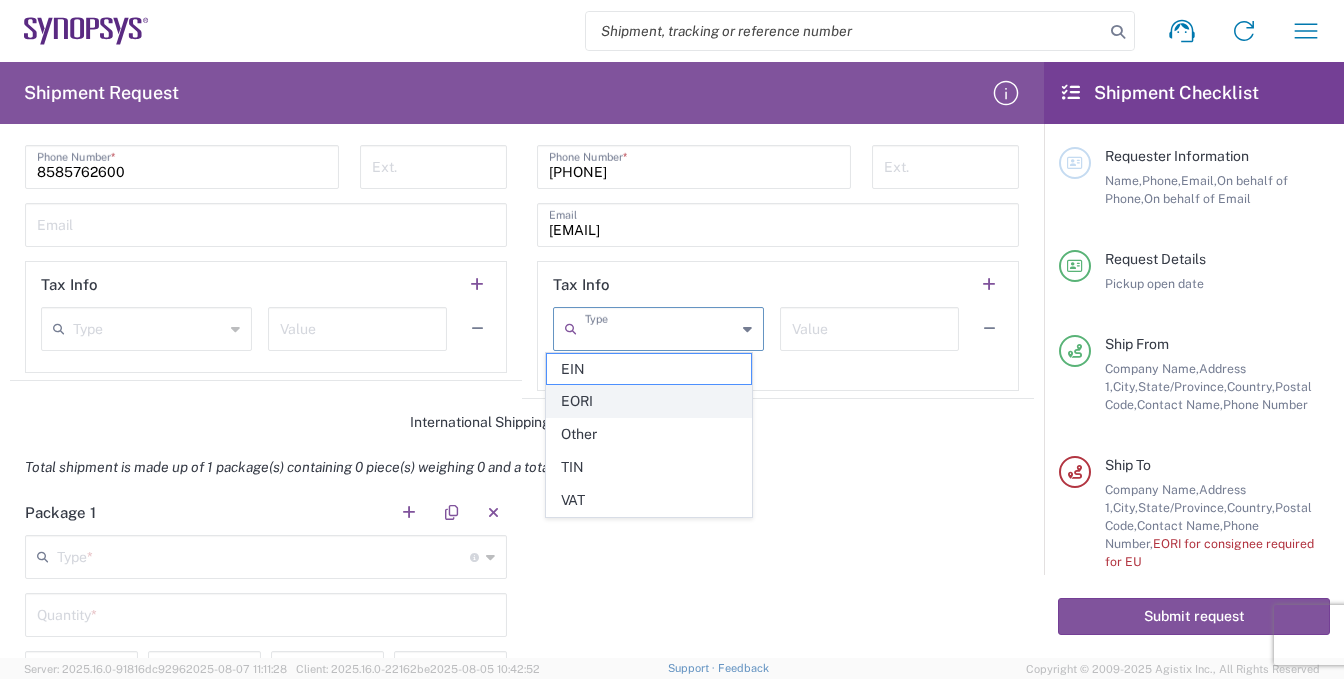 click on "EORI" 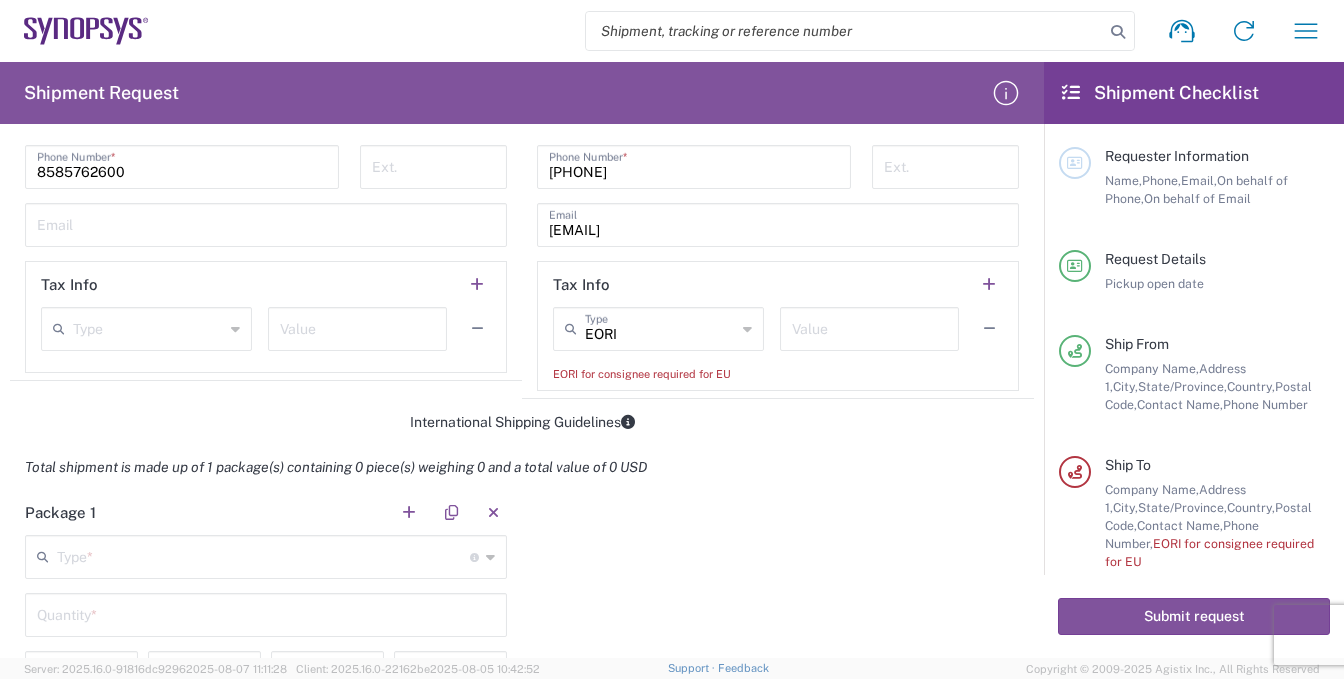 click at bounding box center (869, 327) 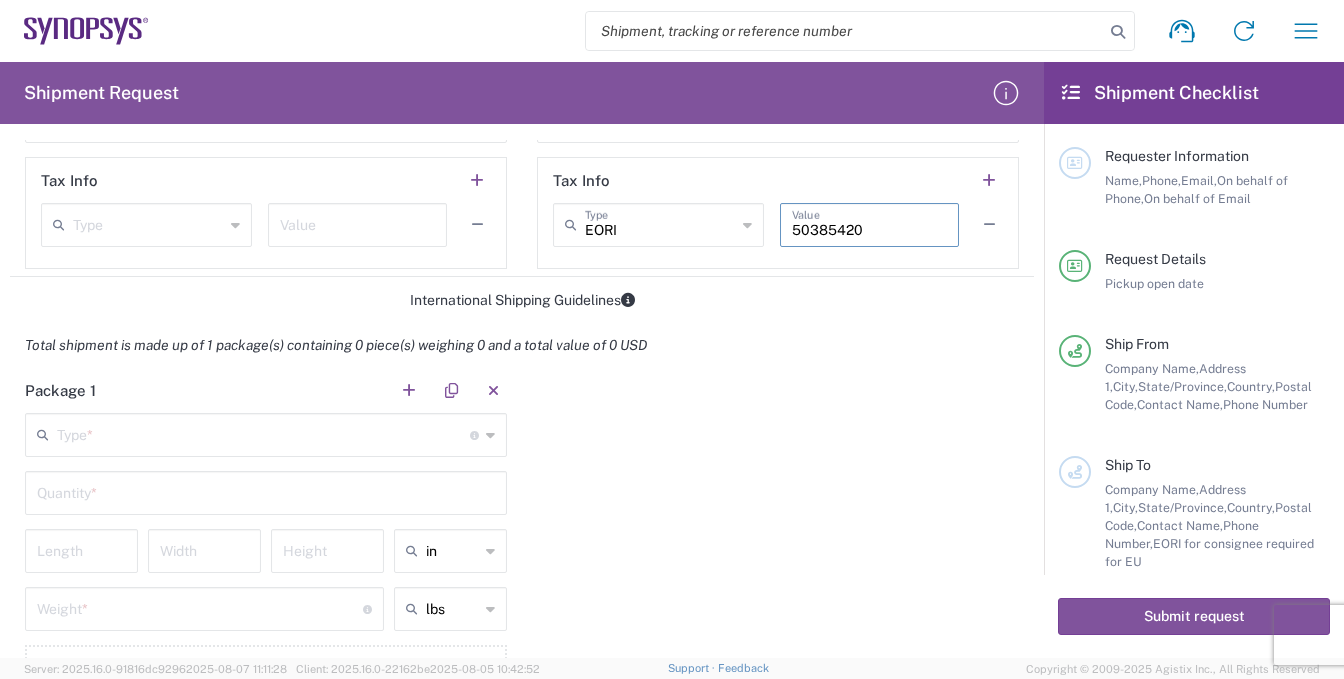 scroll, scrollTop: 1300, scrollLeft: 0, axis: vertical 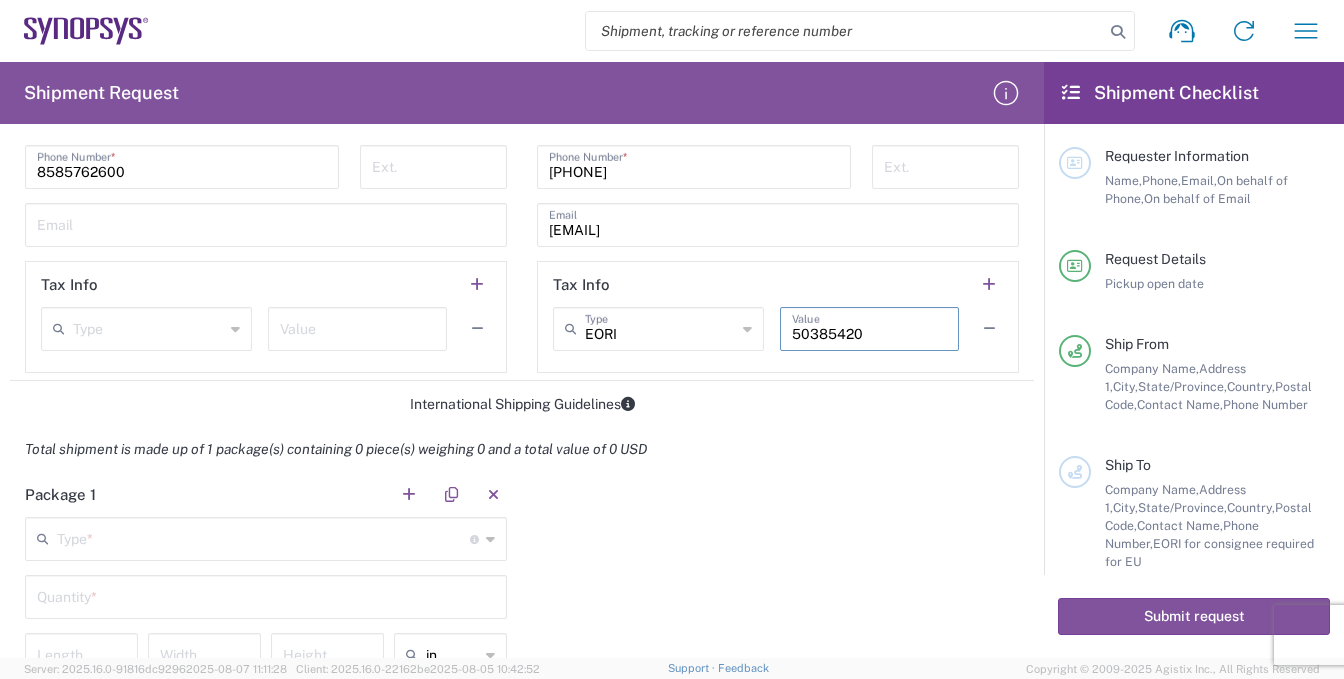 type on "50385420" 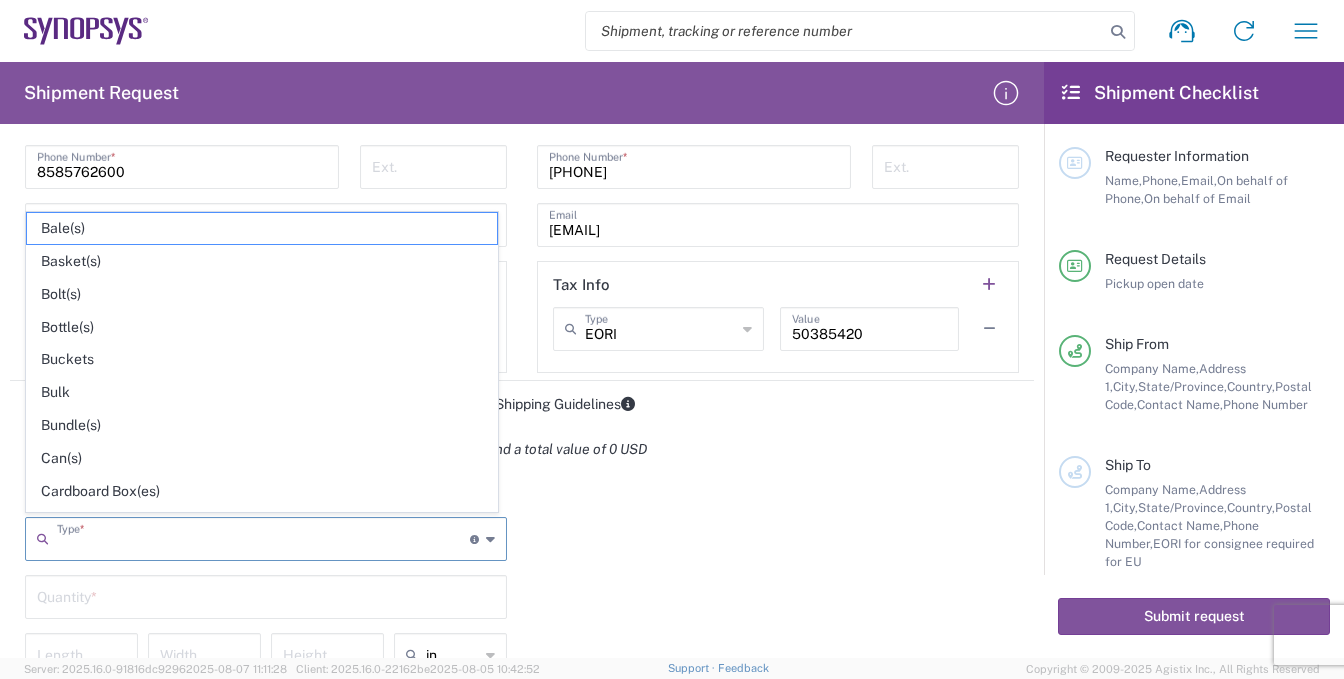 click on "Cardboard Box(es)" 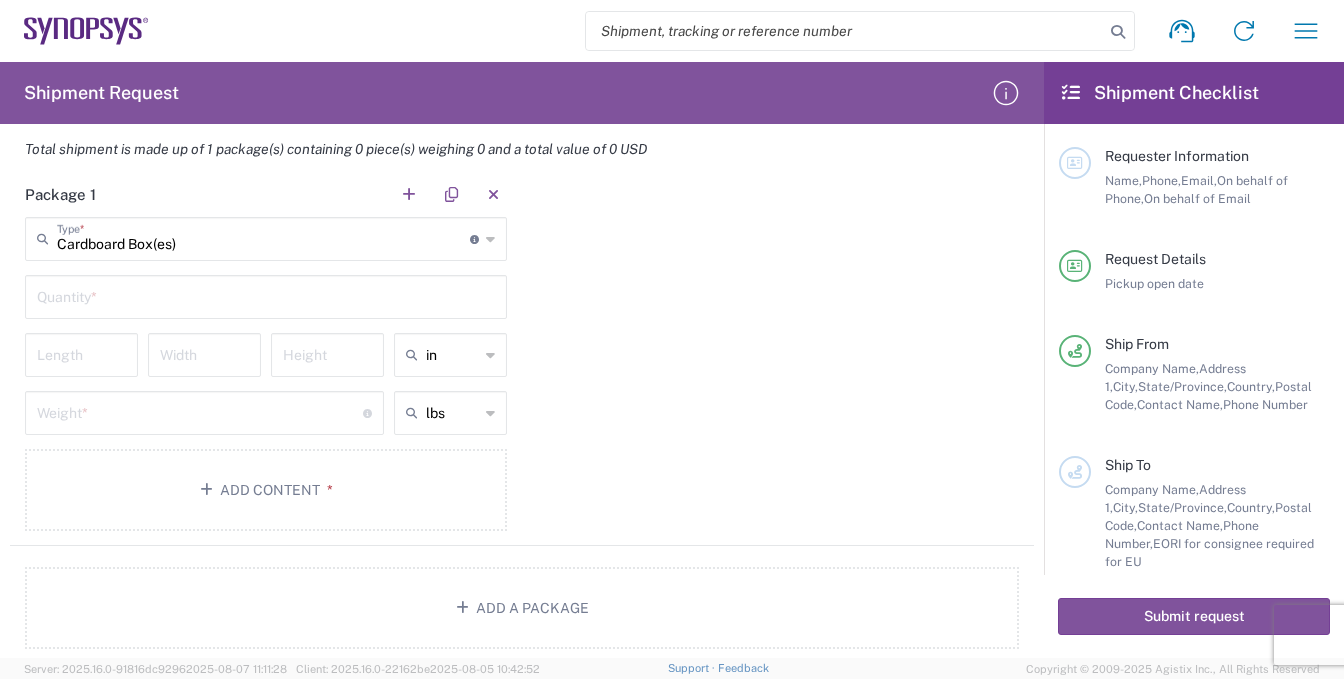 scroll, scrollTop: 1600, scrollLeft: 0, axis: vertical 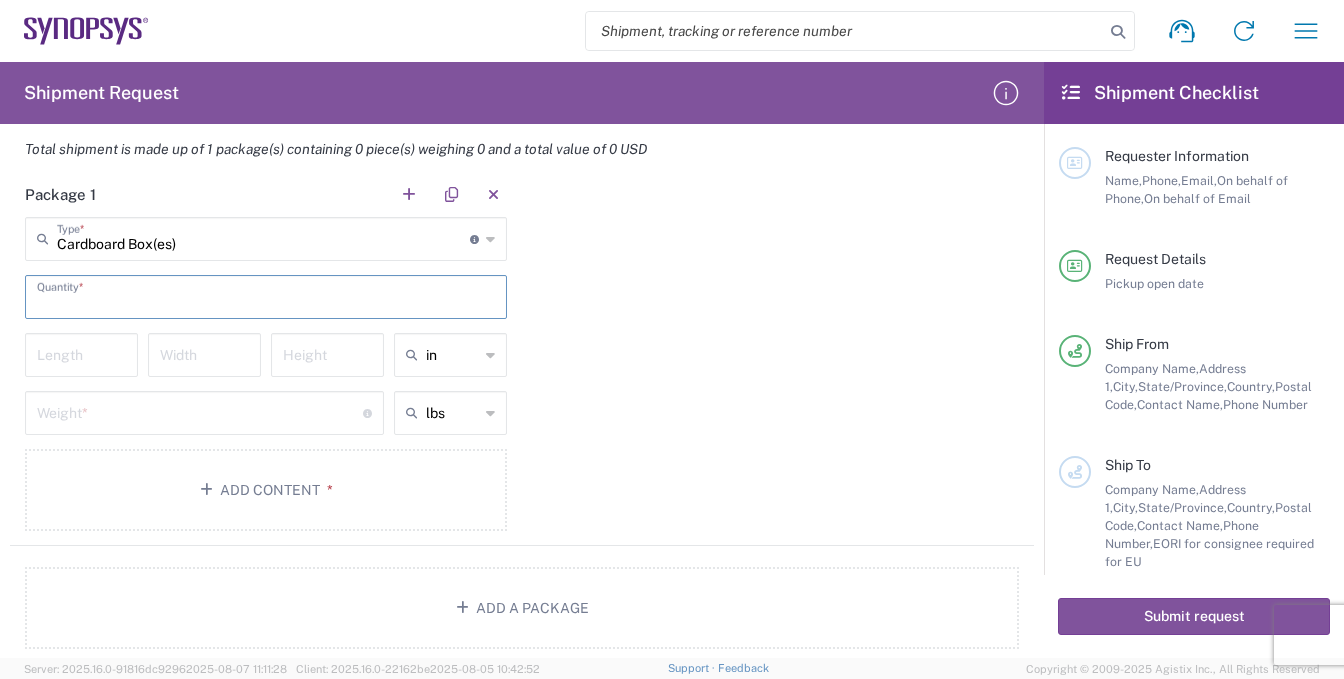 click at bounding box center [266, 295] 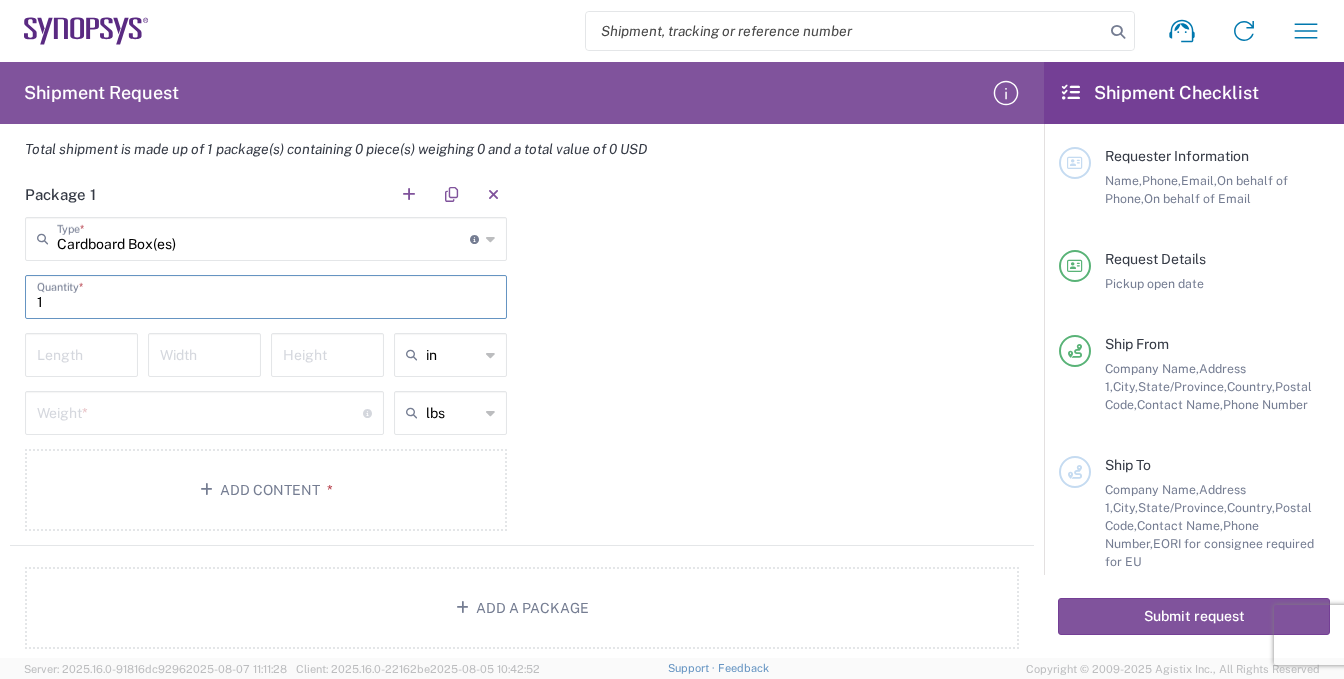 type on "1" 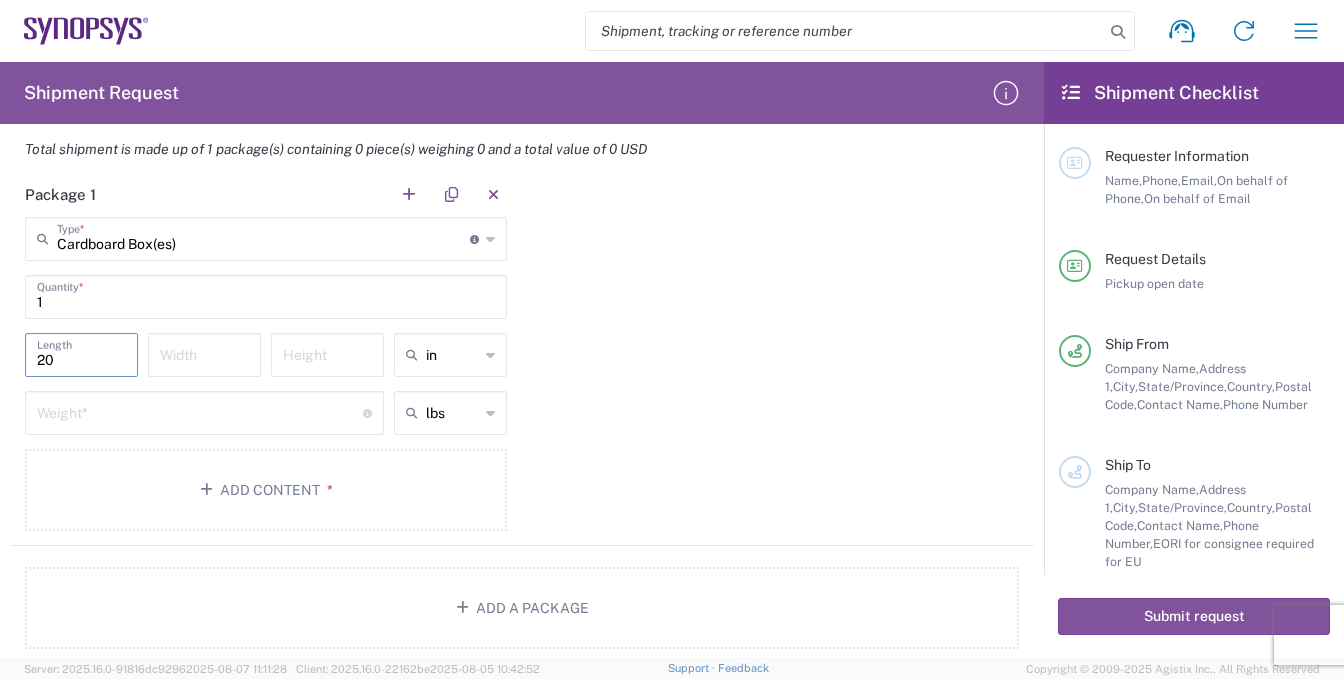 type on "20" 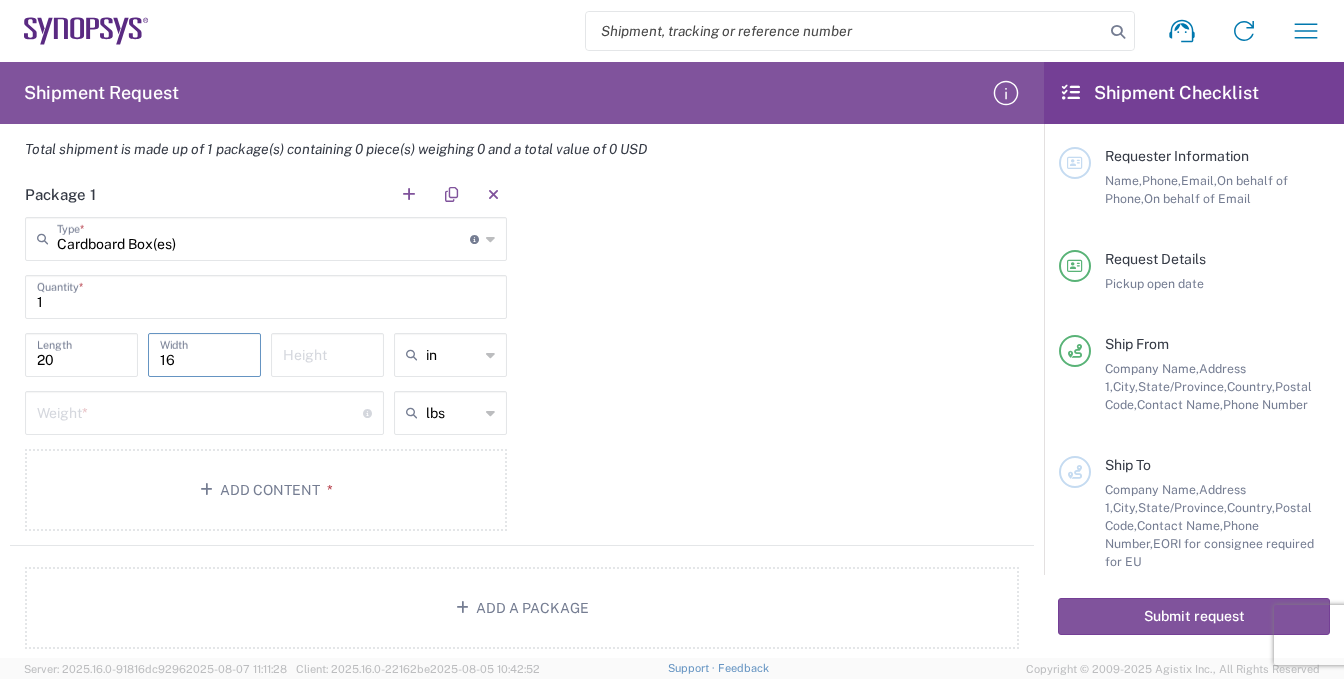 type on "16" 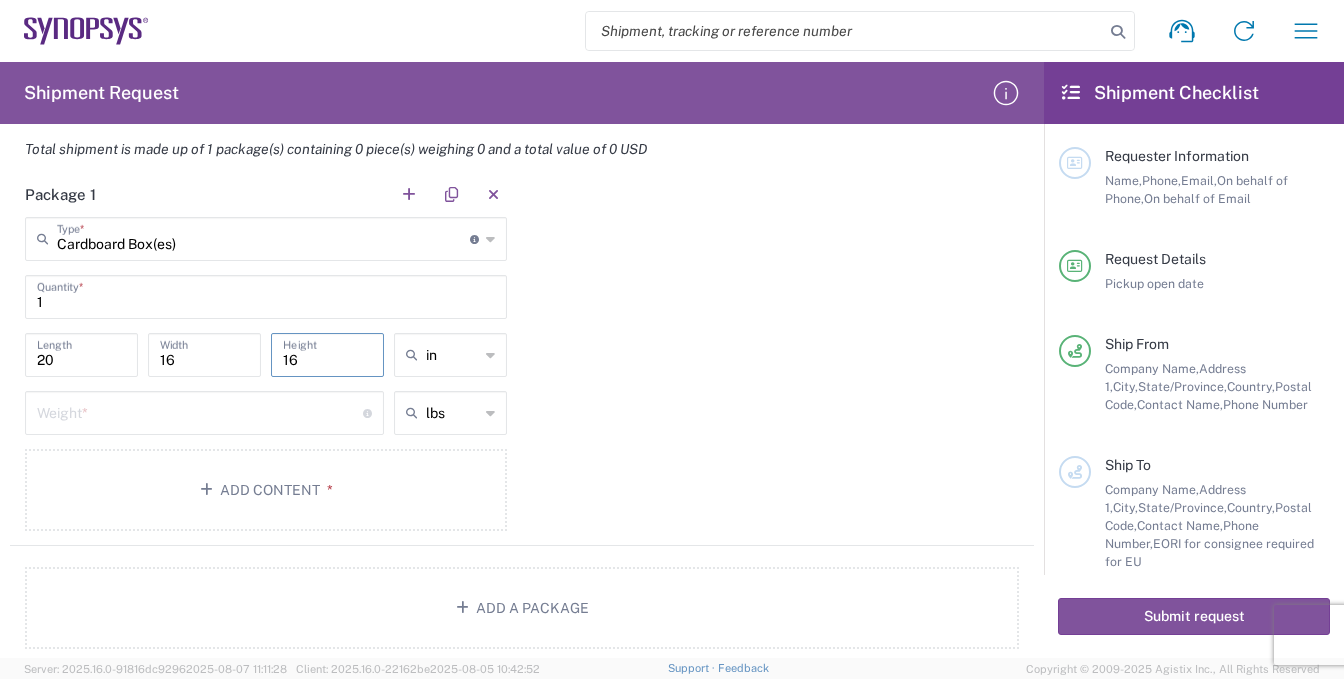 type on "16" 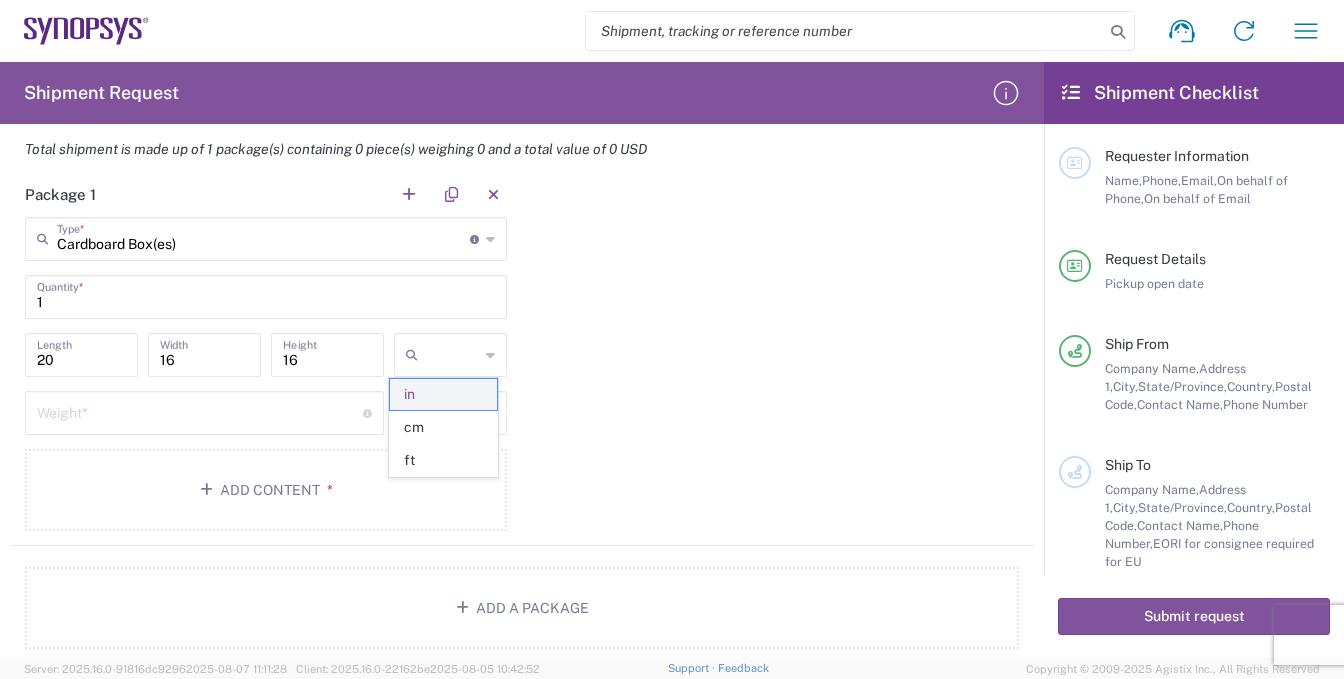 click on "in" 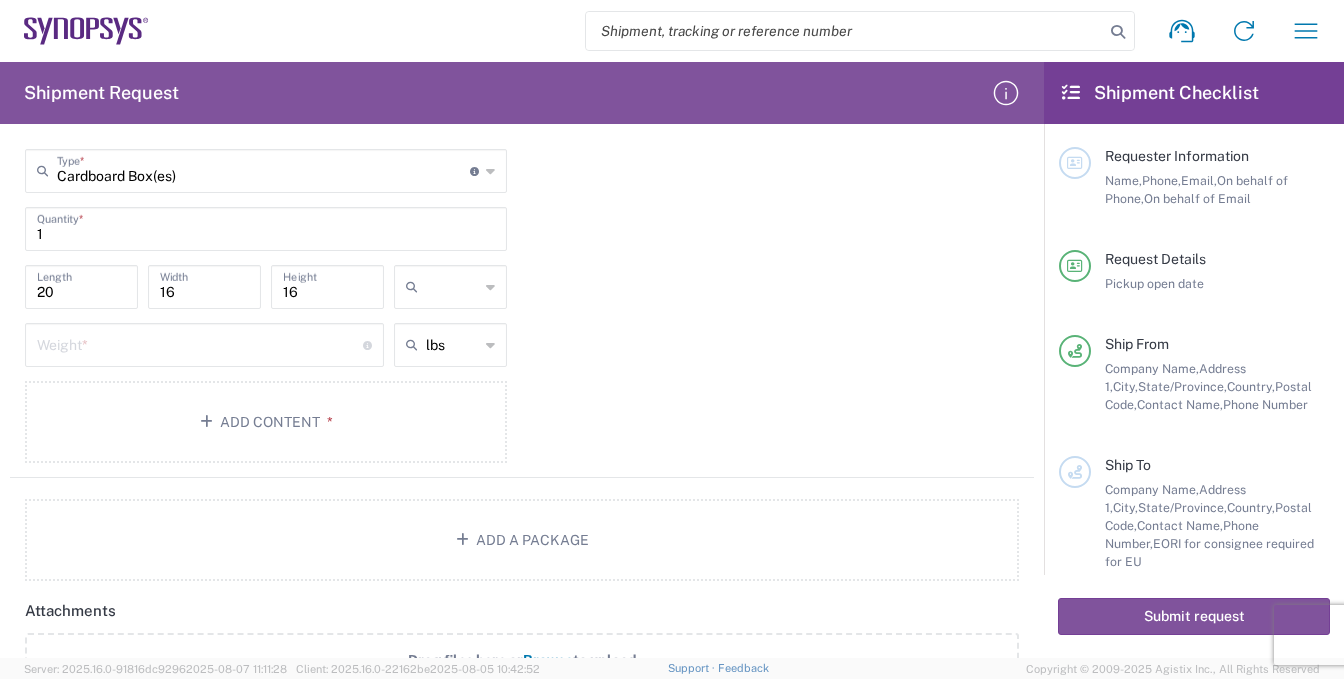 scroll, scrollTop: 1800, scrollLeft: 0, axis: vertical 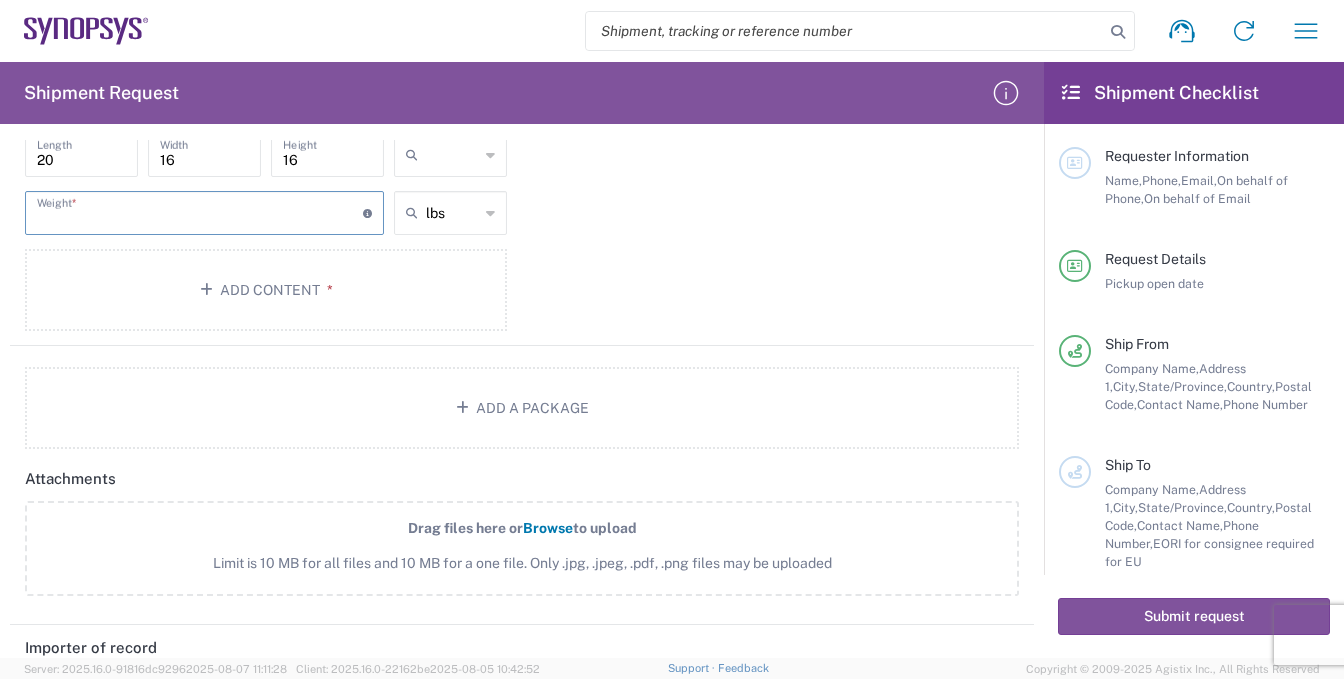 click at bounding box center (200, 211) 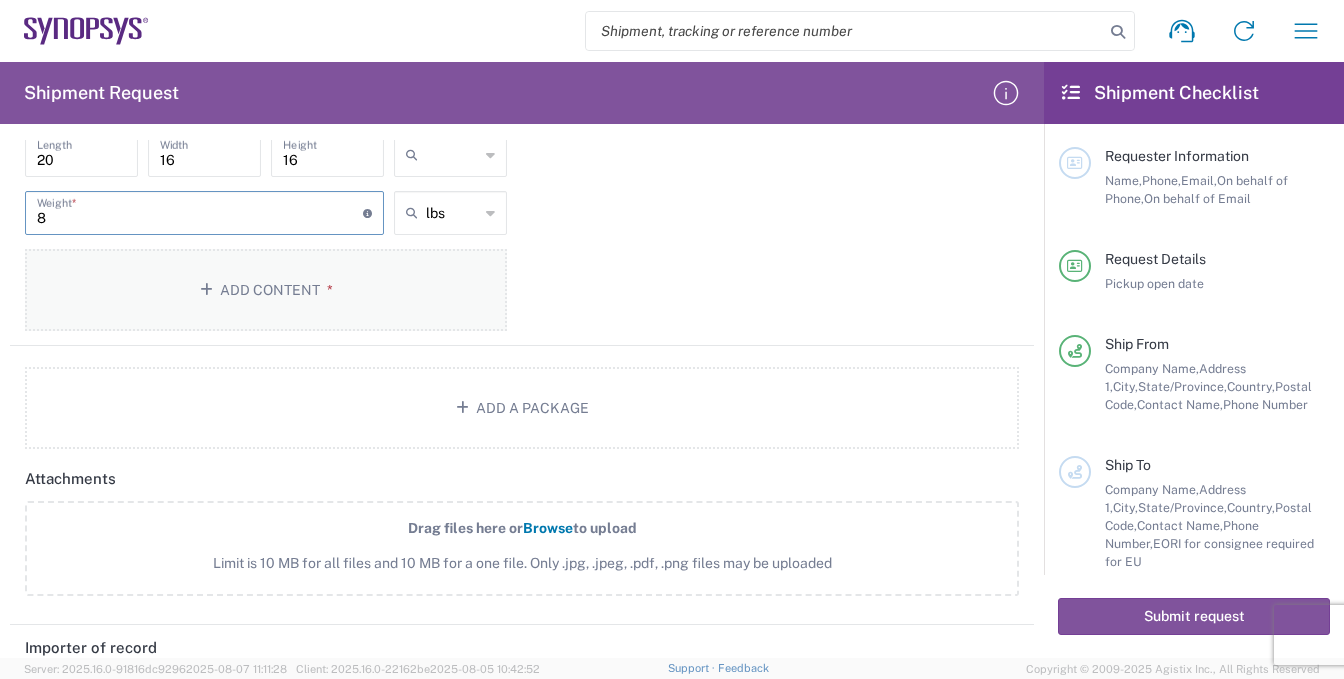 type on "8" 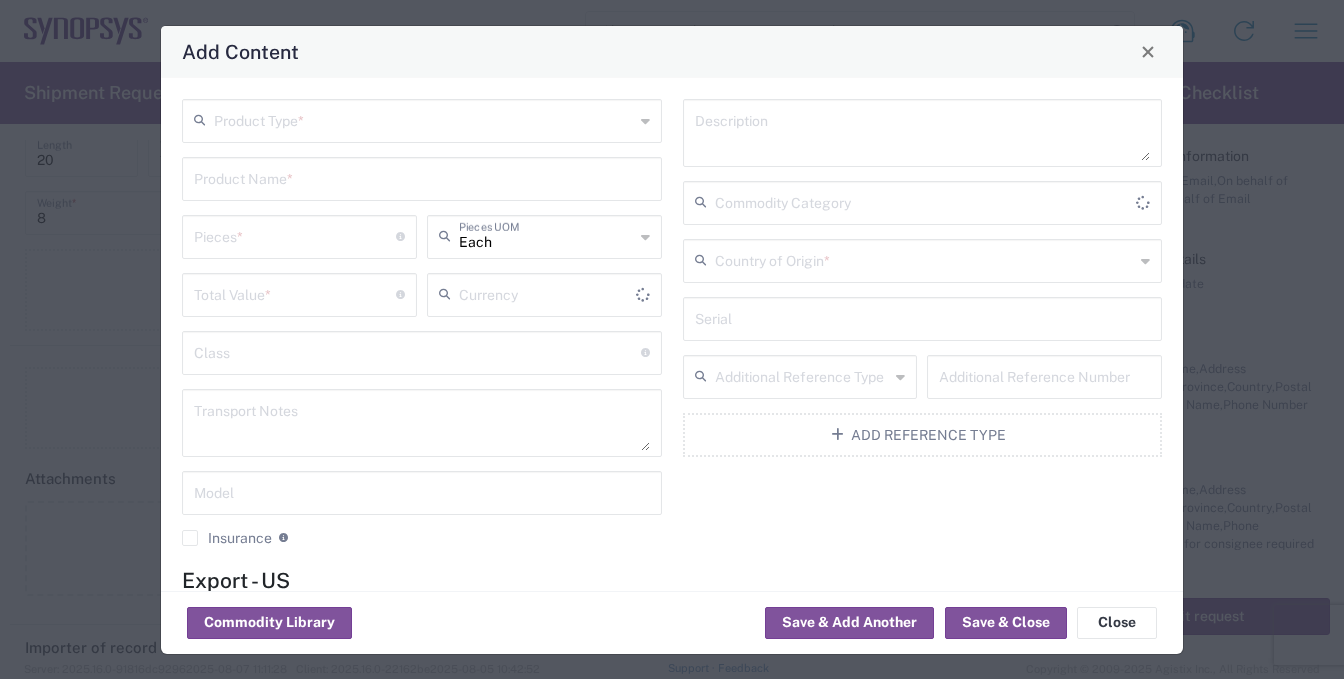 type on "US Dollar" 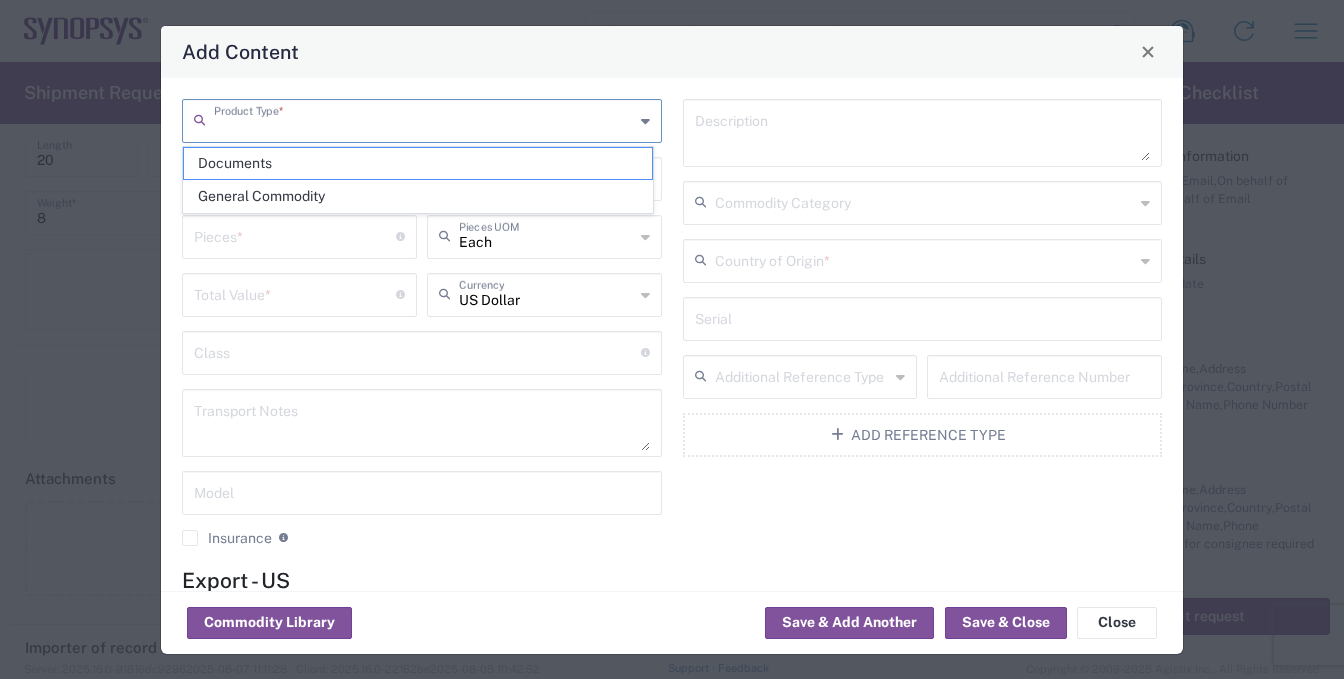 click at bounding box center [424, 119] 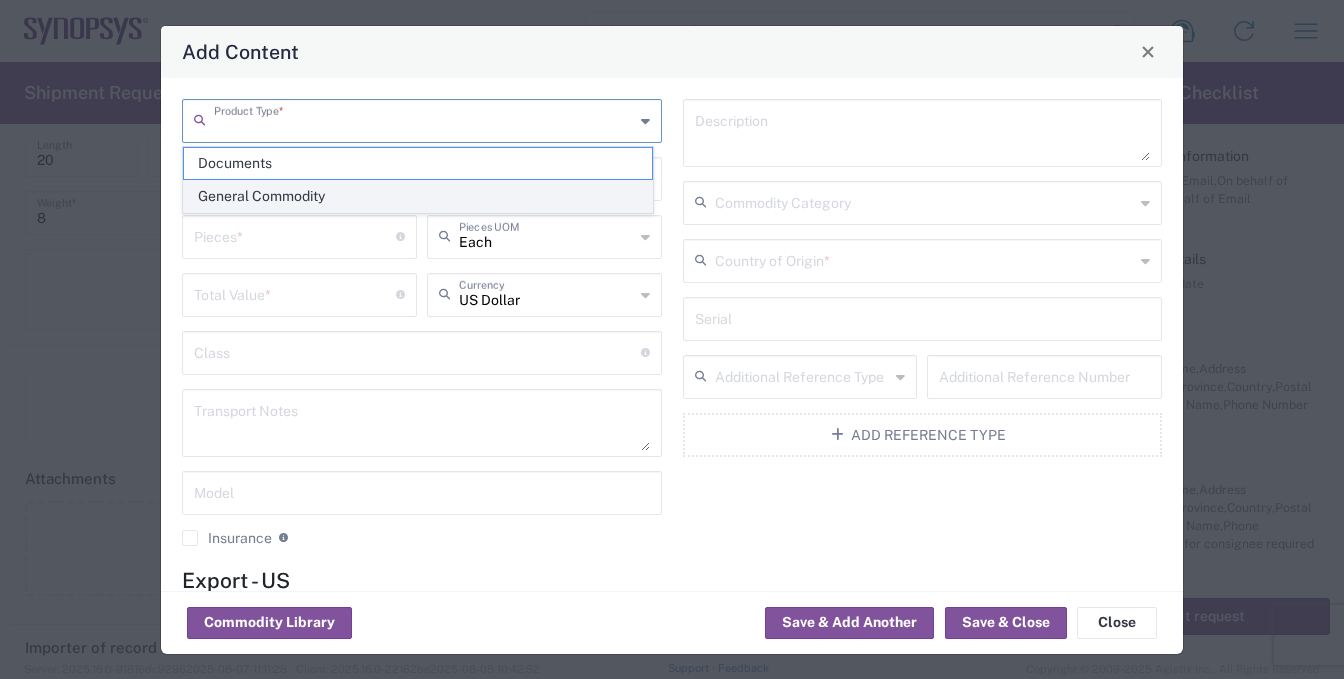 click on "General Commodity" 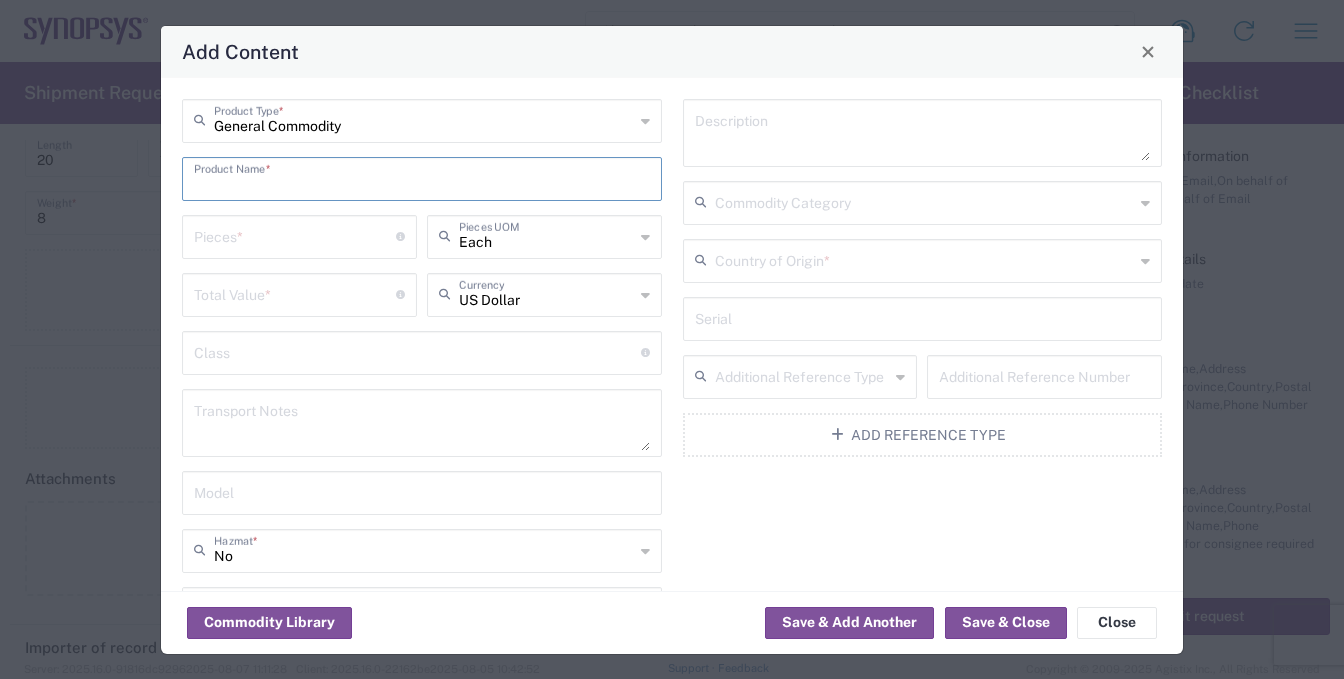 click at bounding box center (422, 177) 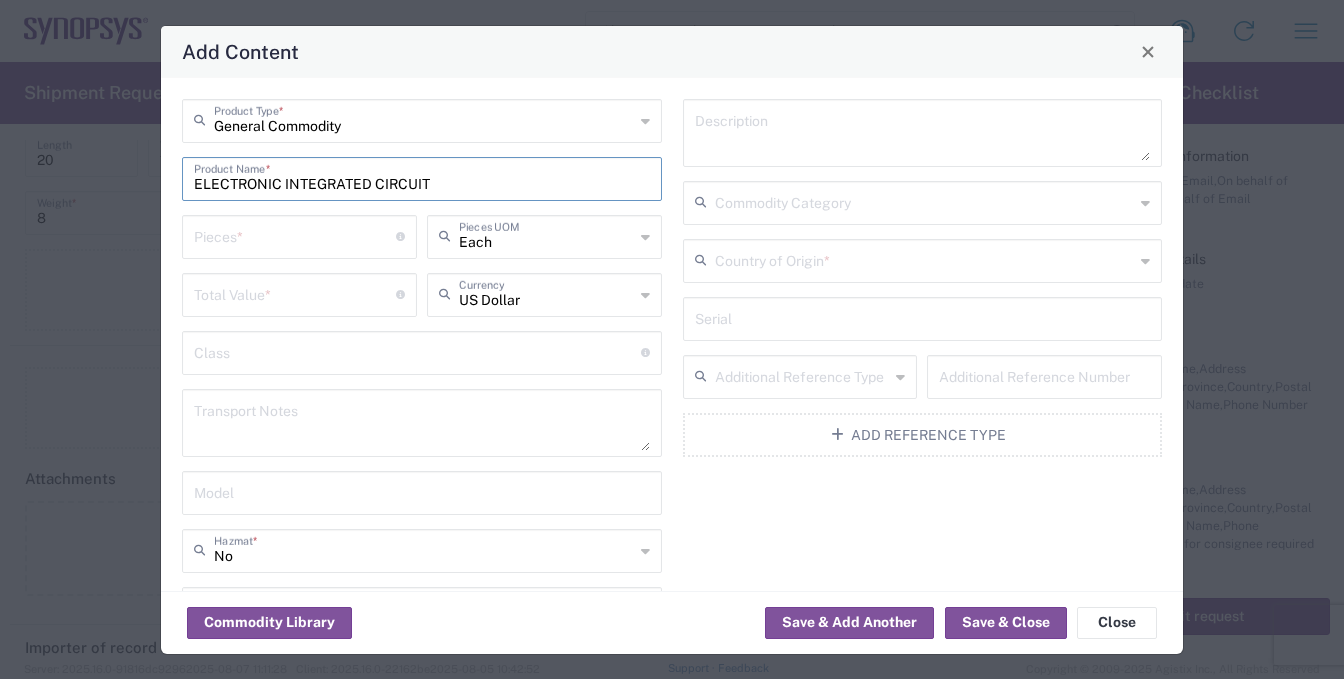 type on "ELECTRONIC INTEGRATED CIRCUIT" 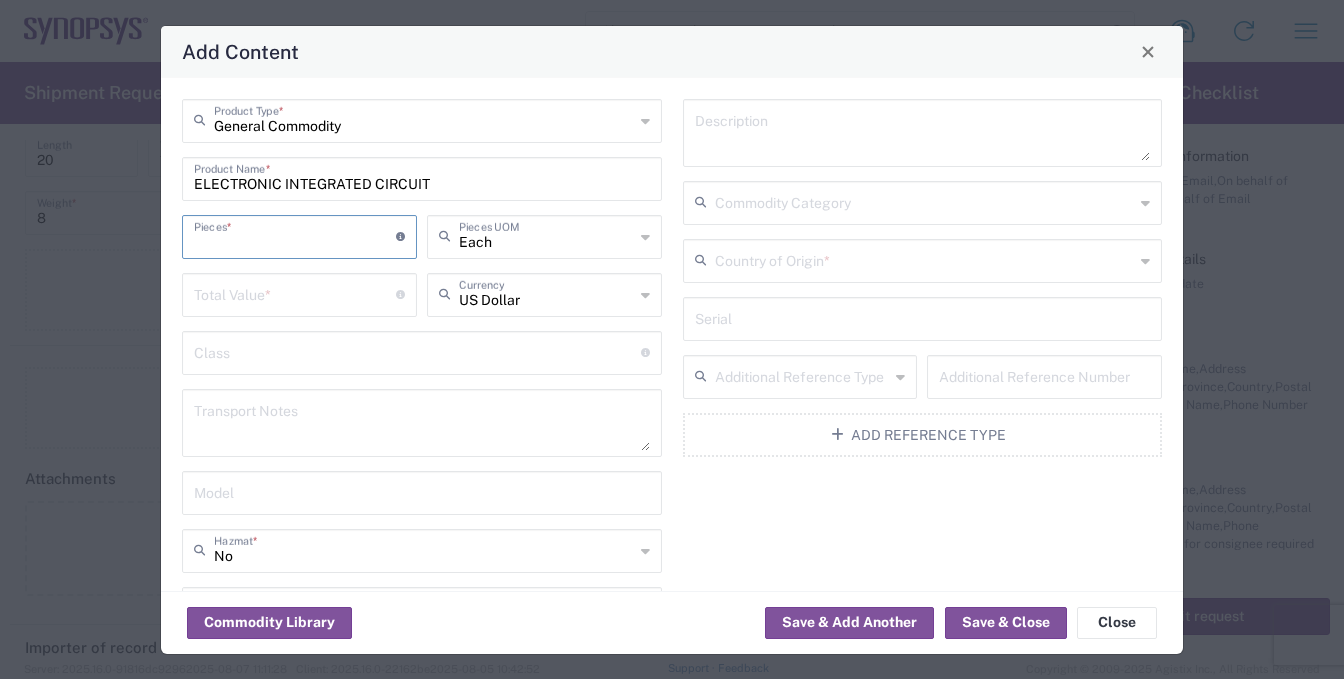 click at bounding box center [295, 235] 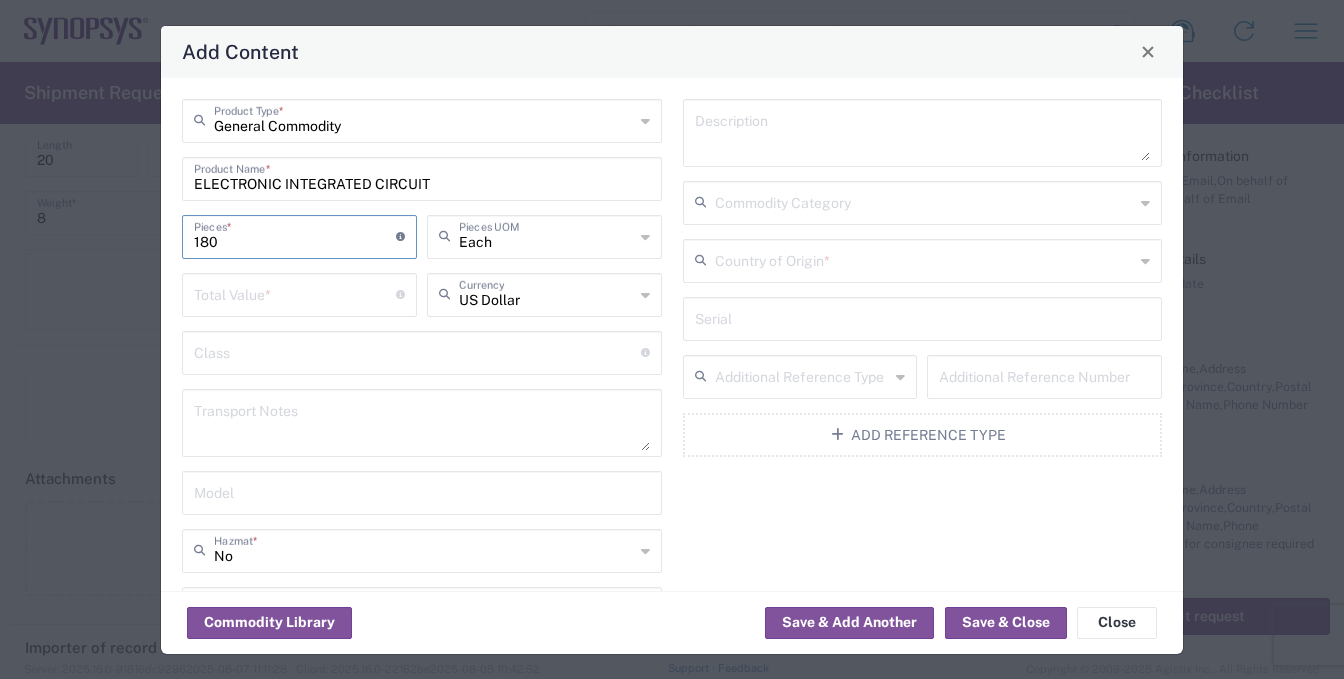 type on "180" 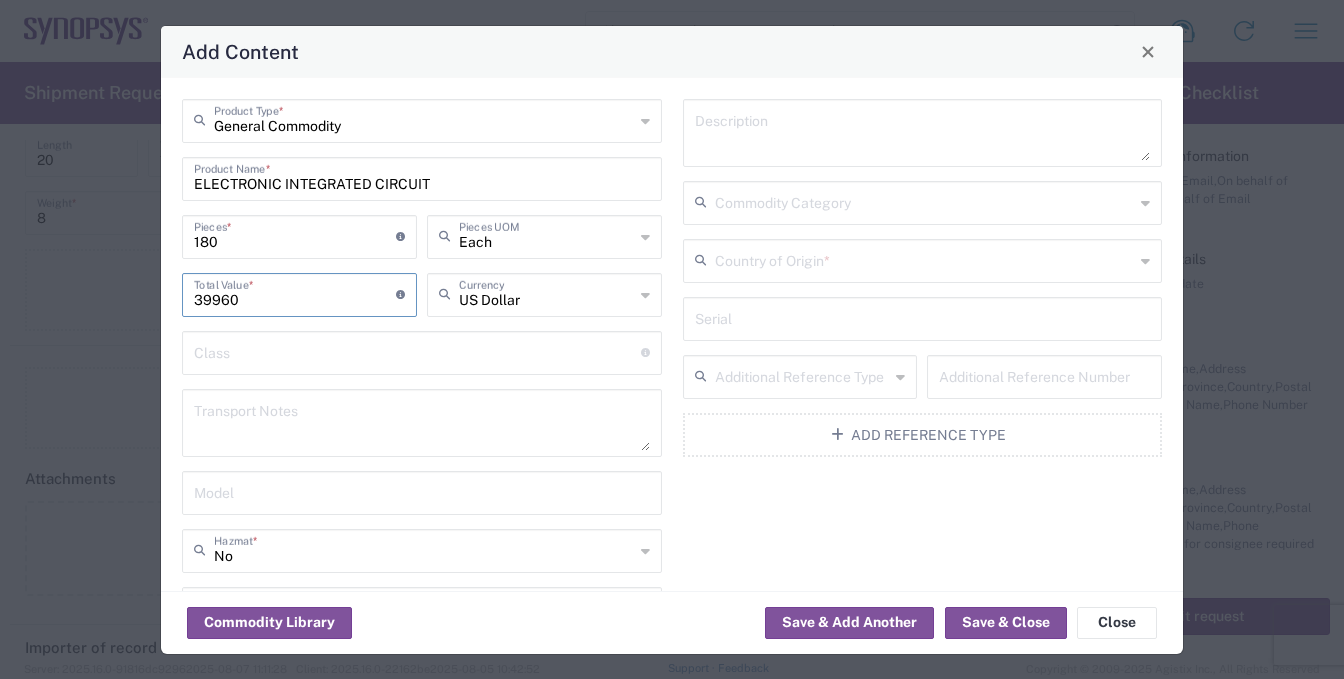 type on "39960" 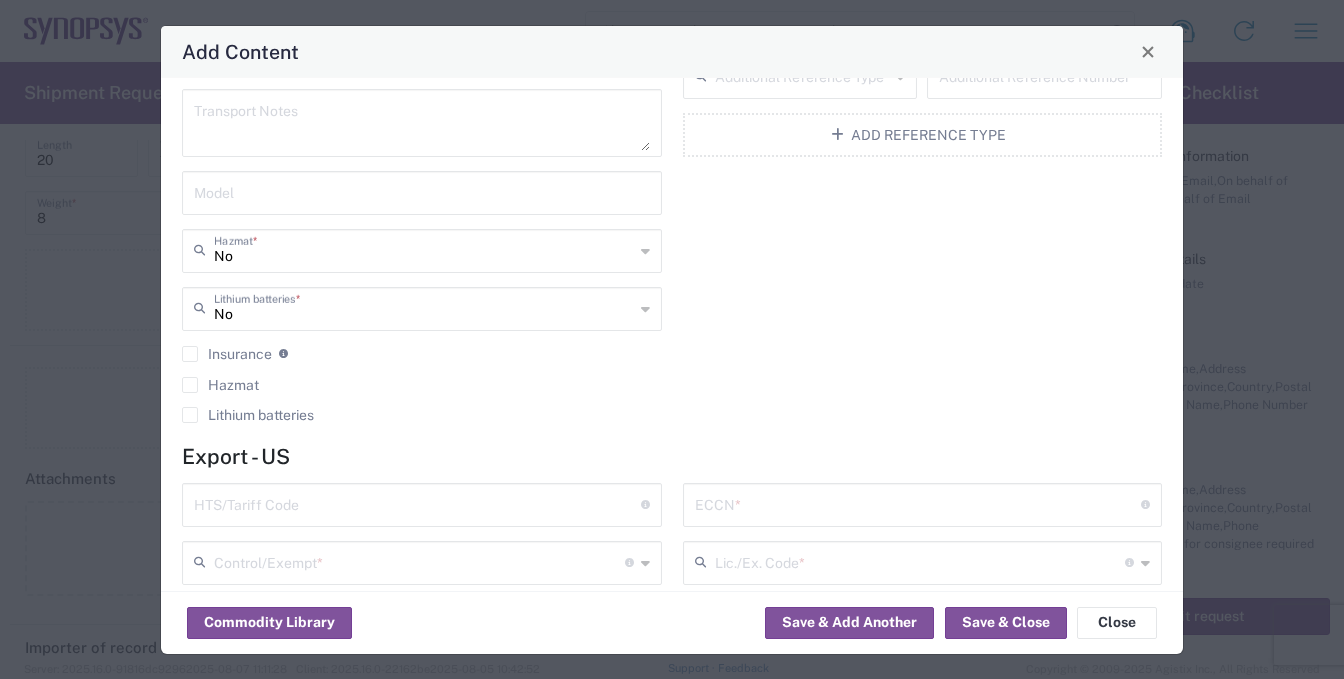 scroll, scrollTop: 488, scrollLeft: 0, axis: vertical 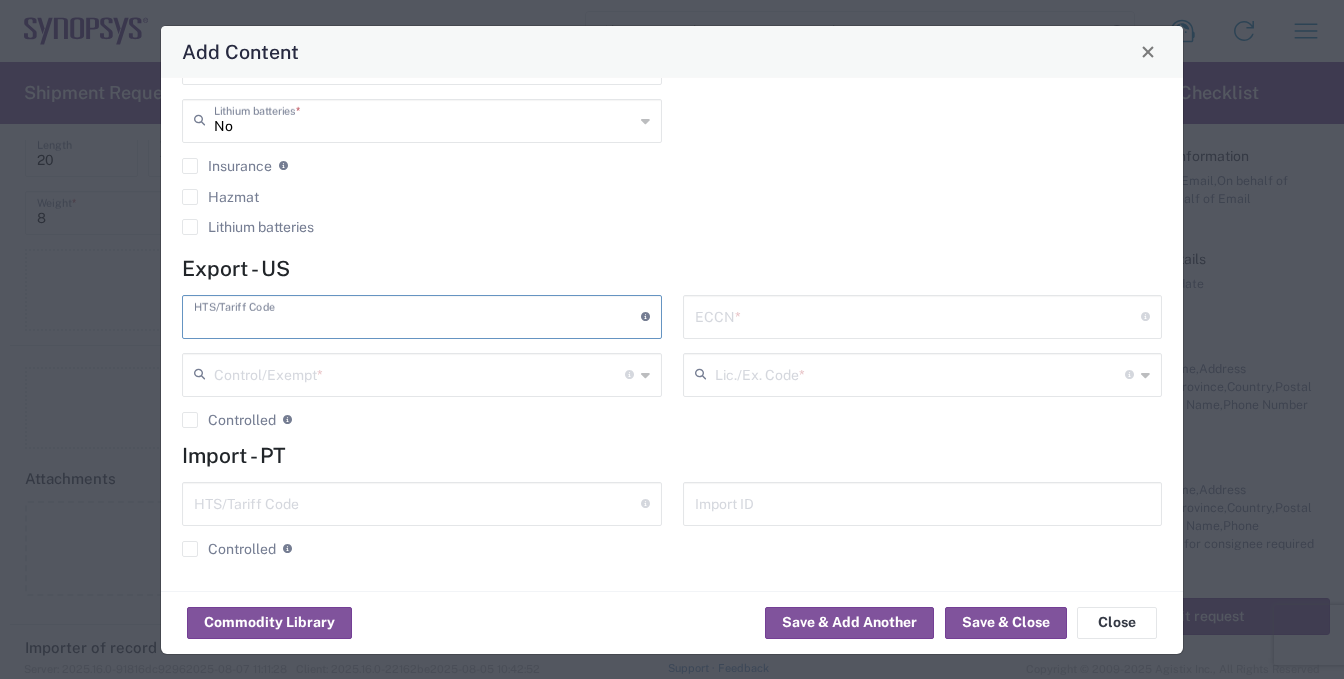 click at bounding box center [417, 315] 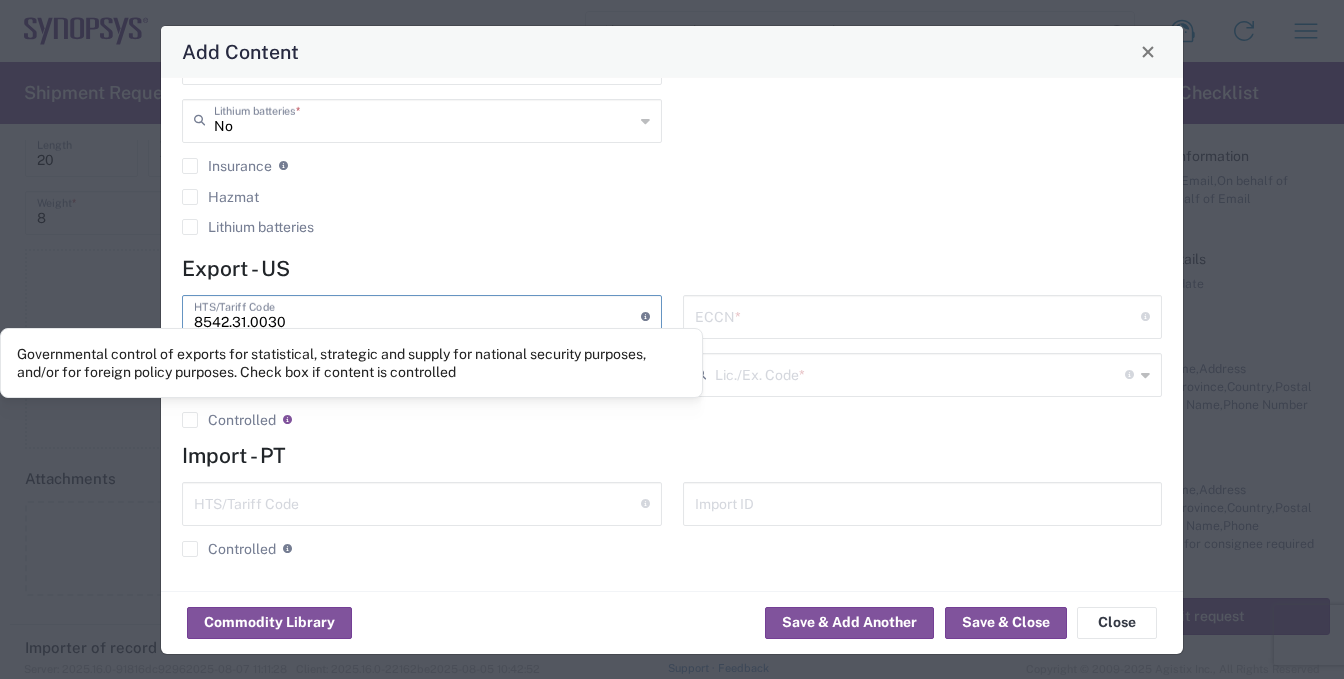 type on "8542.31.0030" 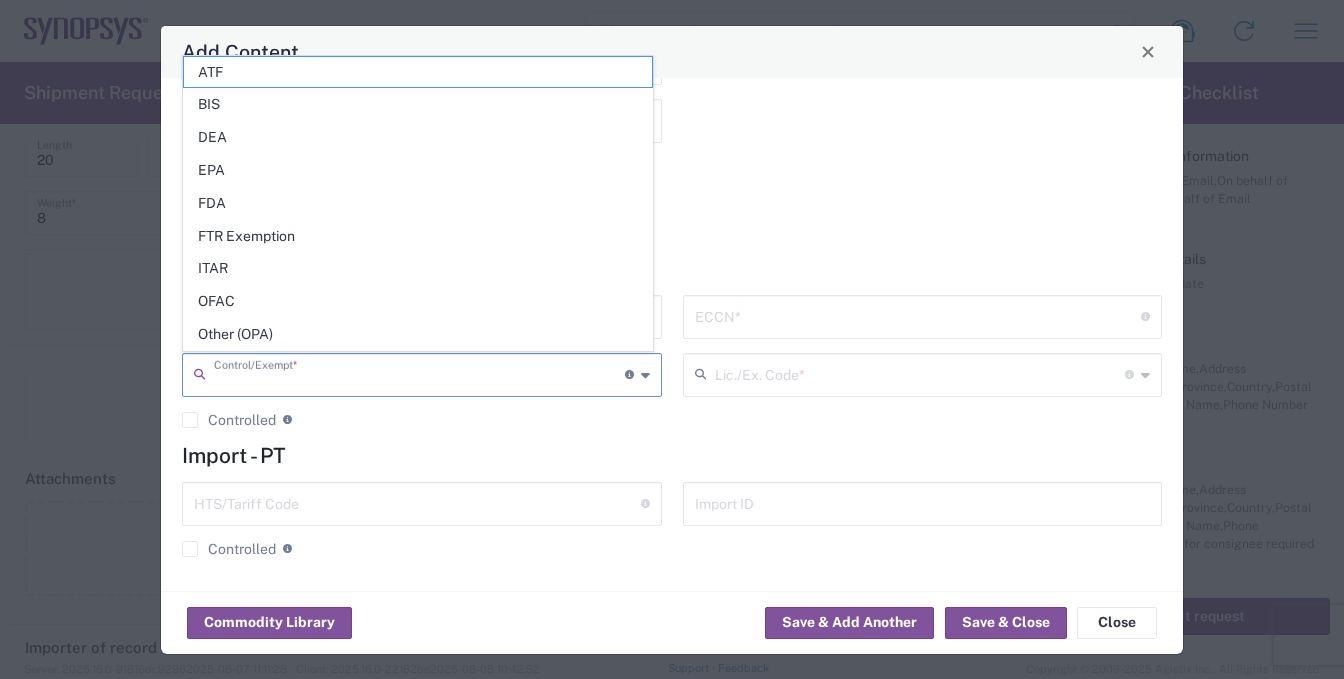 click at bounding box center (419, 373) 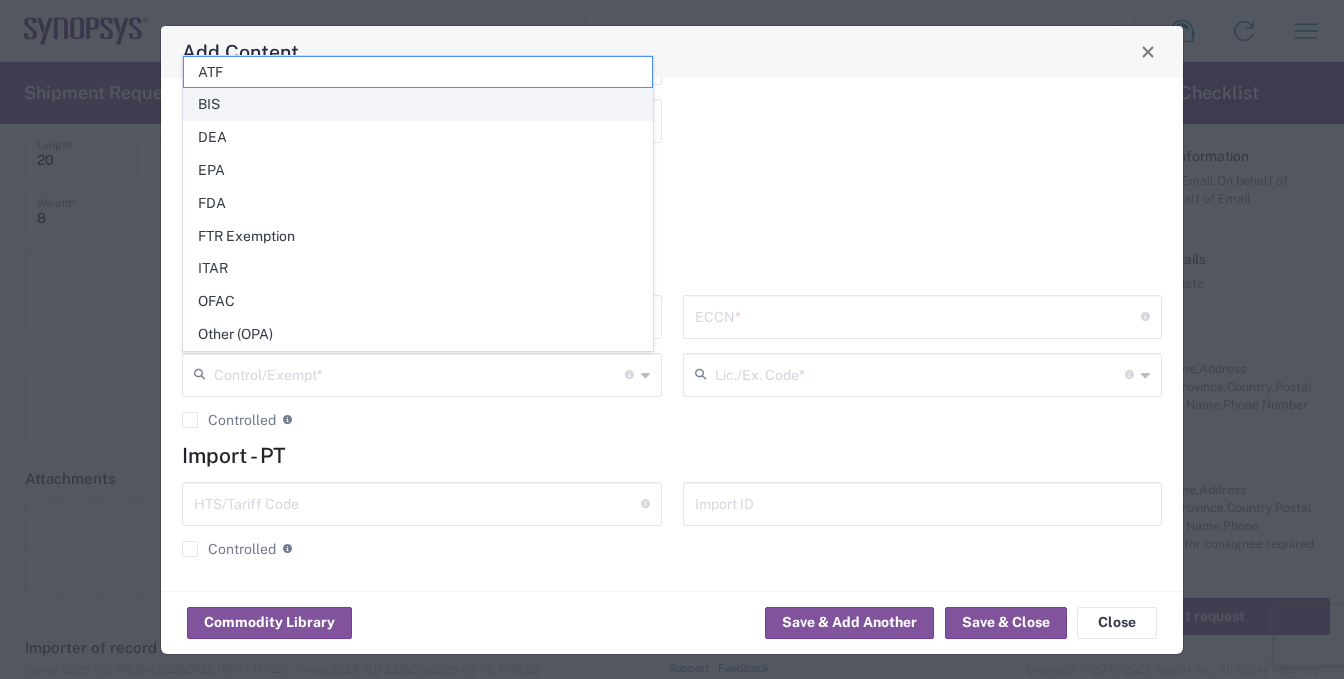 click on "BIS" 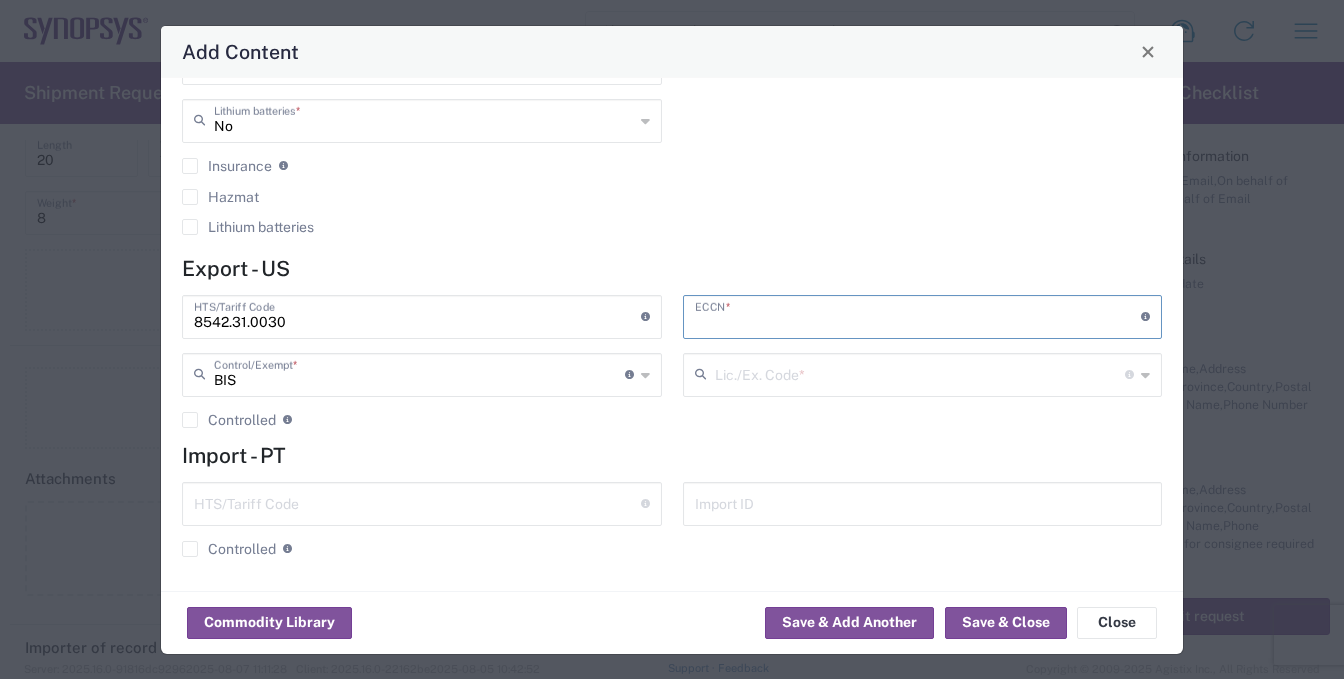 click at bounding box center (918, 315) 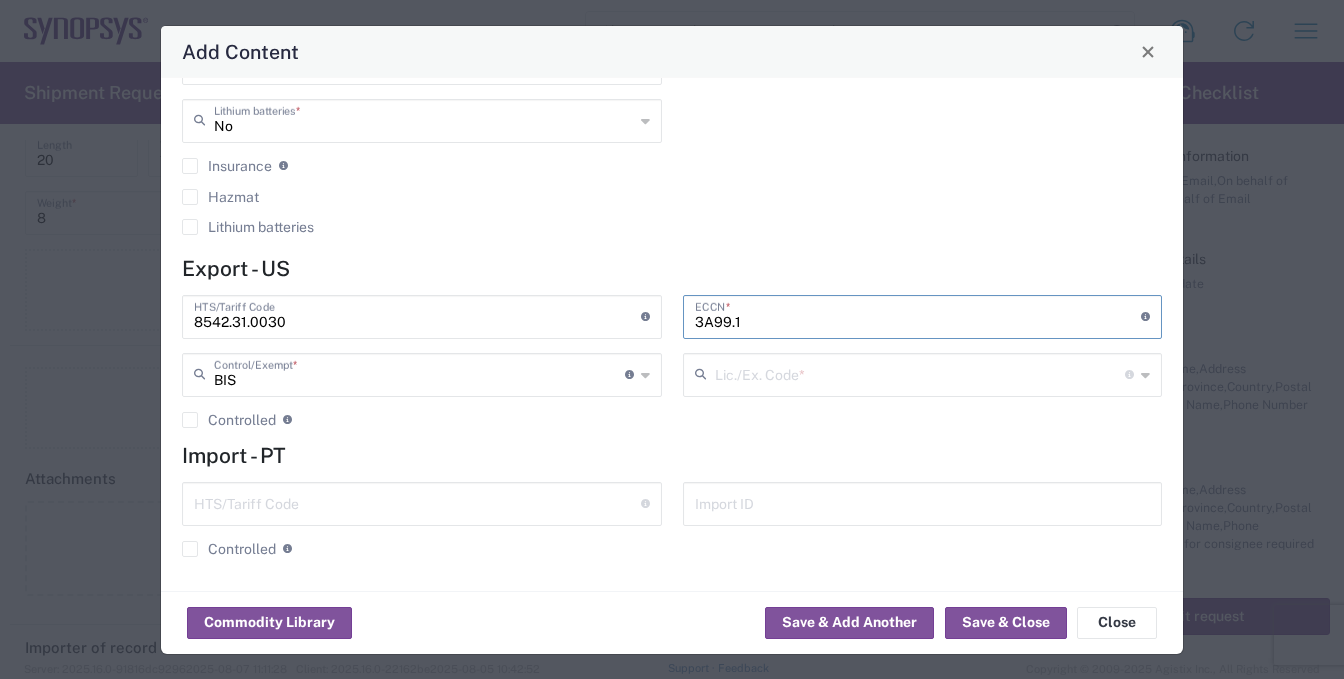 type on "3A99.1" 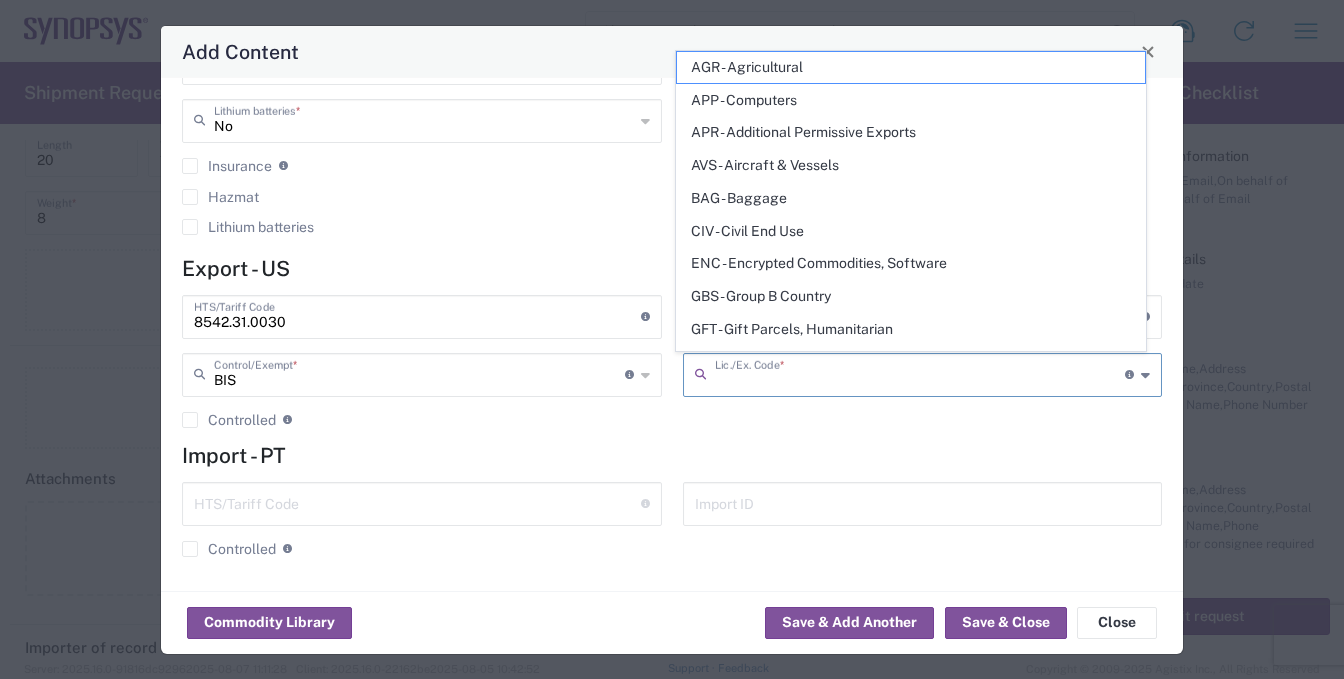 click at bounding box center [920, 373] 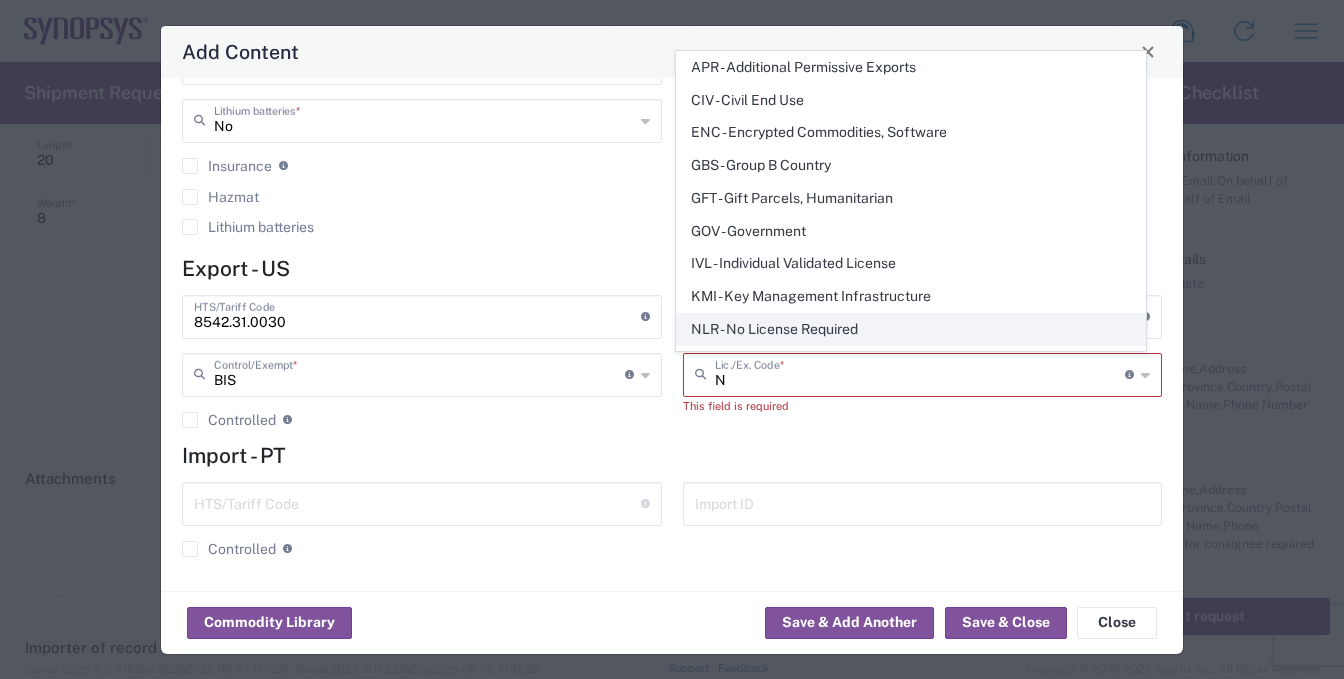 click on "NLR - No License Required" 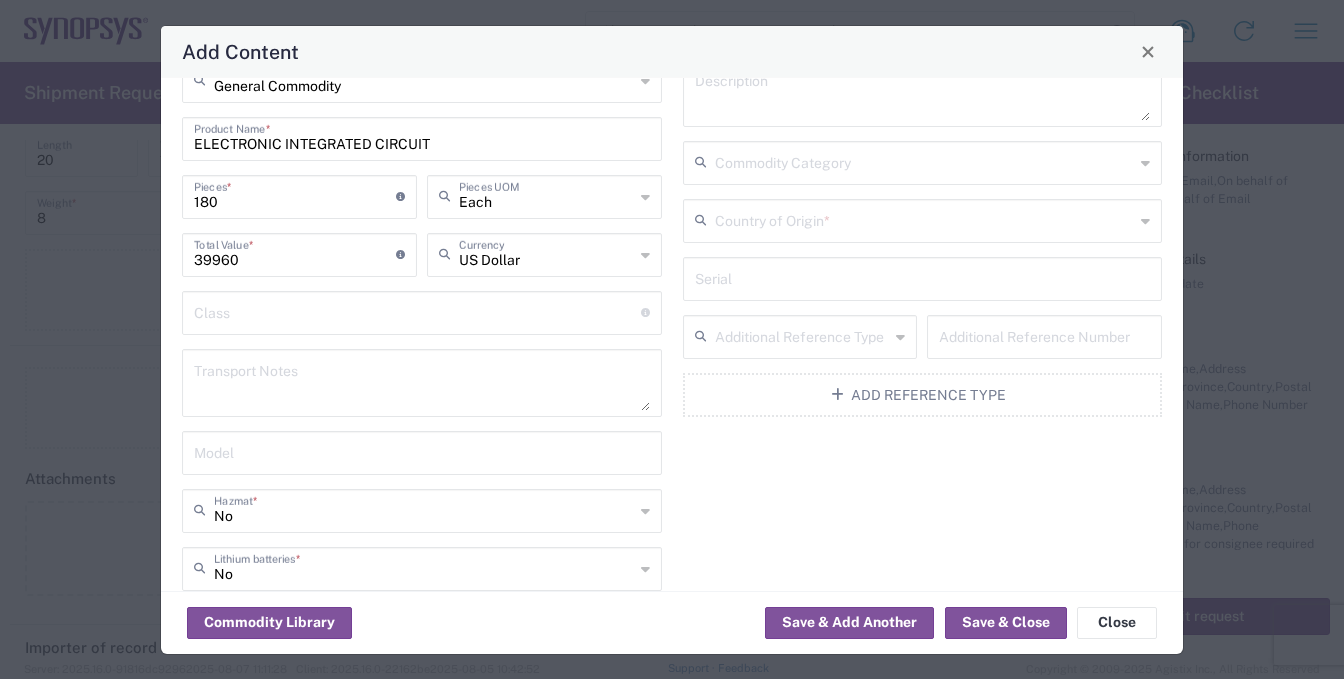 scroll, scrollTop: 0, scrollLeft: 0, axis: both 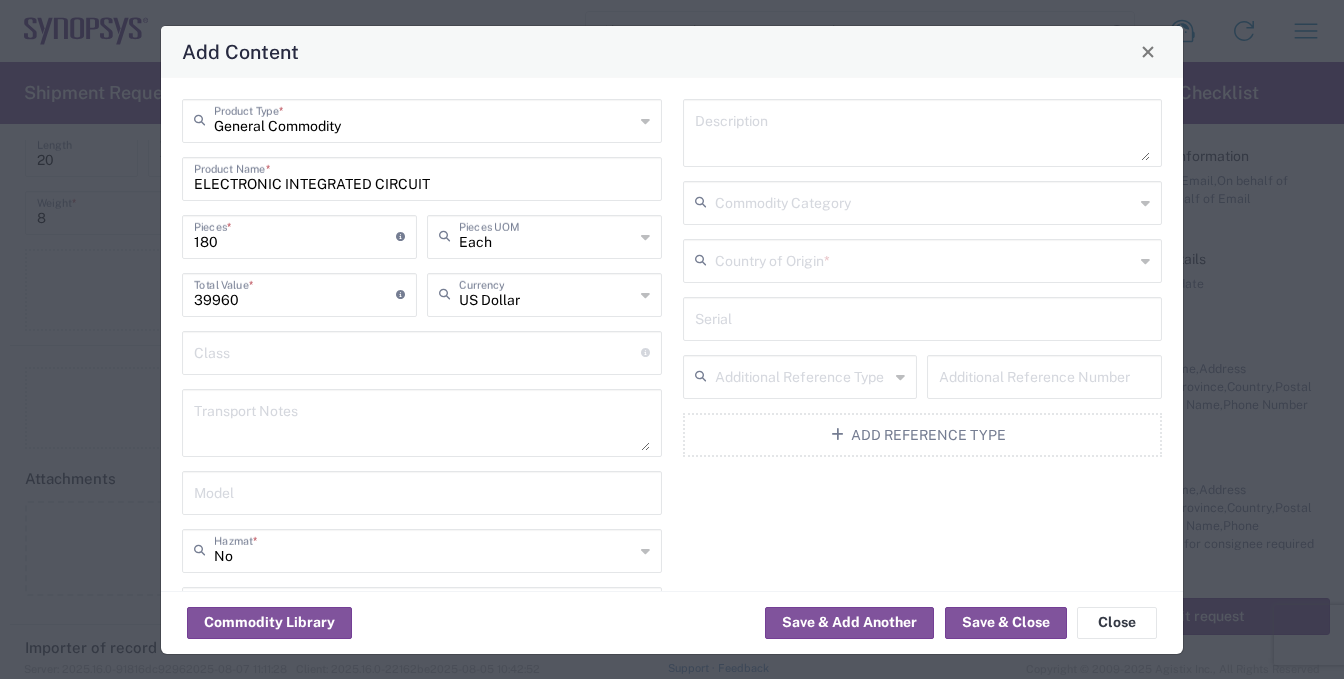 click at bounding box center [925, 259] 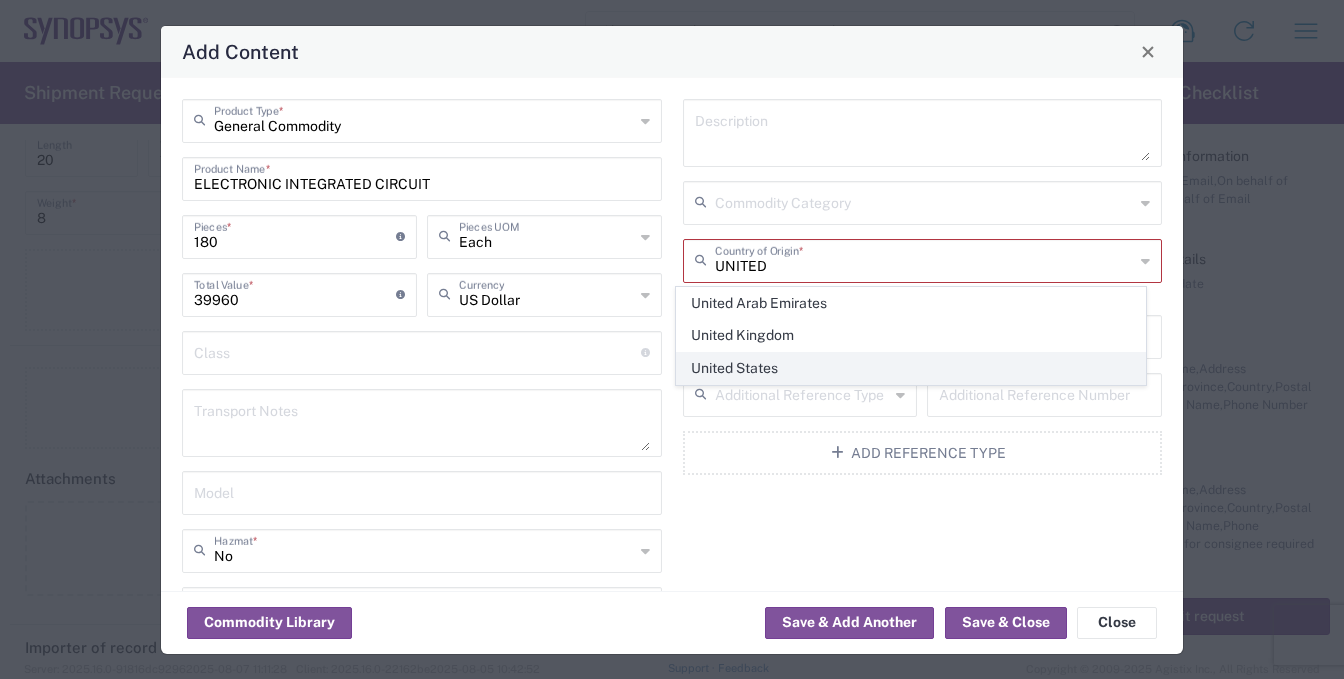 click on "United States" 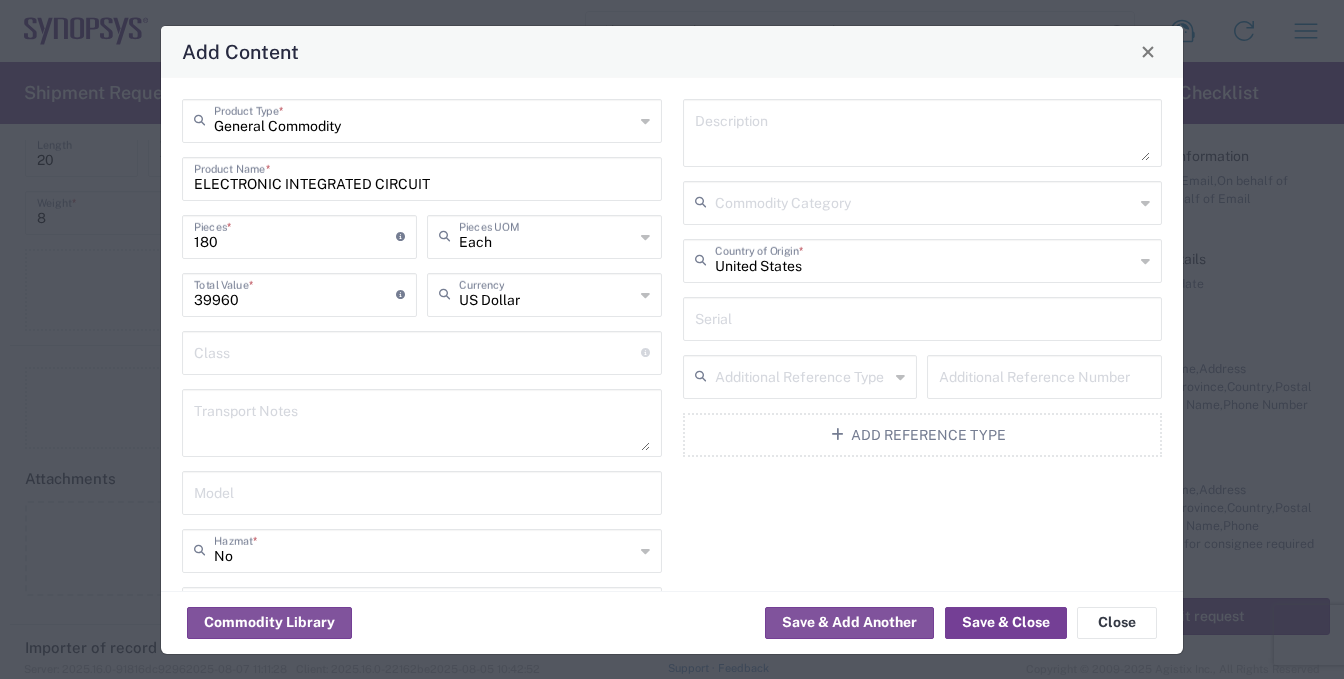 click on "Save & Close" 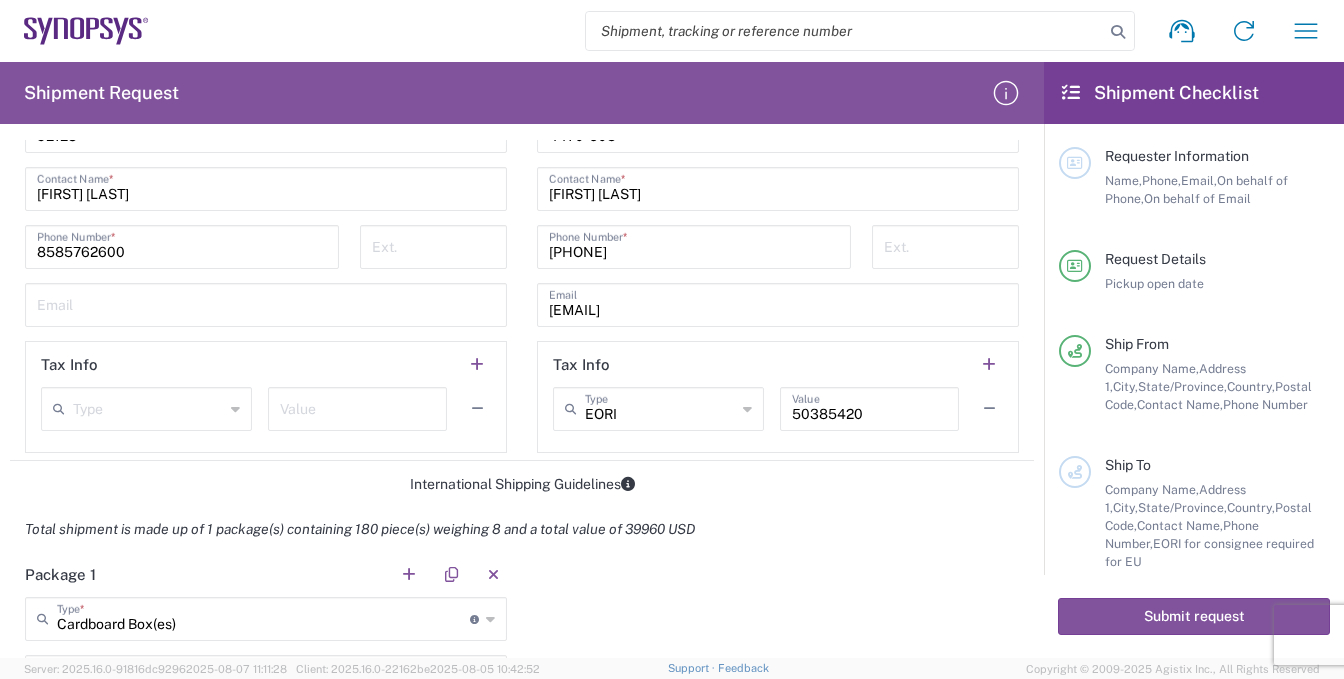 scroll, scrollTop: 1300, scrollLeft: 0, axis: vertical 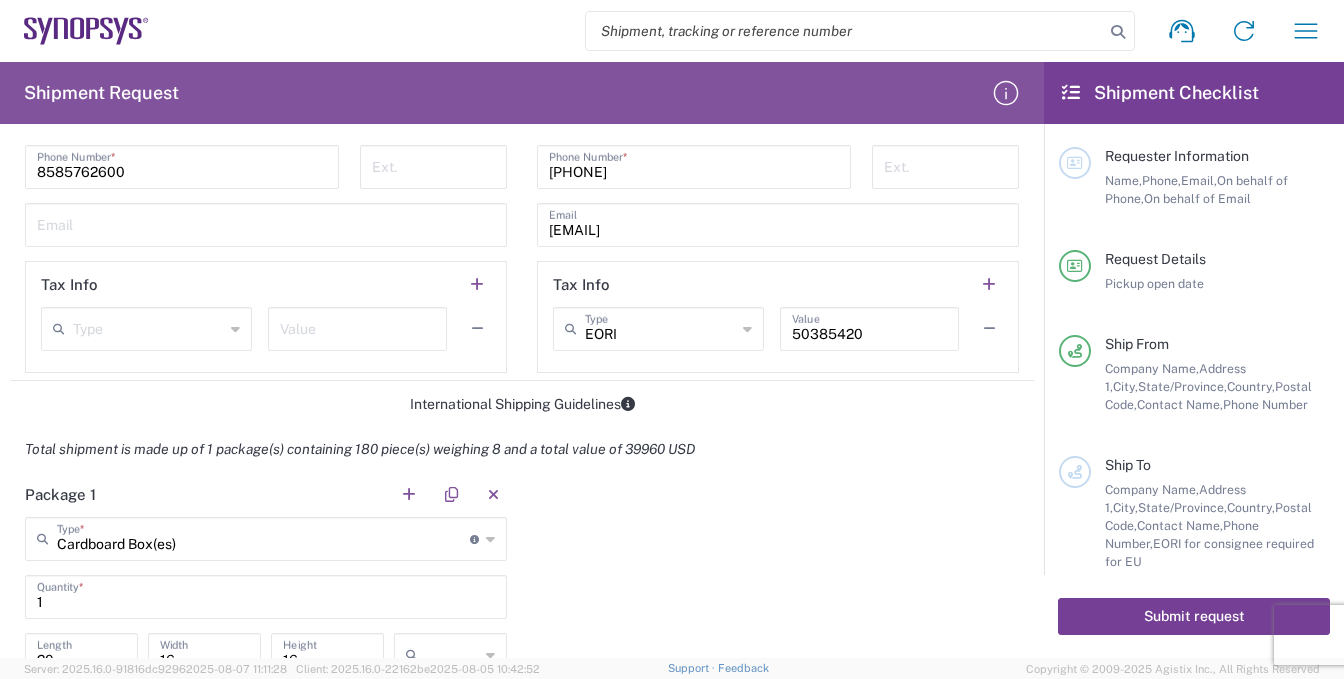 click on "Submit request" 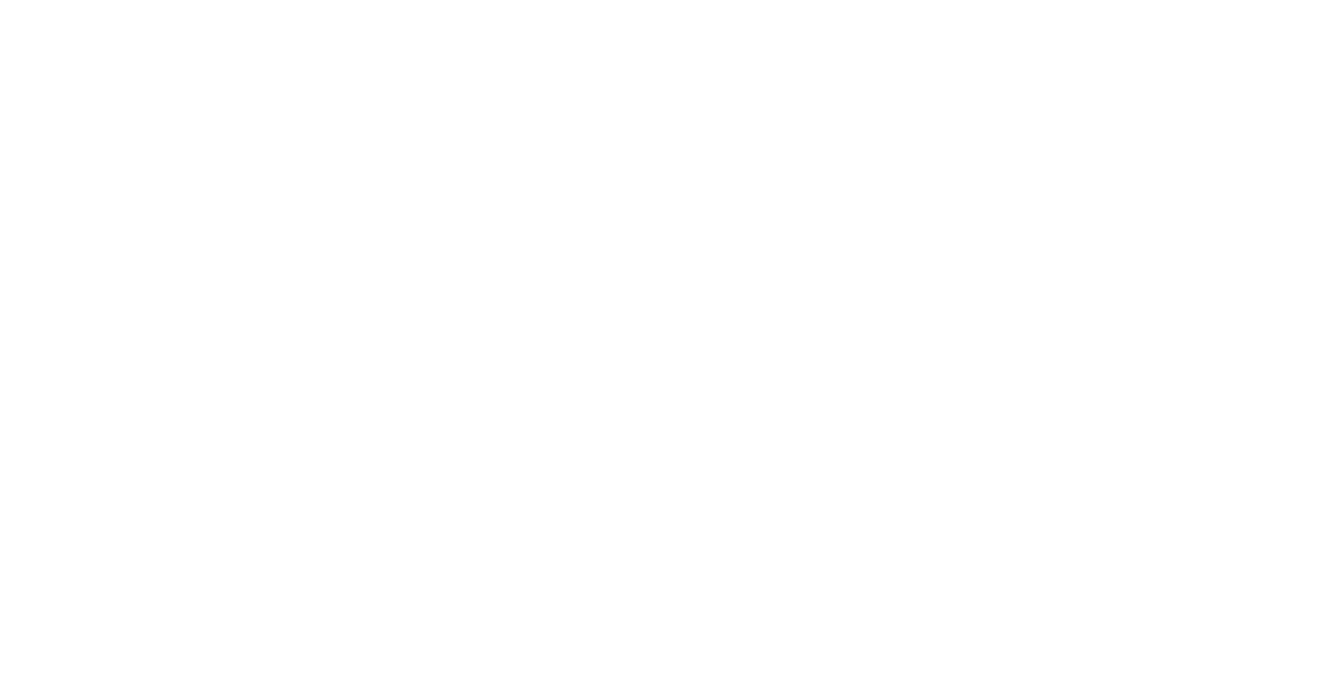 scroll, scrollTop: 0, scrollLeft: 0, axis: both 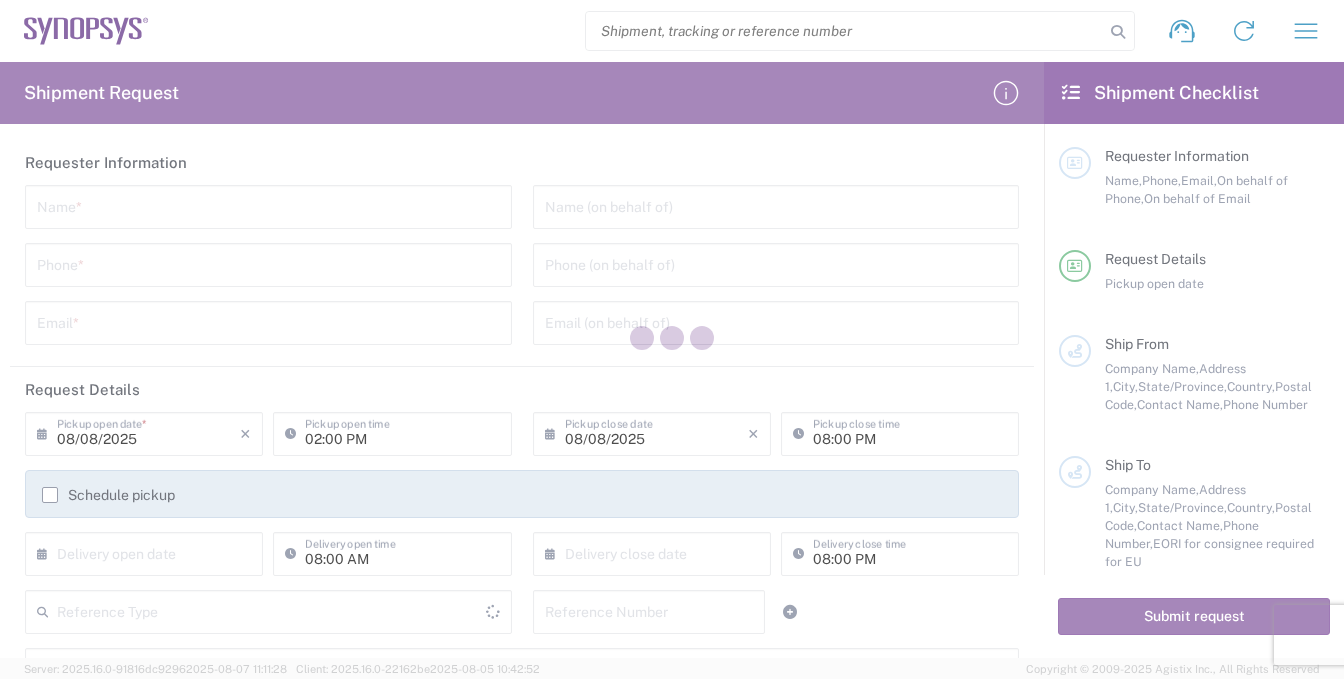 type on "United States" 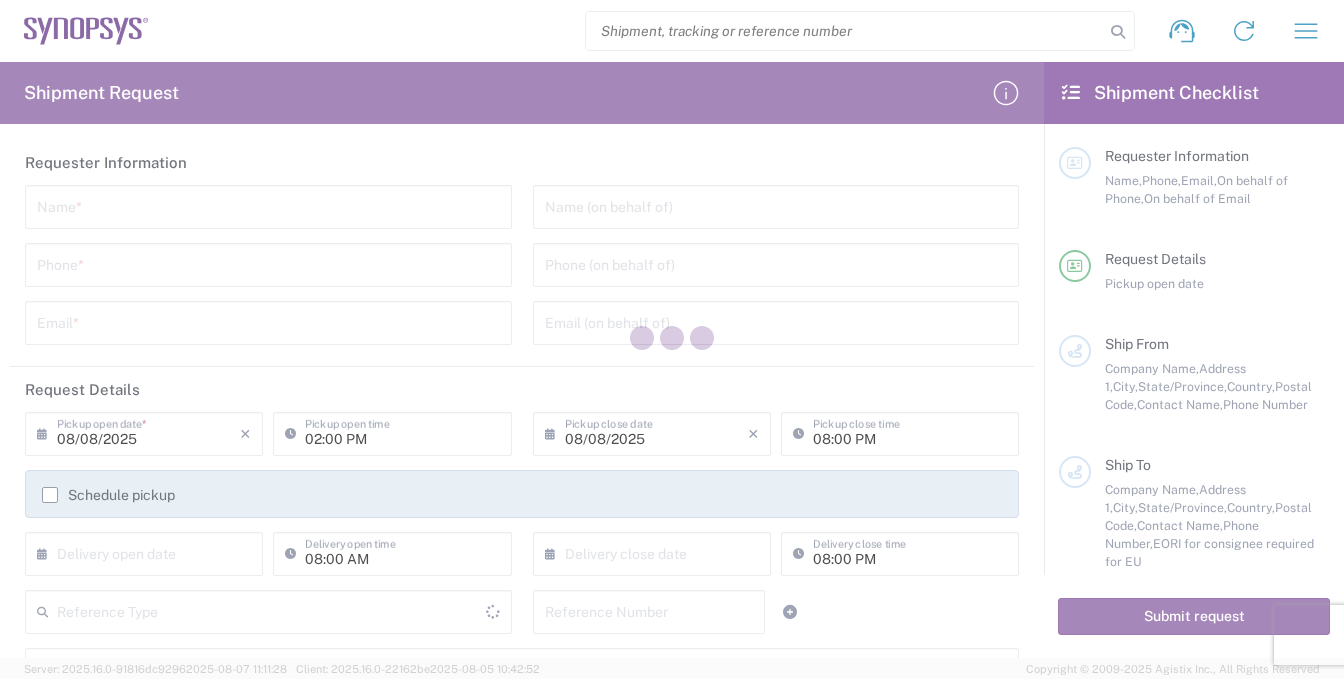type on "United States" 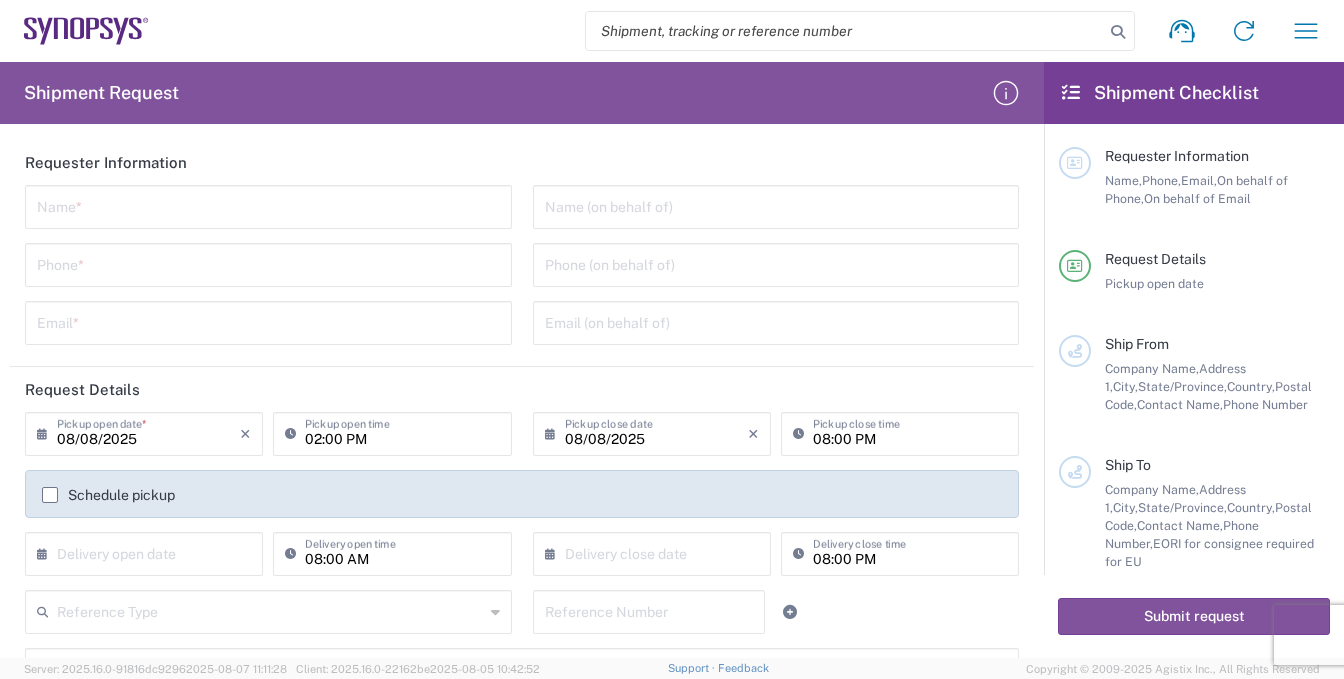 click at bounding box center [268, 205] 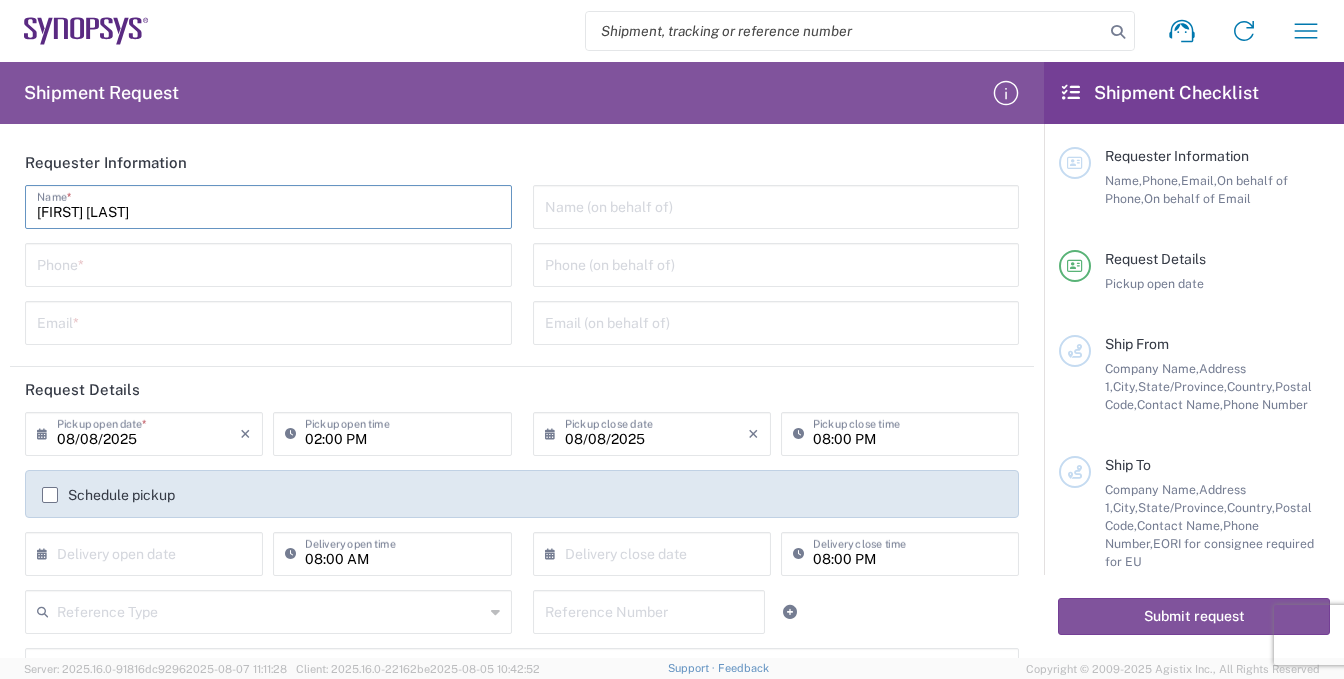 type on "[FIRST] [LAST]" 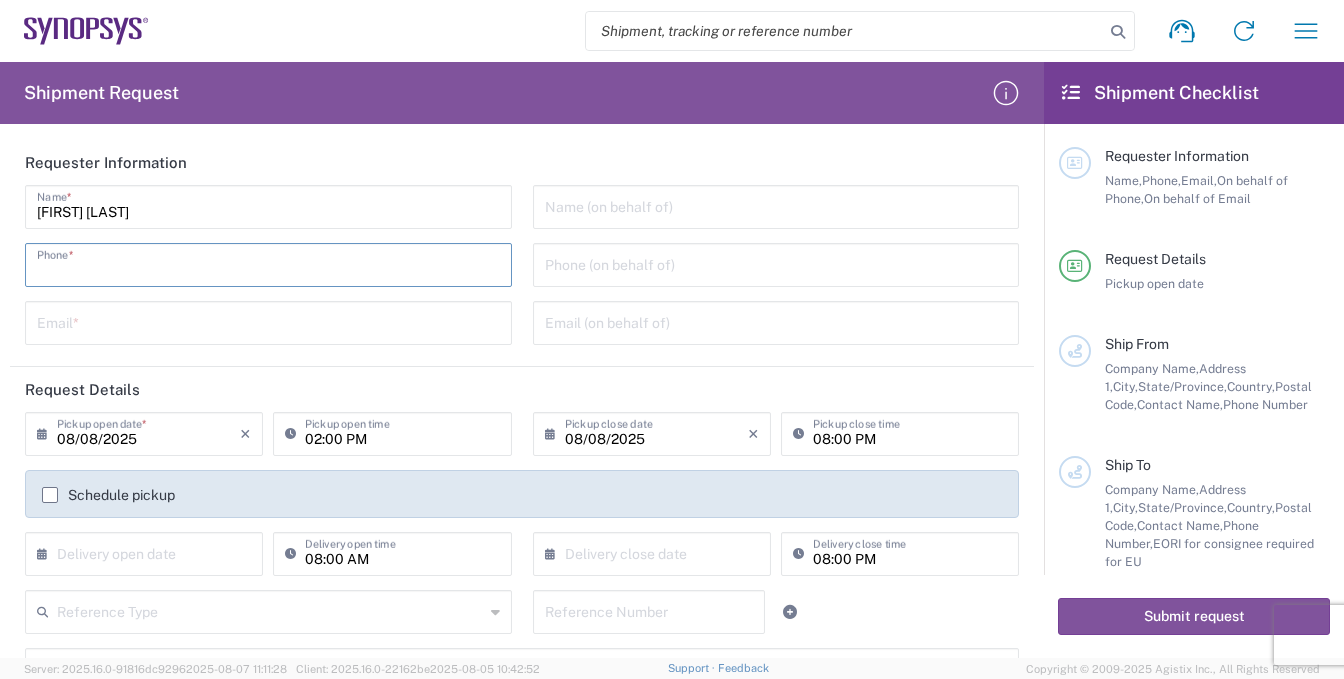 type on "8585762600" 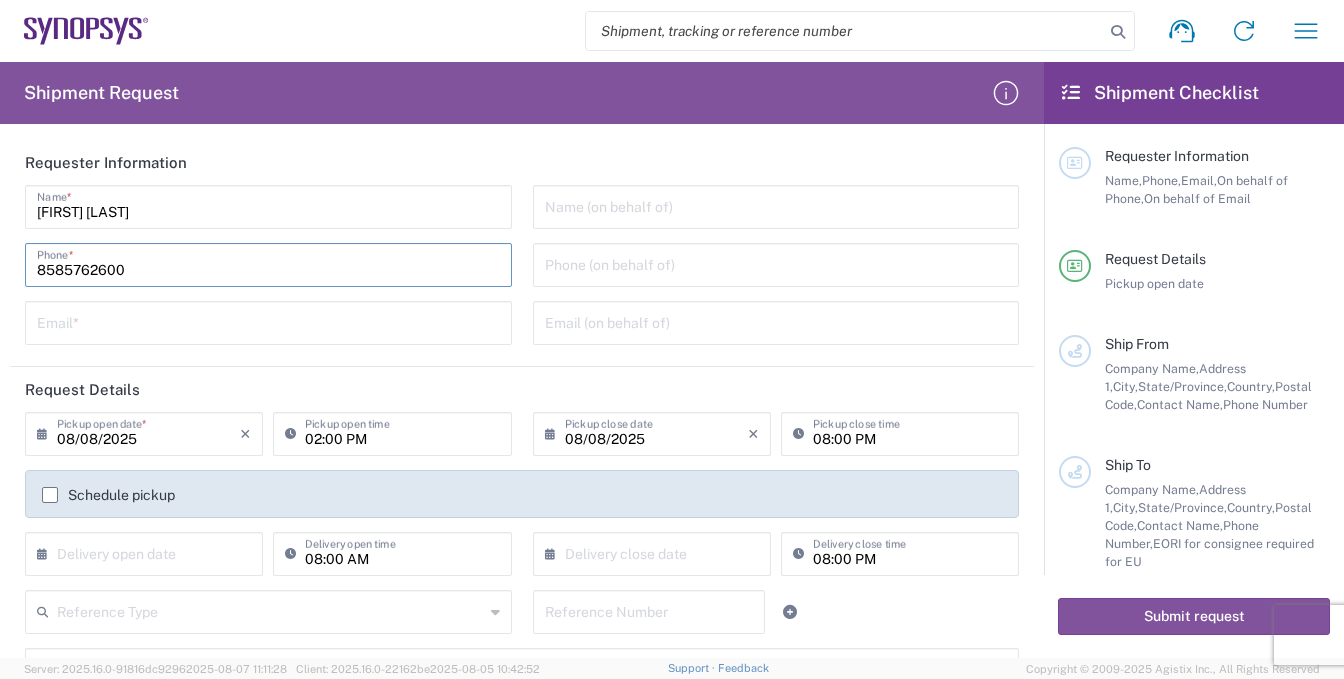 click at bounding box center [268, 321] 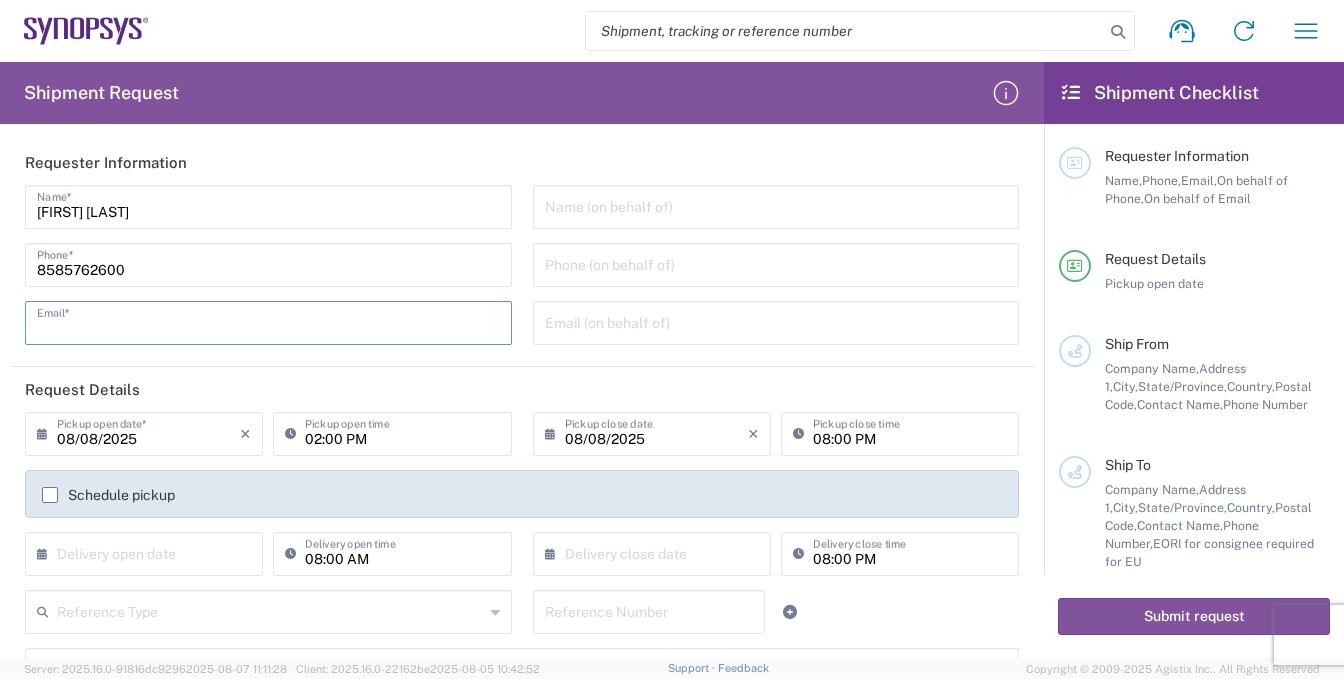 type on "scshippingreceiving@kyocera.com" 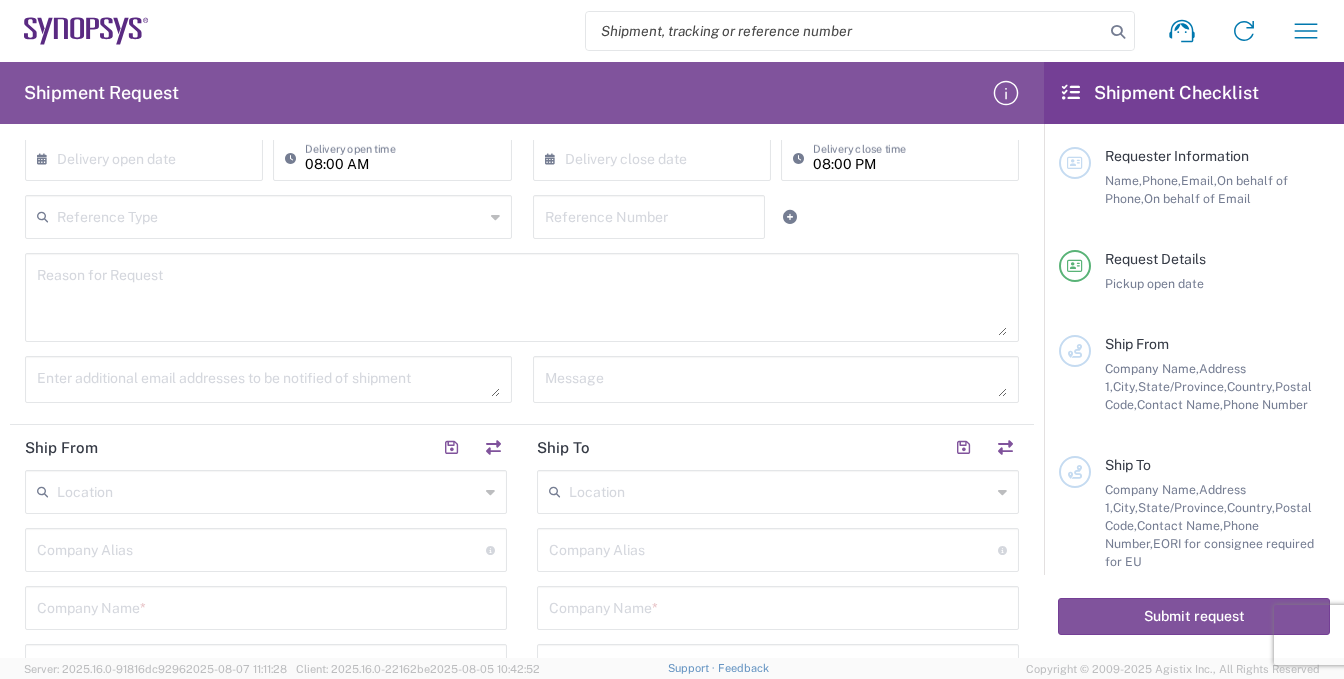 scroll, scrollTop: 600, scrollLeft: 0, axis: vertical 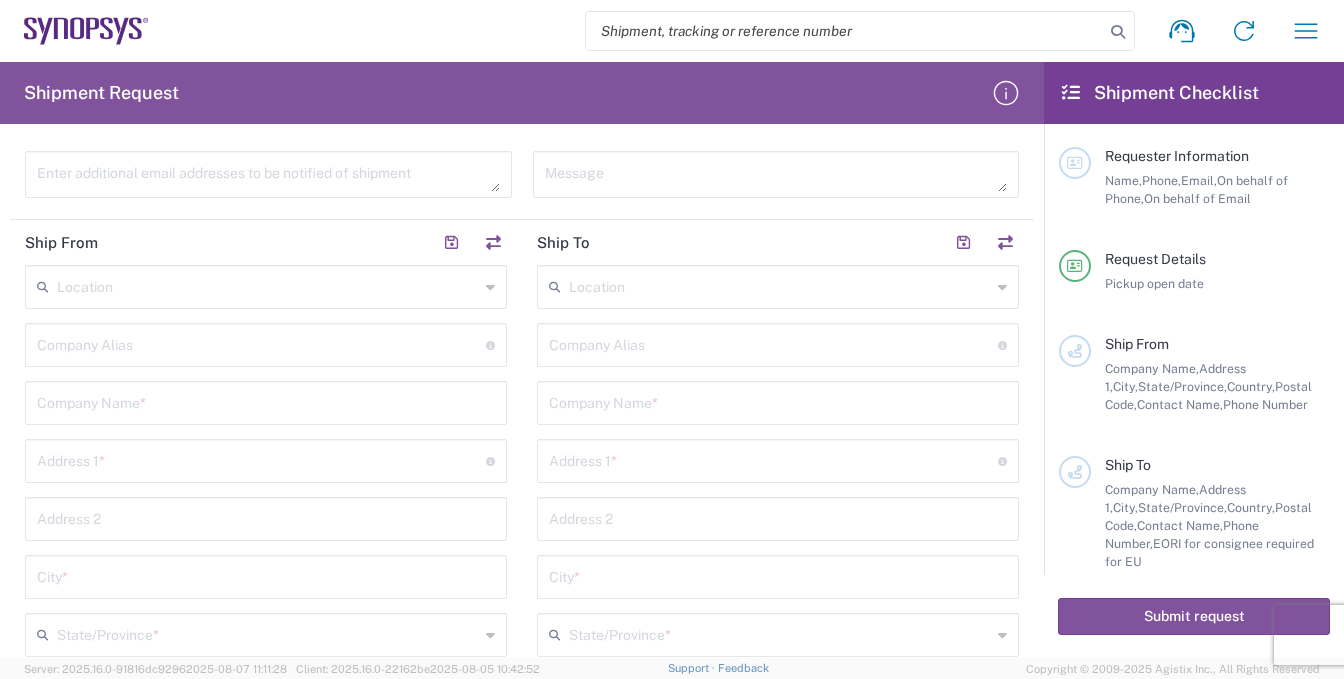 click at bounding box center [266, 401] 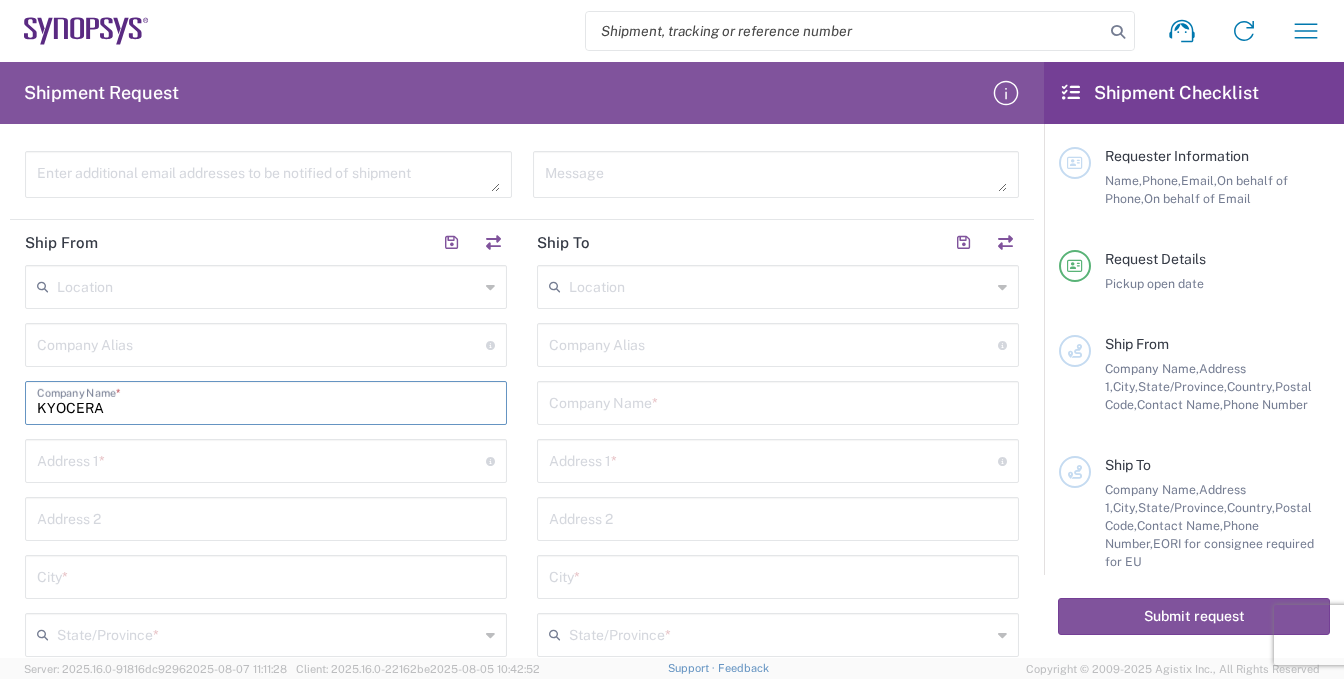 type on "Kyocera International" 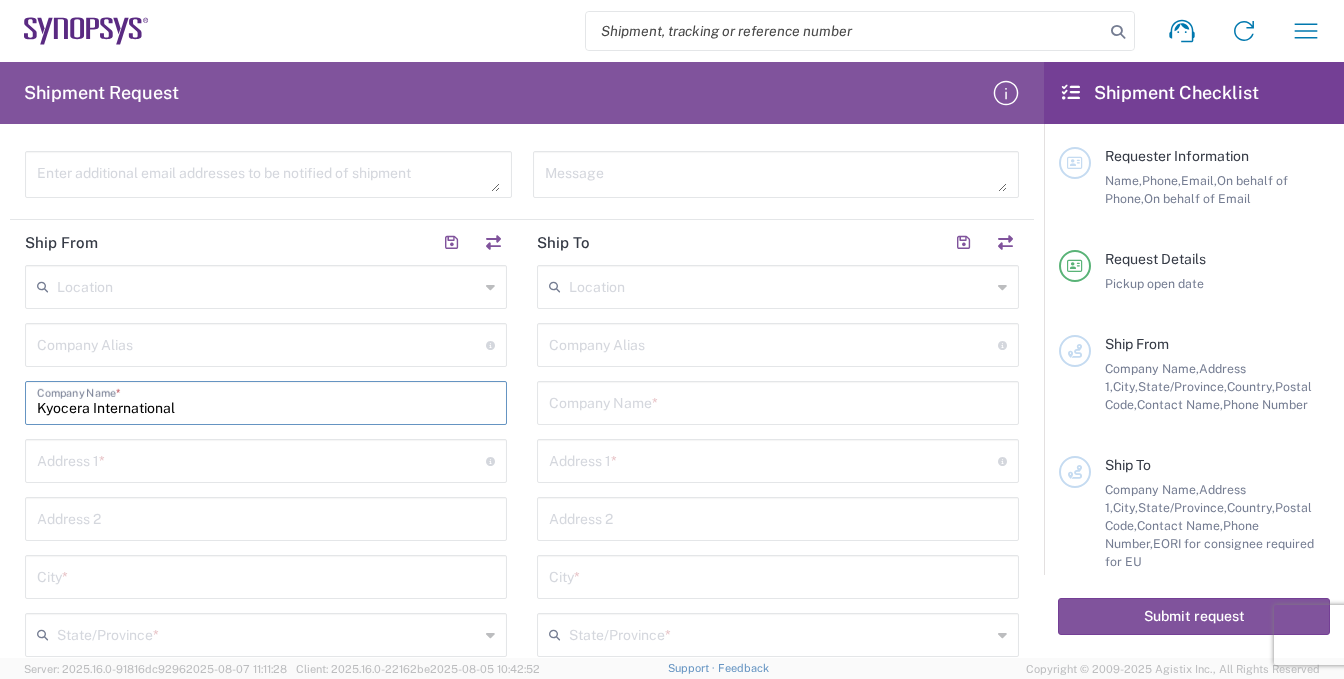 type on "Kyocera International" 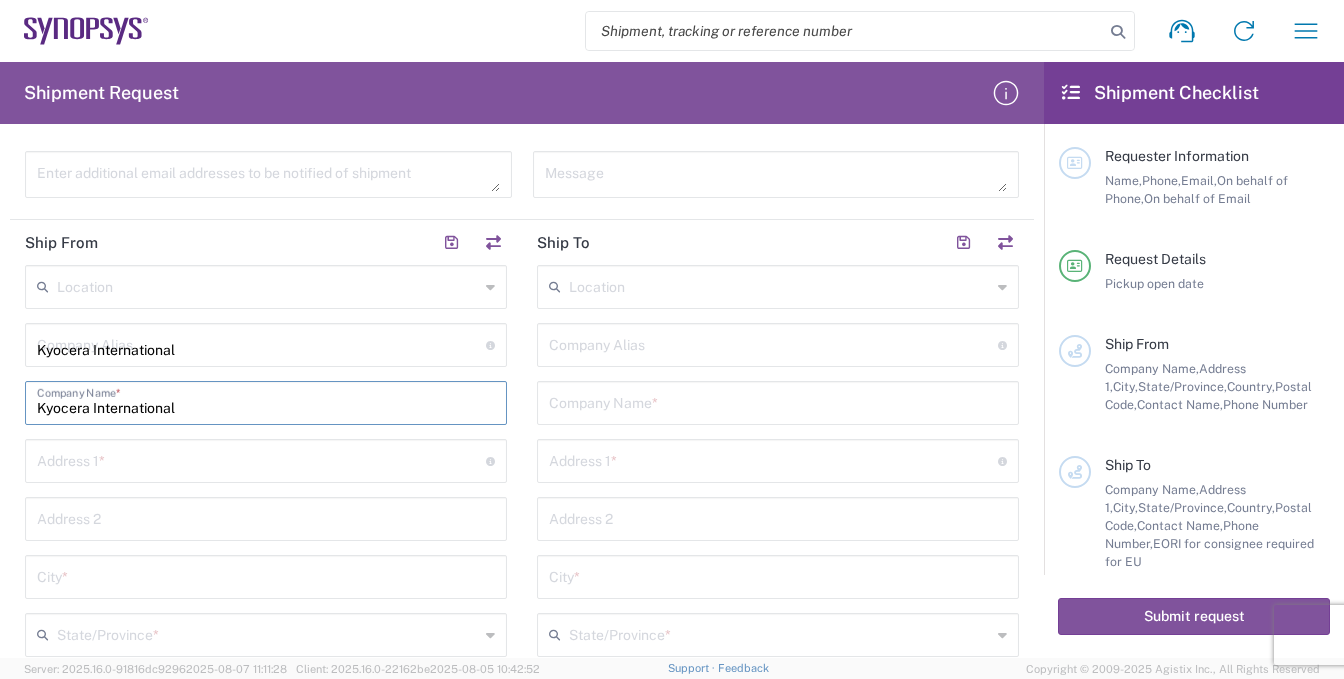 type on "3410 MONTGOMERY DRIVE" 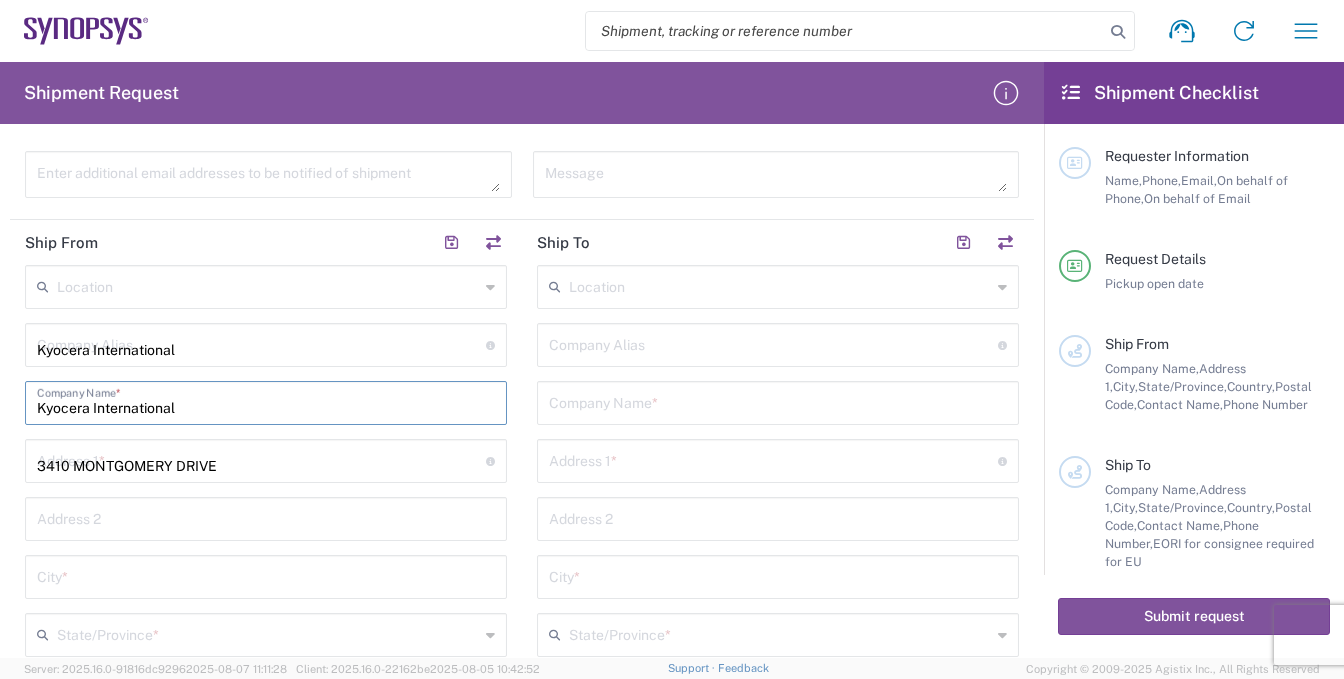 type on "SANTA CLARA" 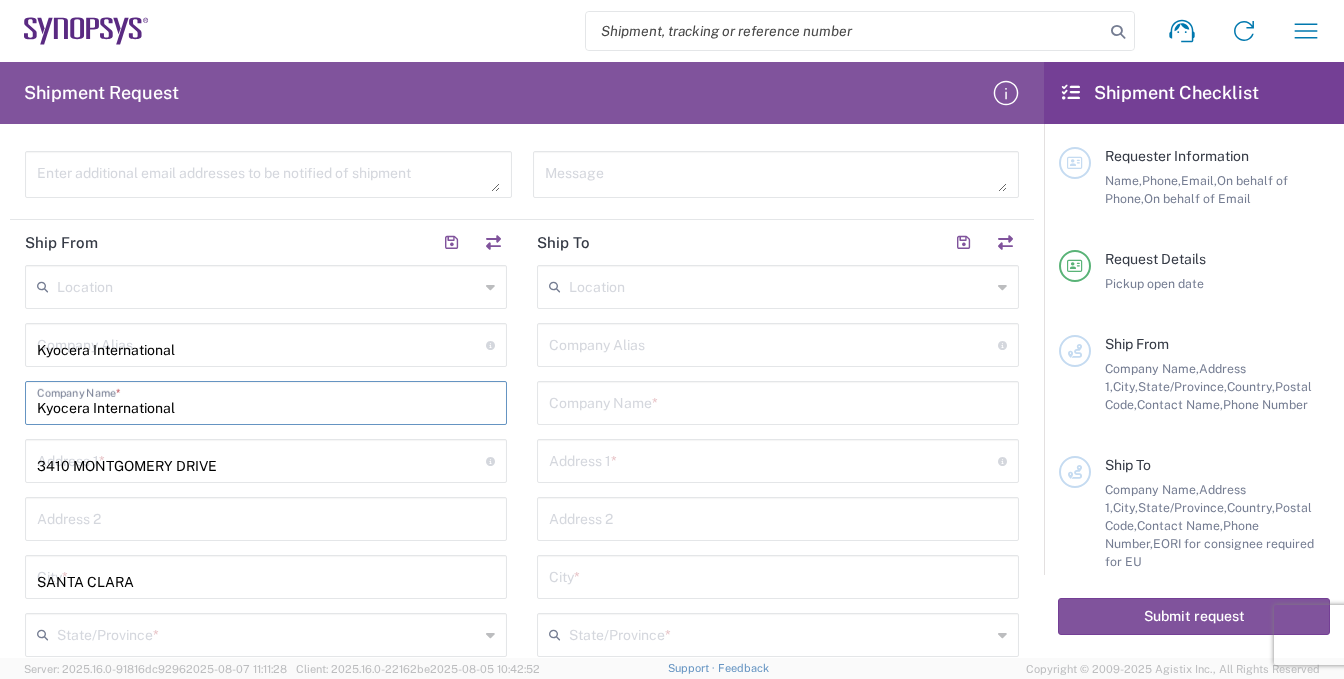 type on "California" 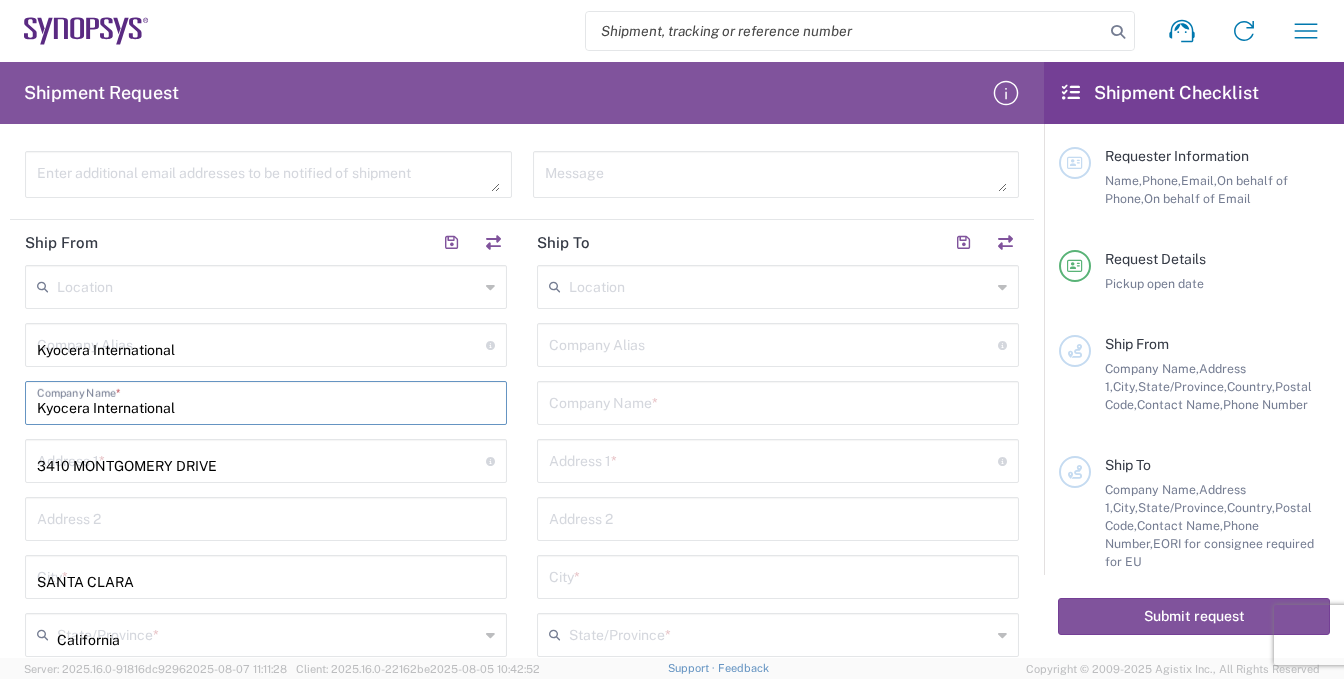 type on "United States" 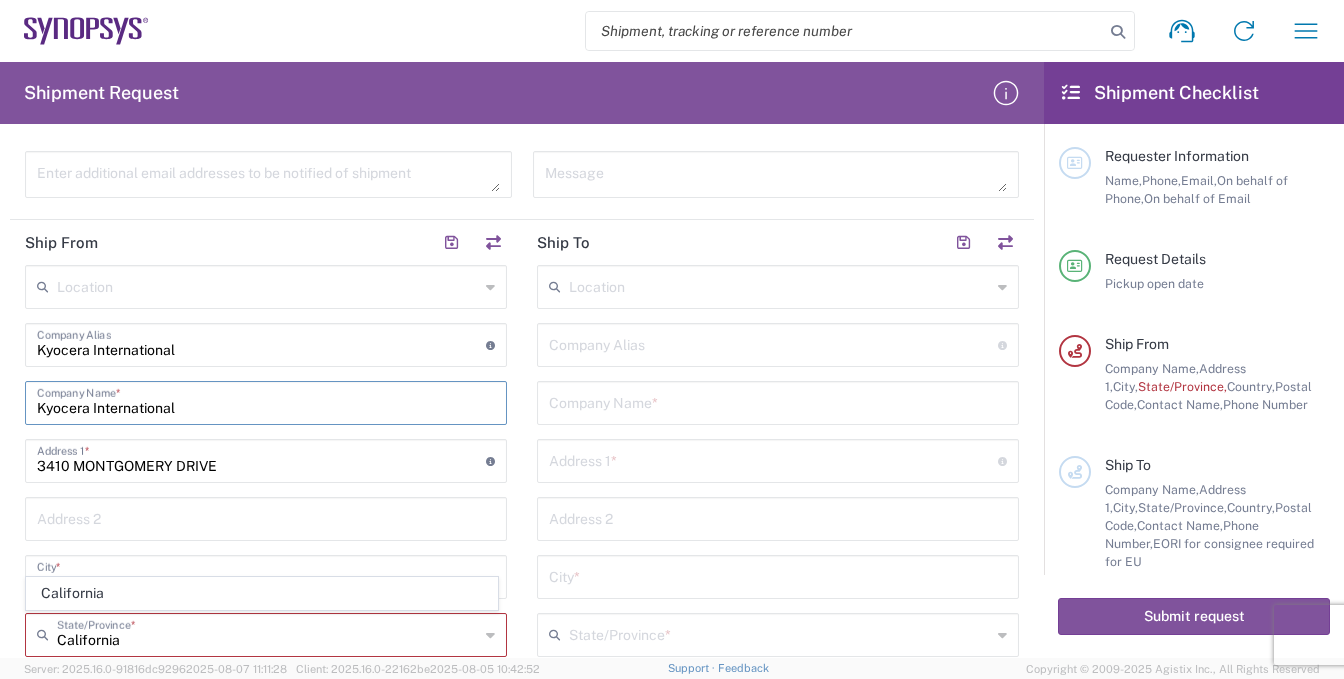 click on "Kyocera International" at bounding box center [261, 343] 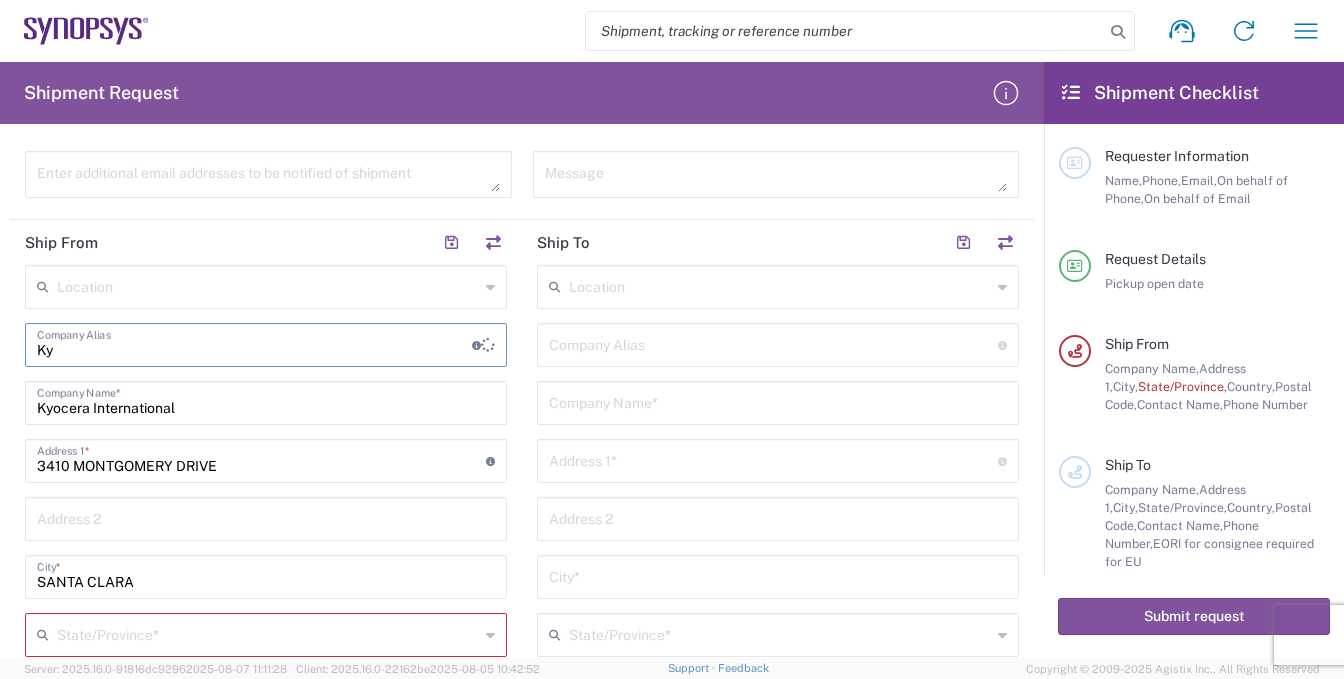 type on "K" 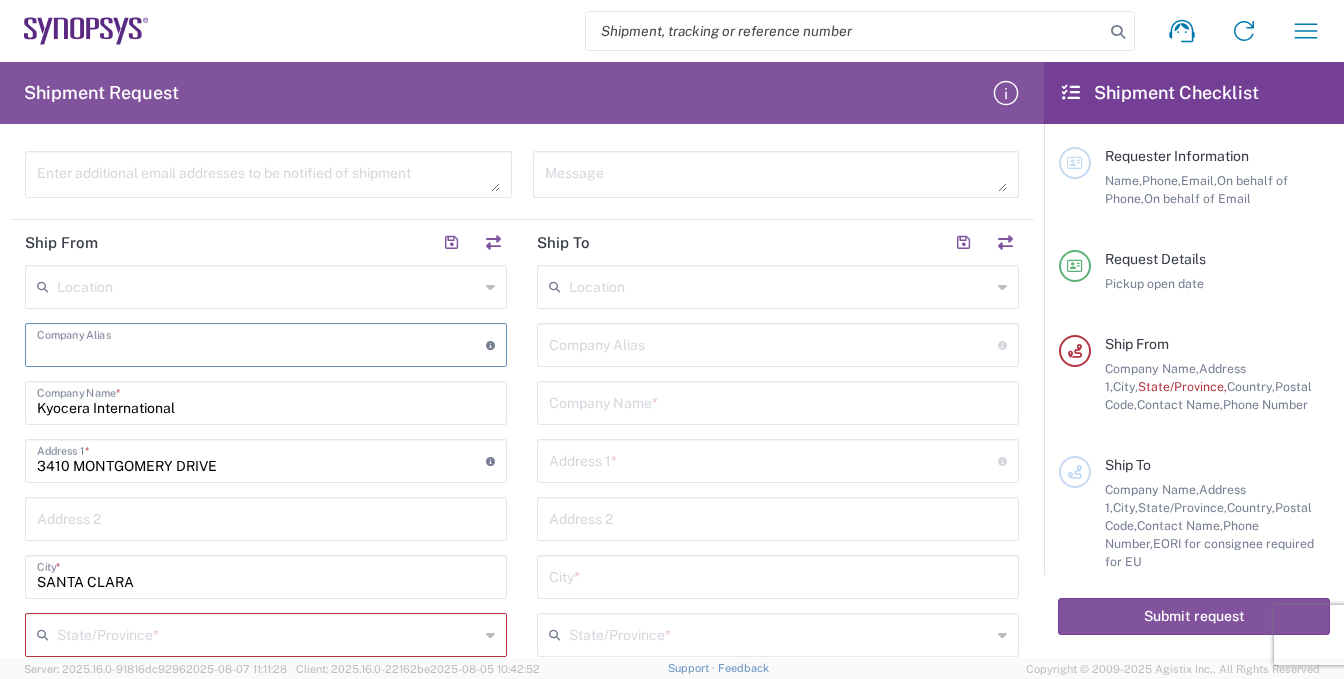 type 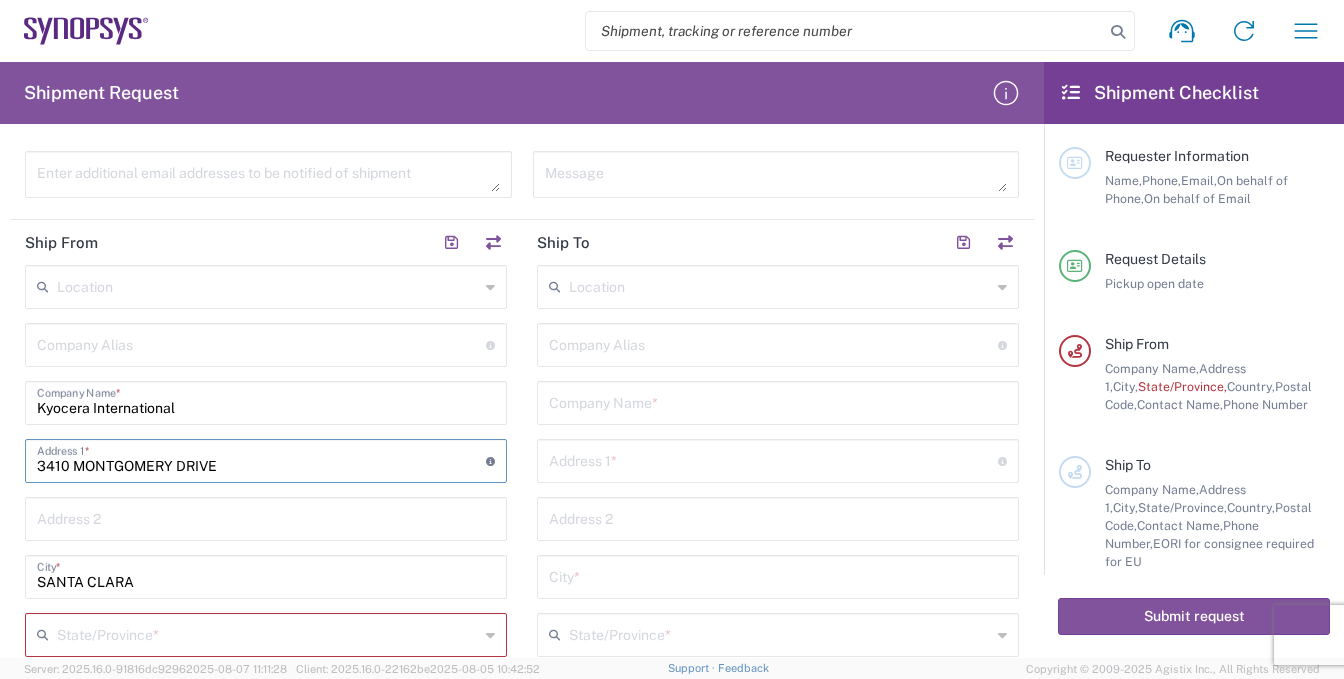 click on "3410 MONTGOMERY DRIVE" at bounding box center [261, 459] 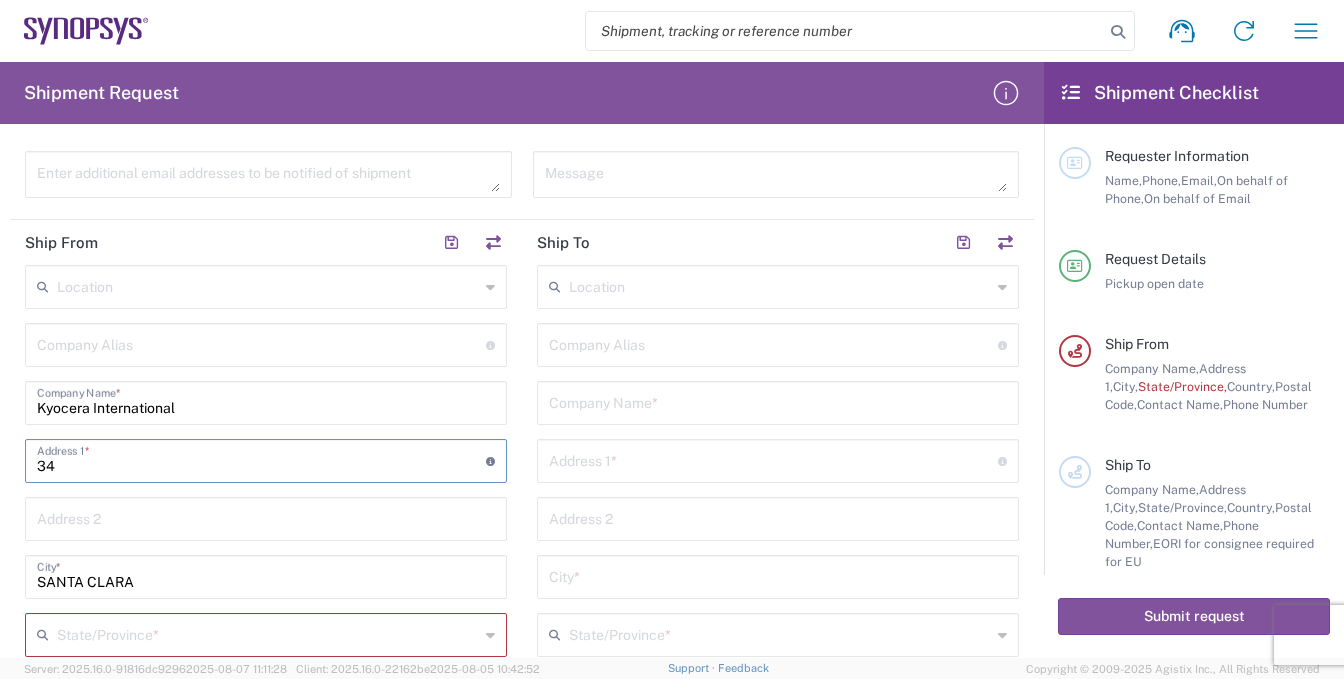 type on "3" 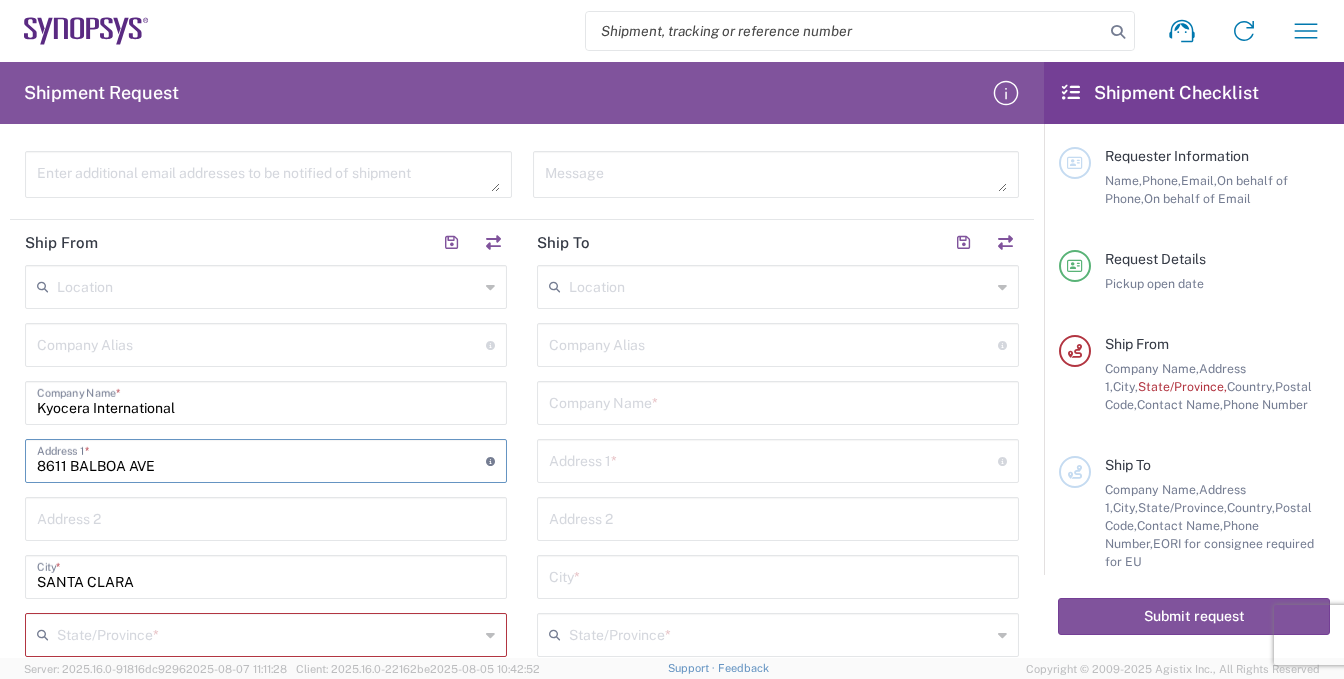 type on "8611 BALBOA AVE" 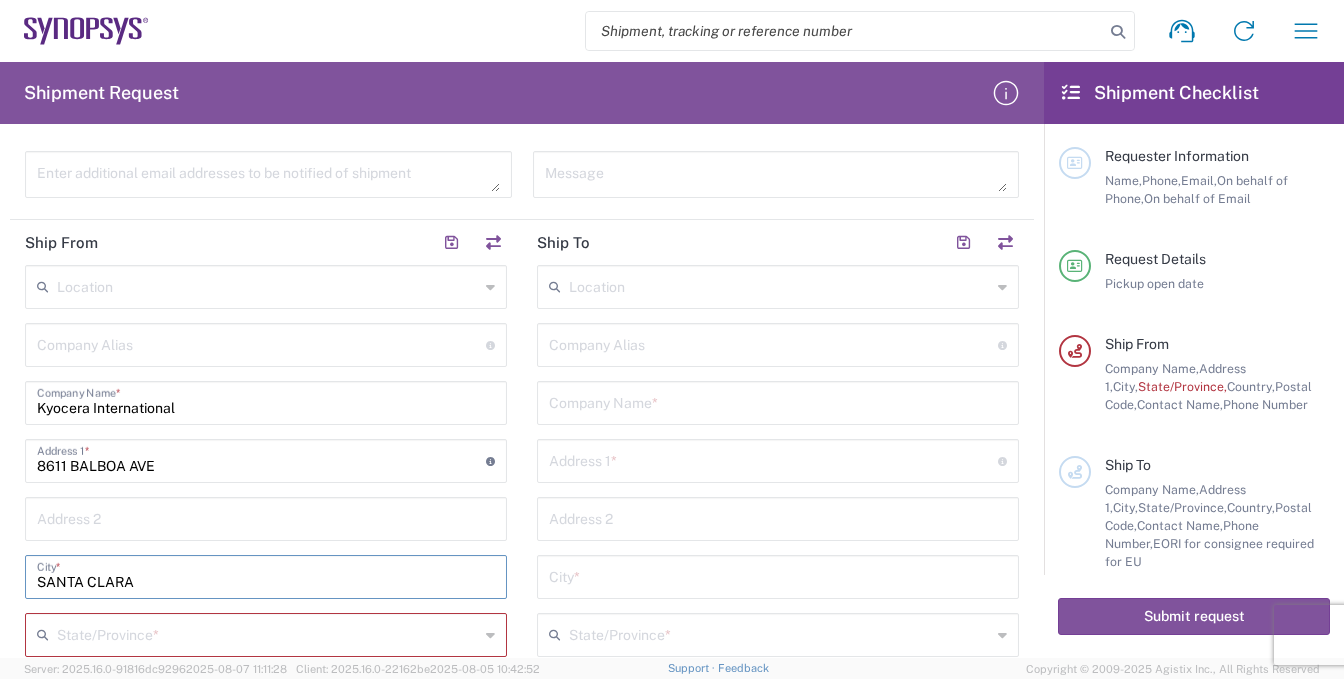 click on "SANTA CLARA" at bounding box center (266, 575) 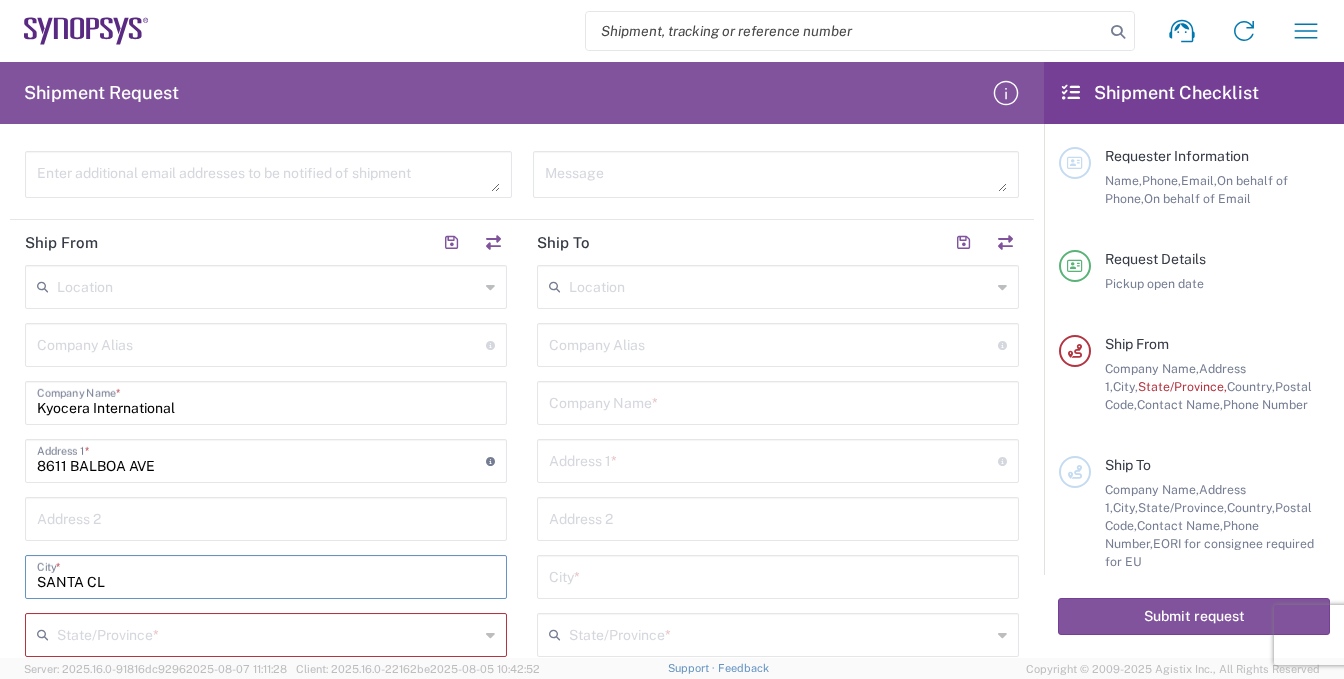 scroll, scrollTop: 601, scrollLeft: 0, axis: vertical 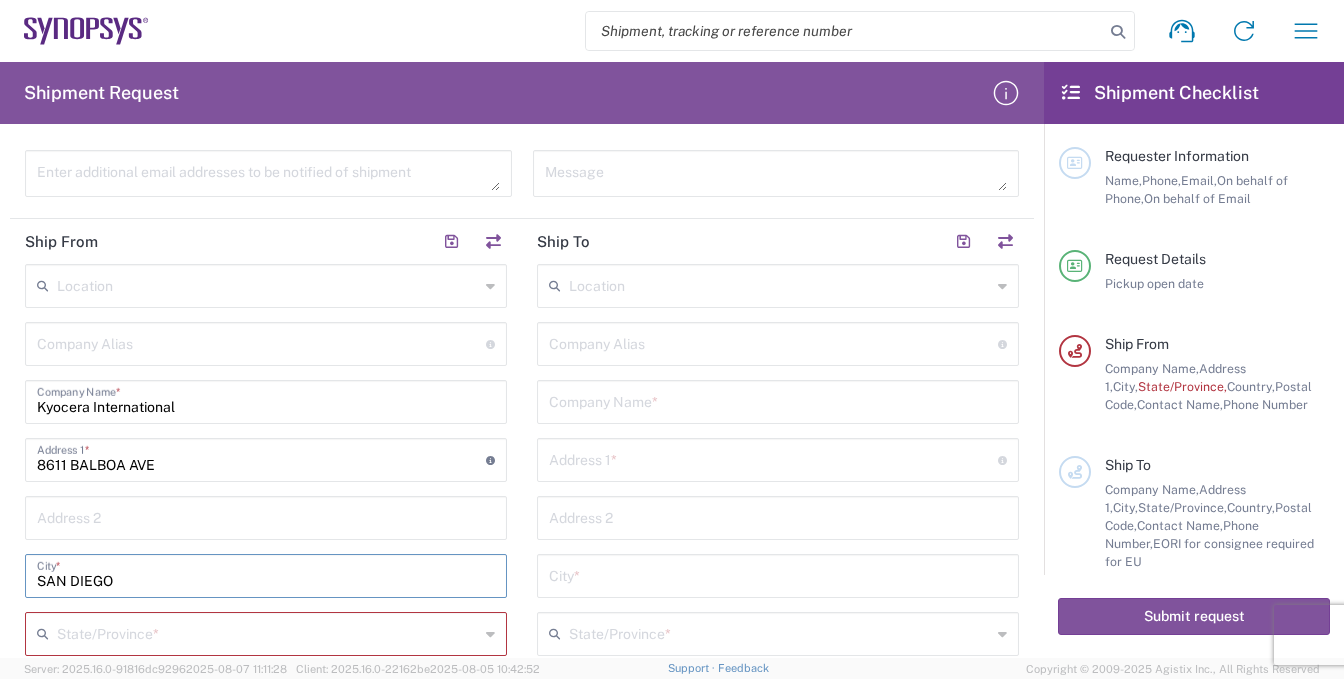 type on "SAN DIEGO" 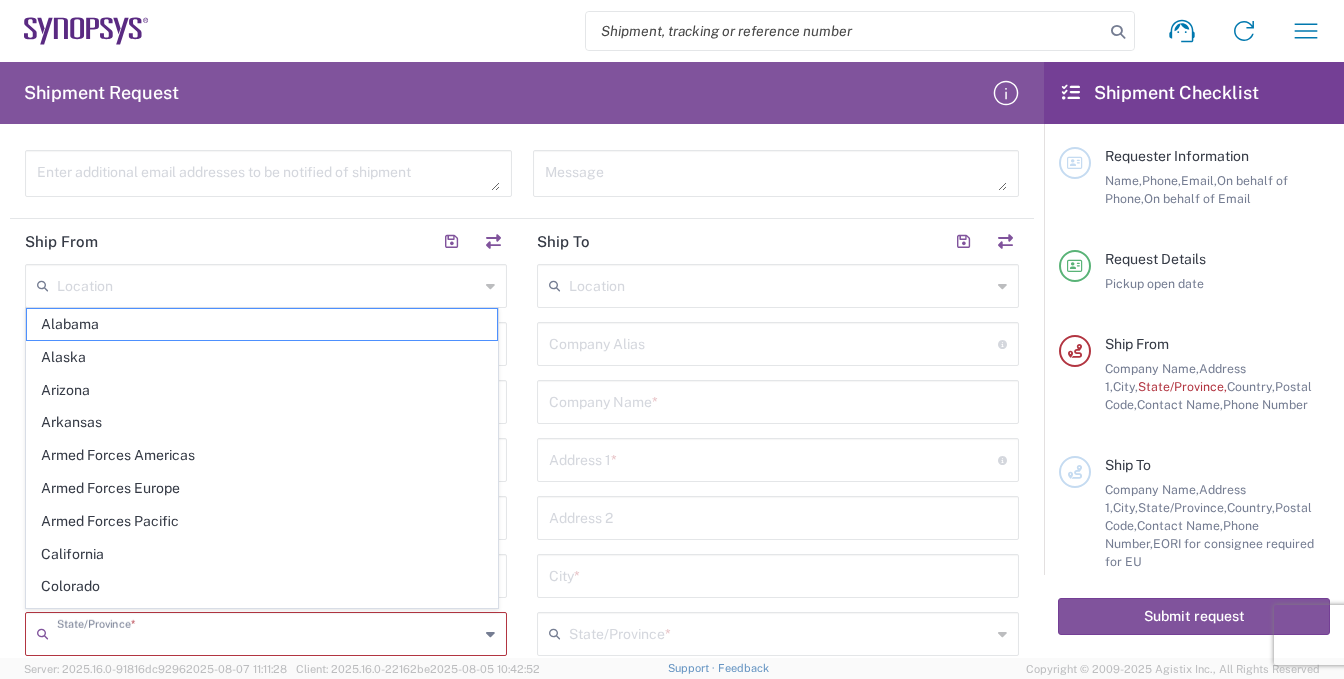 drag, startPoint x: 123, startPoint y: 640, endPoint x: 140, endPoint y: 631, distance: 19.235384 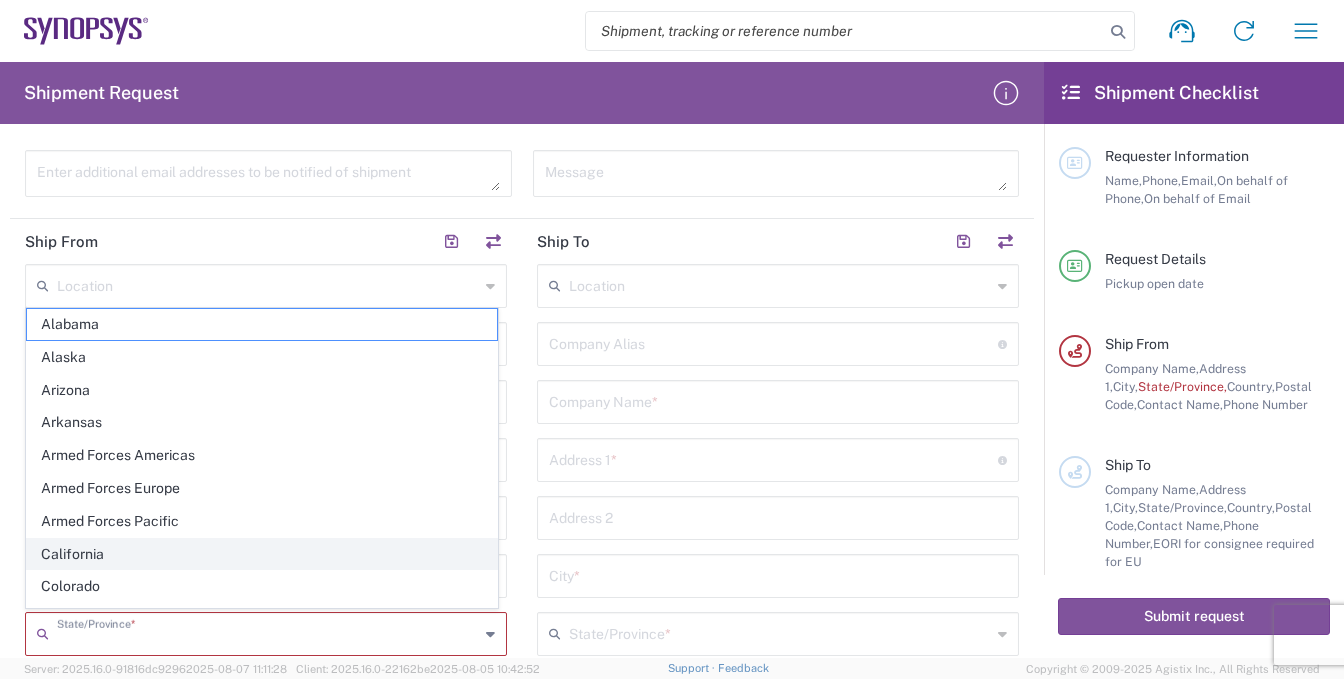 click on "California" 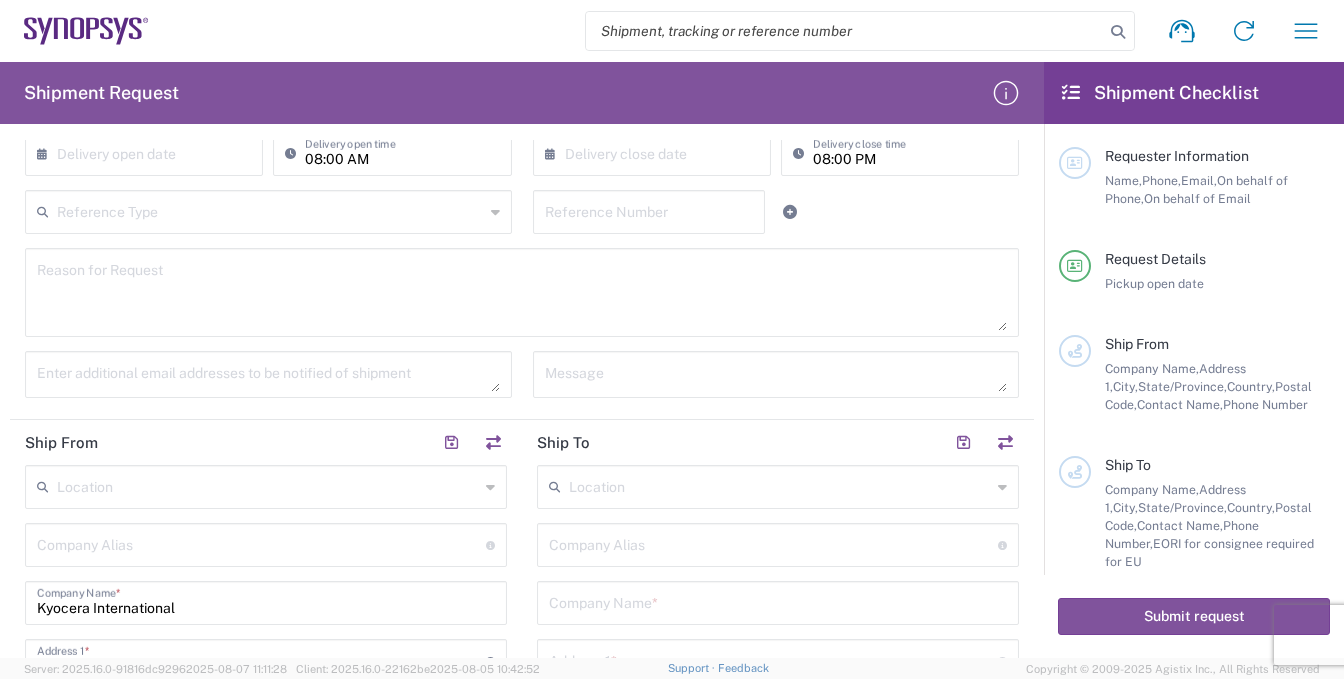 scroll, scrollTop: 800, scrollLeft: 0, axis: vertical 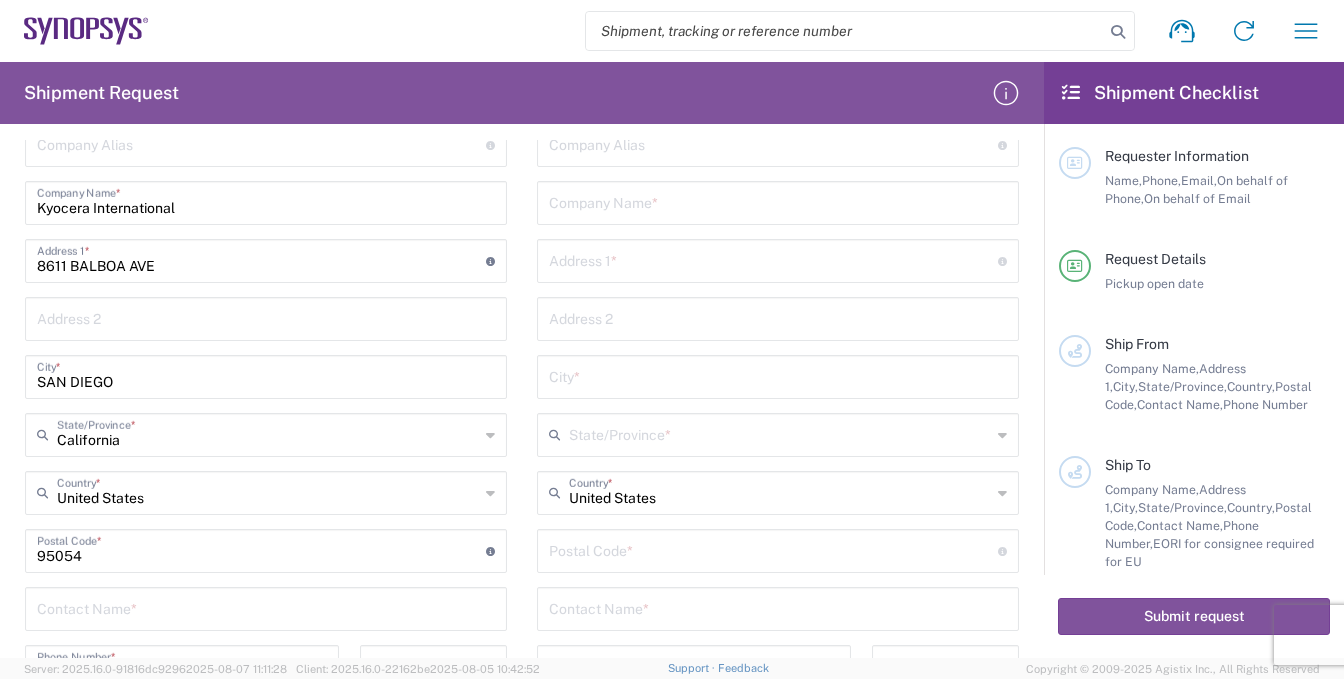 click at bounding box center [778, 201] 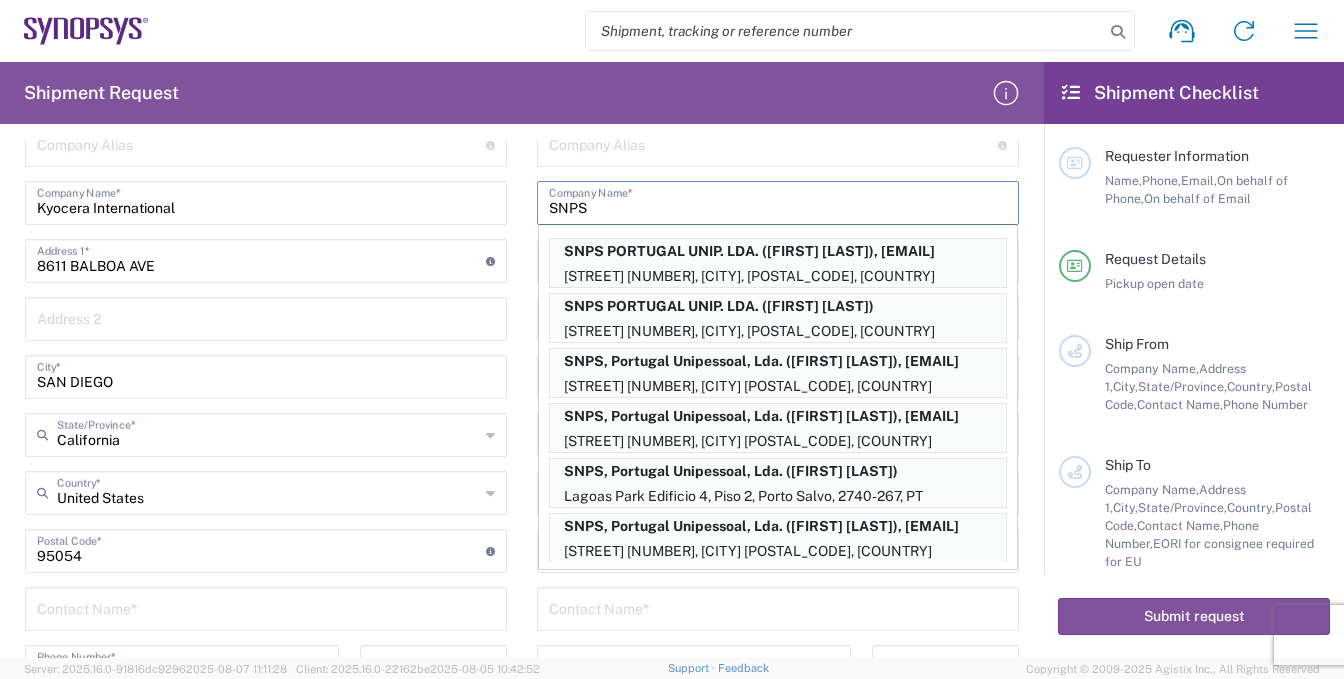 type on "SNPS" 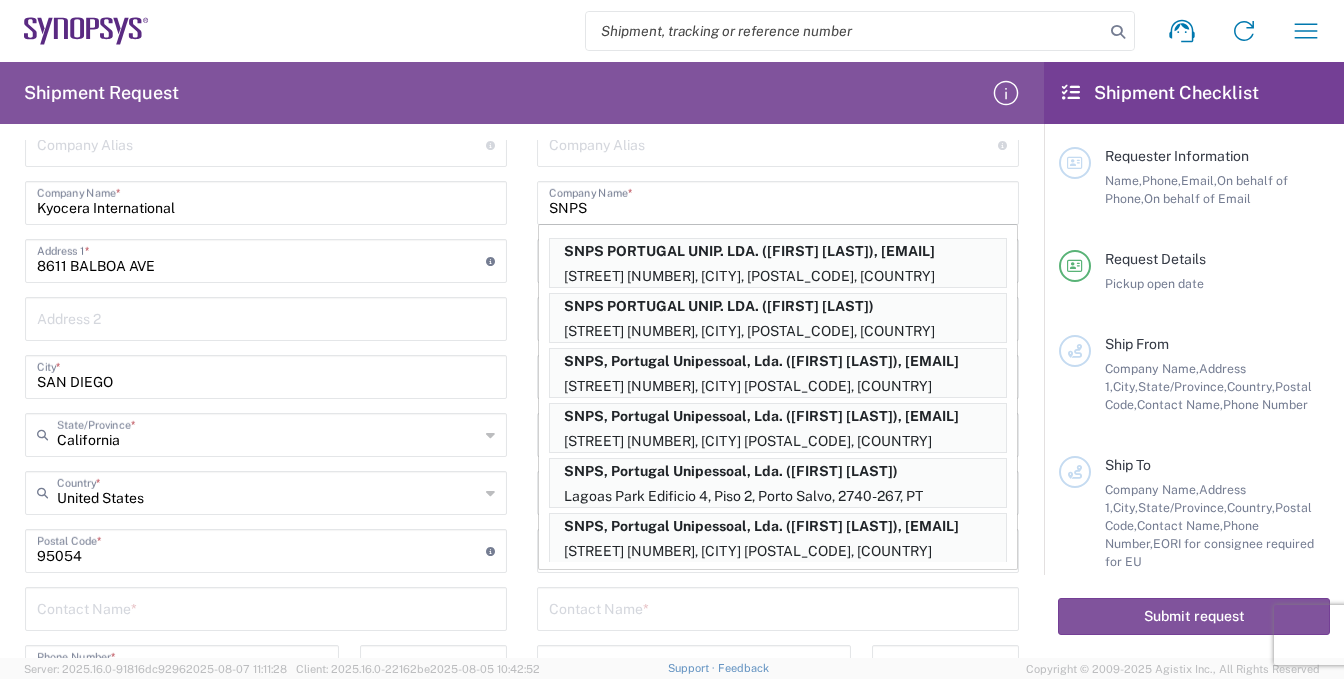 click on "Requester Information  [FIRST] [LAST]  Name  * [PHONE]  Phone  * [EMAIL]  Email  *  Name (on behalf of)   Phone (on behalf of)   Email (on behalf of)   Request Details  08/08/2025 ×  Pickup open date  * Cancel Apply 02:00 PM  Pickup open time  08/08/2025 ×  Pickup close date  Cancel Apply 08:00 PM  Pickup close time   Schedule pickup  ×  Delivery open date  Cancel Apply 08:00 AM  Delivery open time  ×  Delivery close date  Cancel Apply 08:00 PM  Delivery close time   Reference Type  Customer Ref Department Invoice Number Purchase Order RMA  Reference Number   Reason for Request   Enter additional email addresses to be notified of shipment   Message   Ship From   Location  Aachen DE04 Agrate Brianza IT01 Aschheim DE02 Atlanta US60 Austin US26 Bangalore RMZ IN01 Bangalore RMZ IN02 Bangalore RMZ IN08 Bangalore RMZ IN25 Bangalore RMZ IN33 Bangalore RMZ IN37 Bangalore RMZ IN47 Bangalore SIG IN32 Bangalore SIG IN7D Beijing CN30 Belfast GB78 Bellevue US28 Berlin DE16 Berlin DE20 EG01" 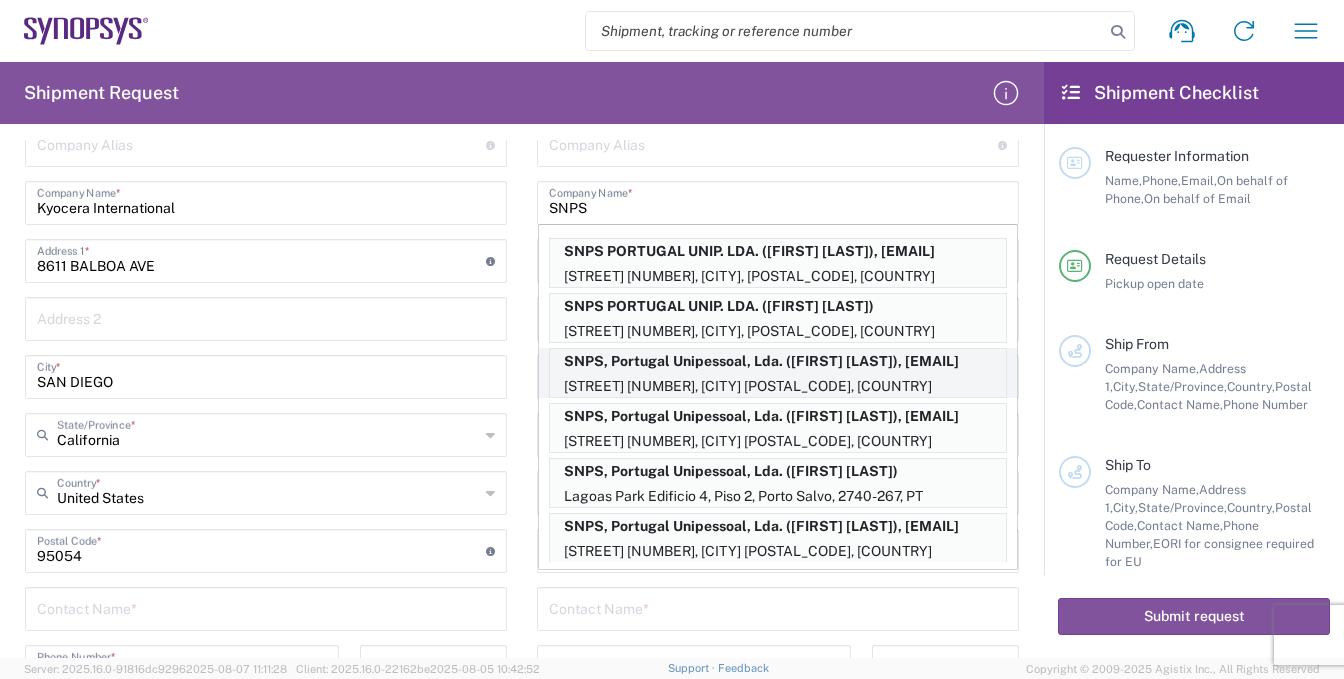 click on "SNPS, Portugal Unipessoal, Lda. ([FIRST] [LAST]), [EMAIL]" at bounding box center [778, 361] 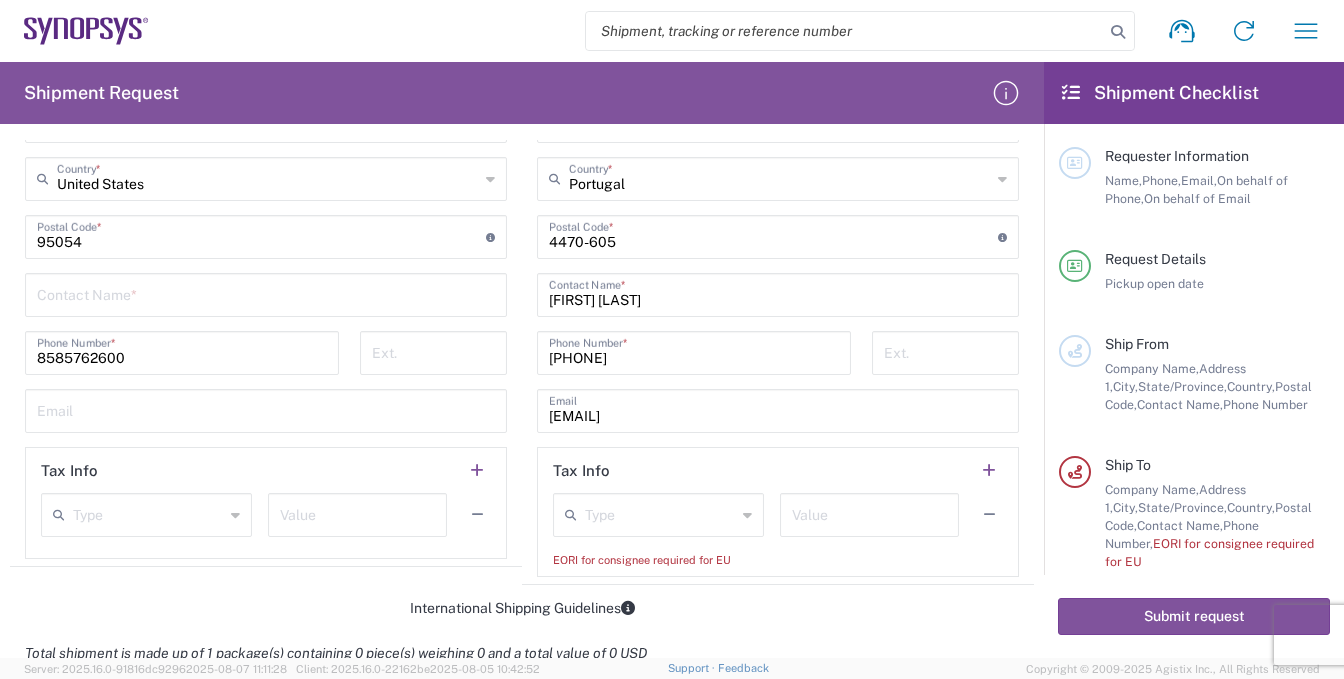 scroll, scrollTop: 1200, scrollLeft: 0, axis: vertical 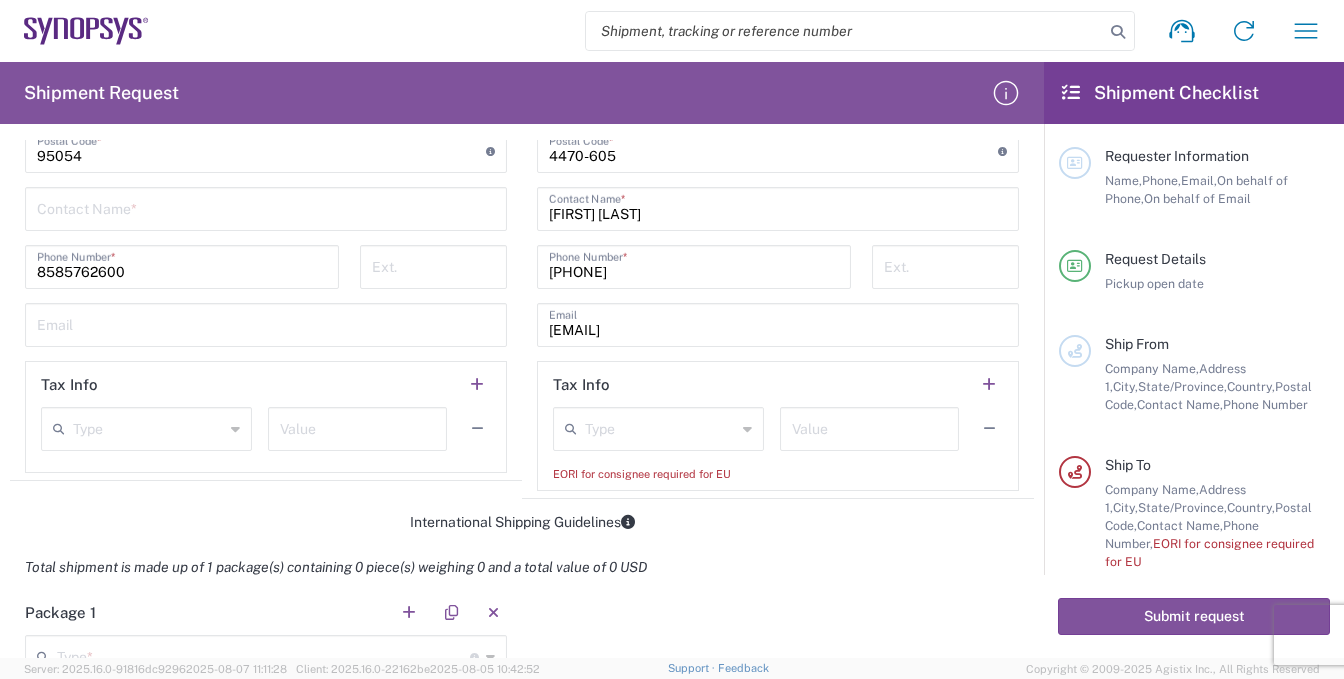 click at bounding box center (660, 427) 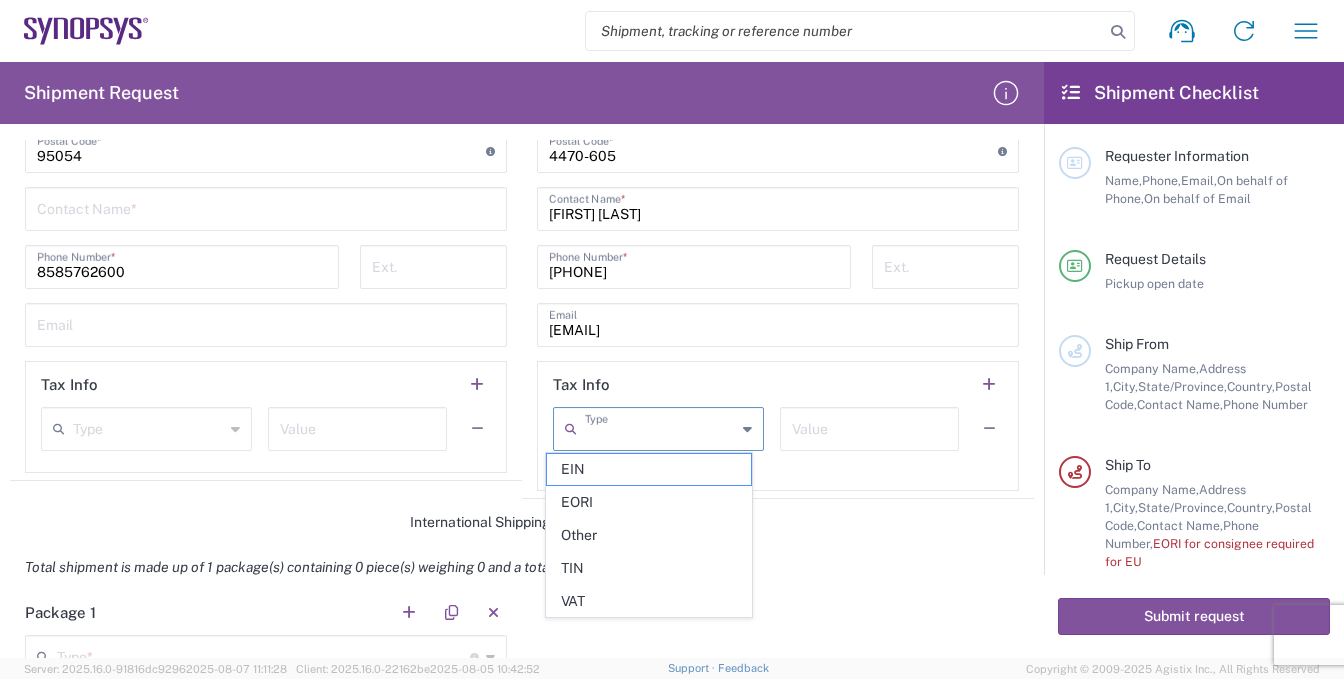 drag, startPoint x: 601, startPoint y: 498, endPoint x: 645, endPoint y: 479, distance: 47.92703 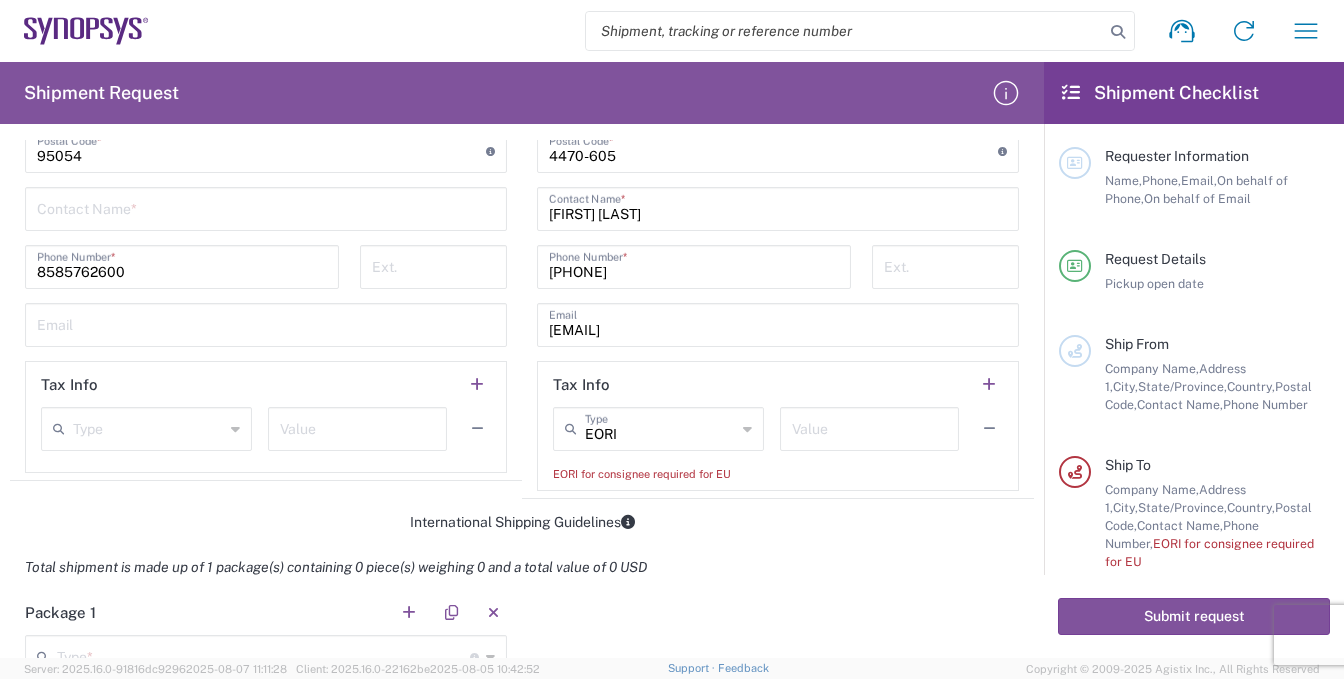 click at bounding box center (869, 427) 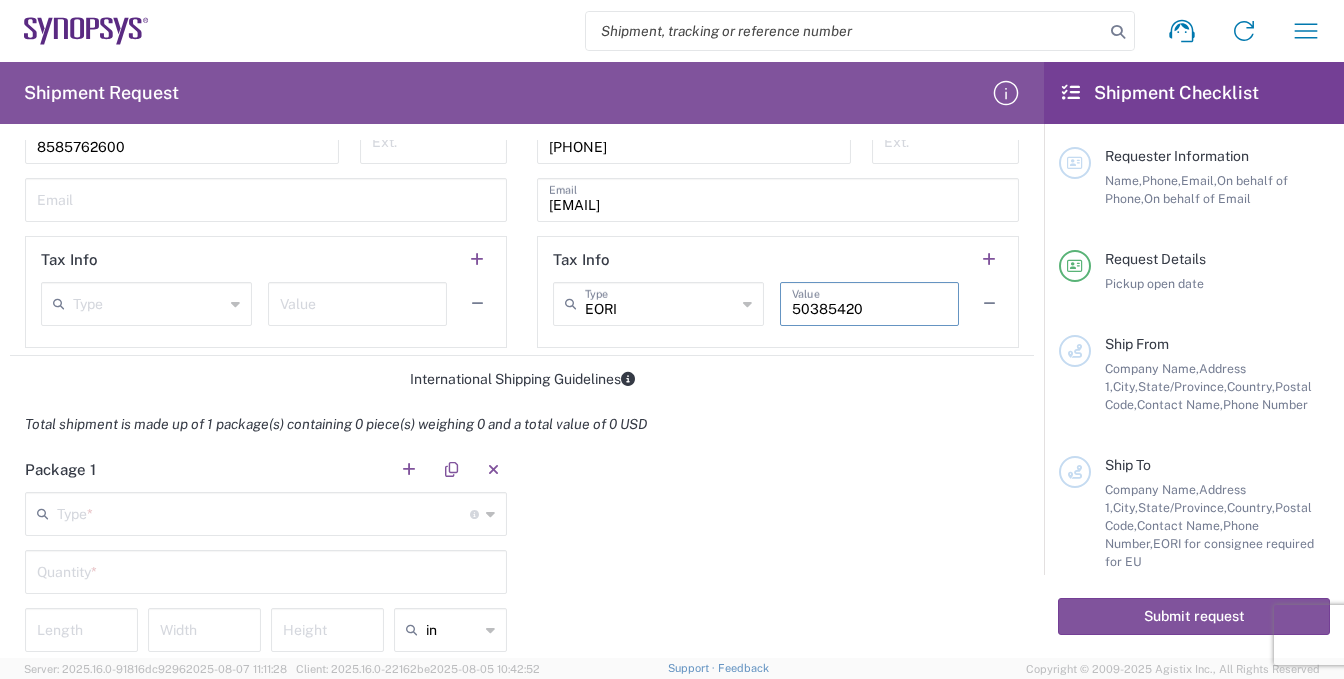scroll, scrollTop: 1500, scrollLeft: 0, axis: vertical 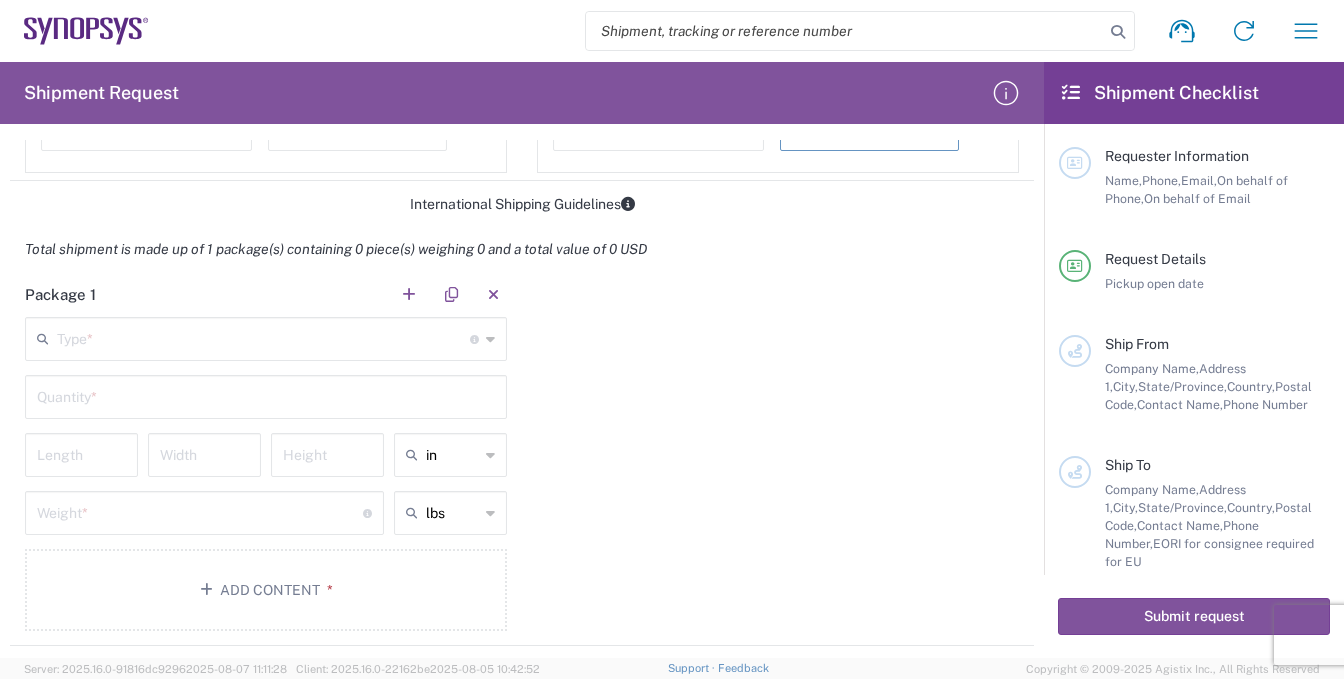 type on "50385420" 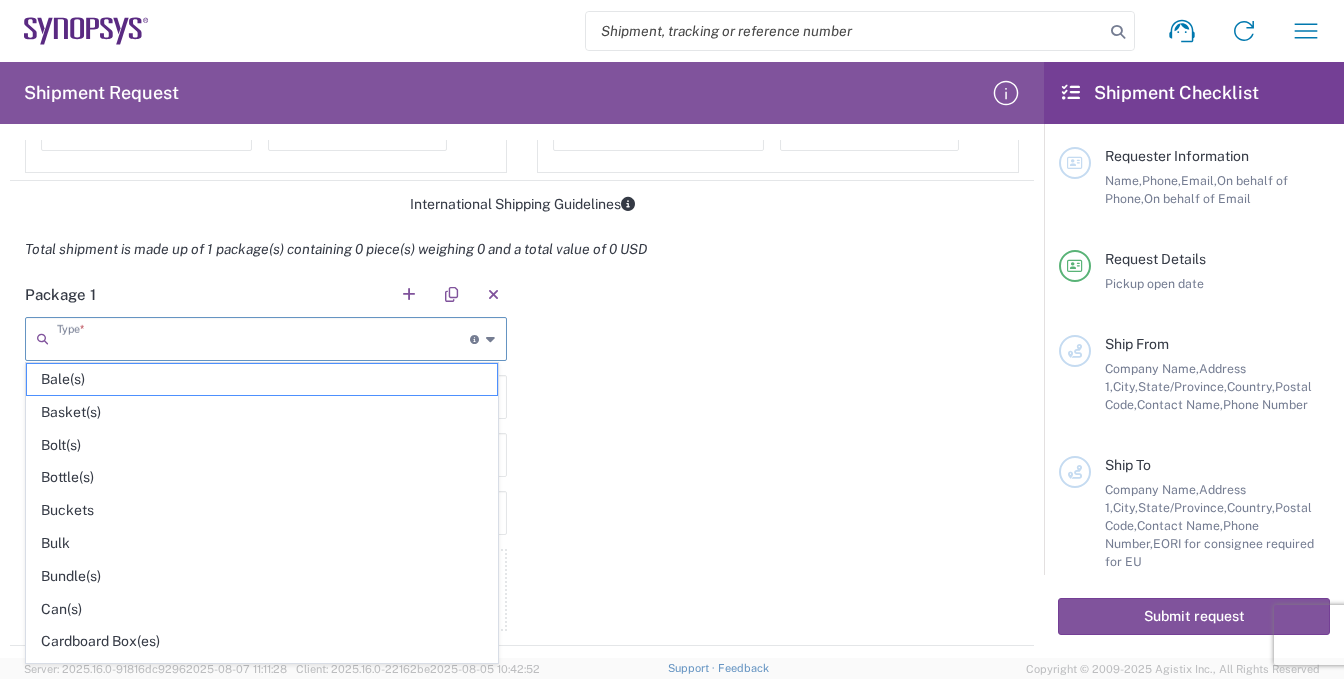click at bounding box center (263, 337) 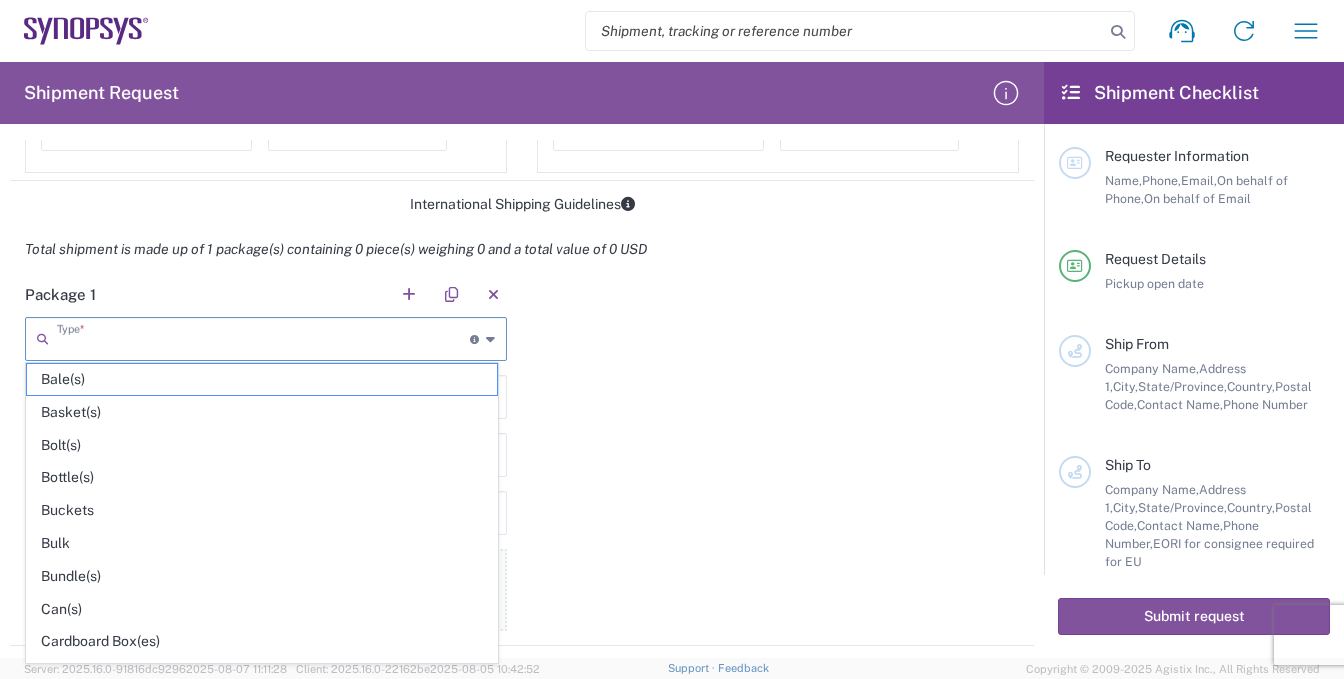 drag, startPoint x: 110, startPoint y: 642, endPoint x: 123, endPoint y: 627, distance: 19.849434 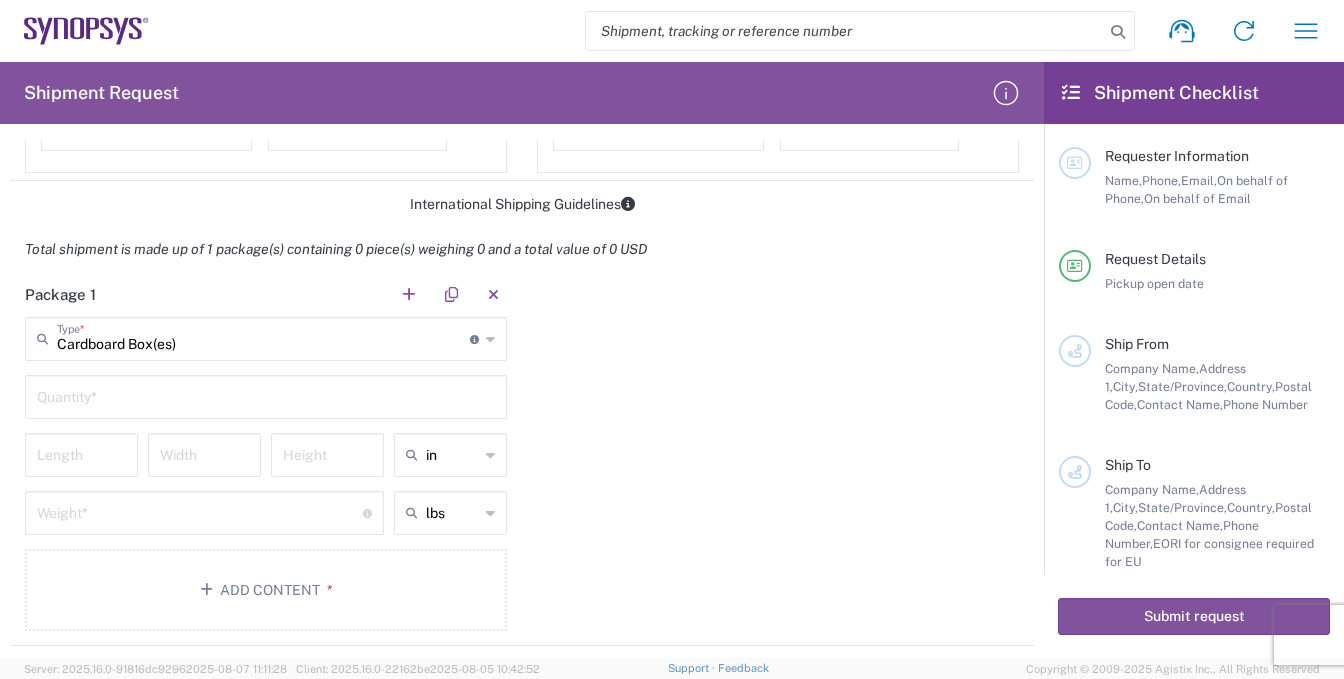 click at bounding box center [266, 395] 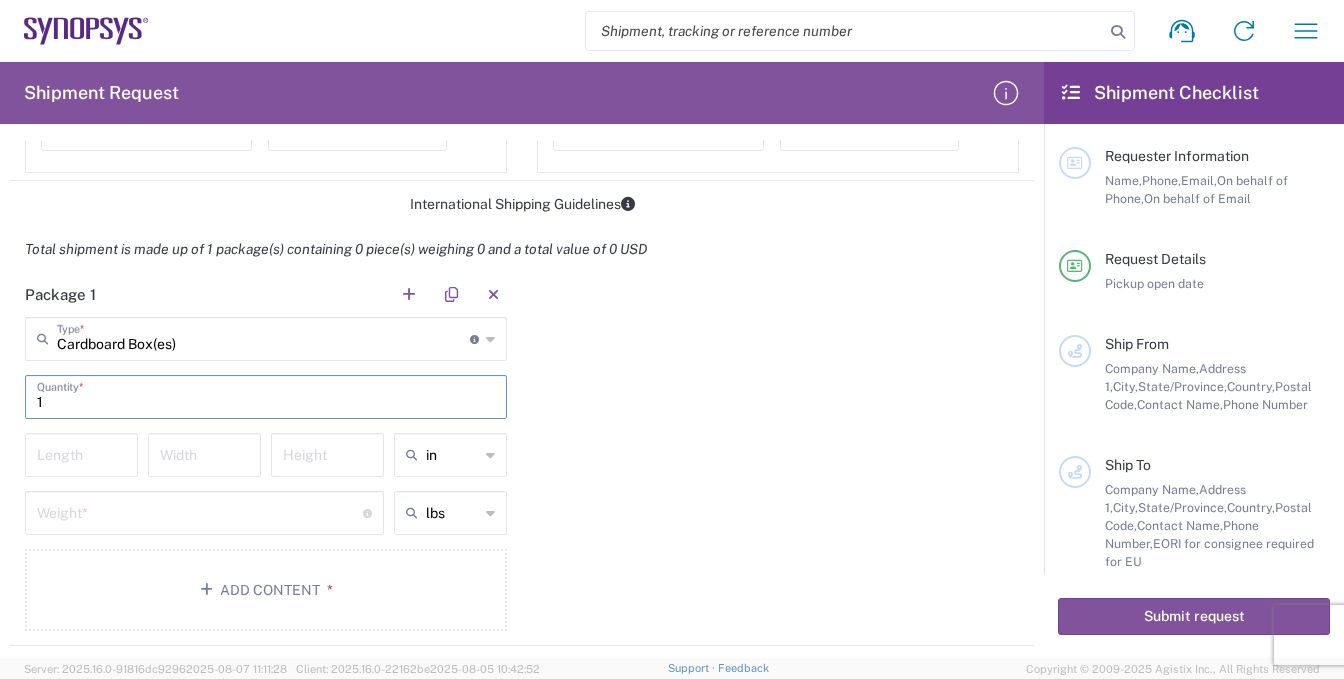 type on "1" 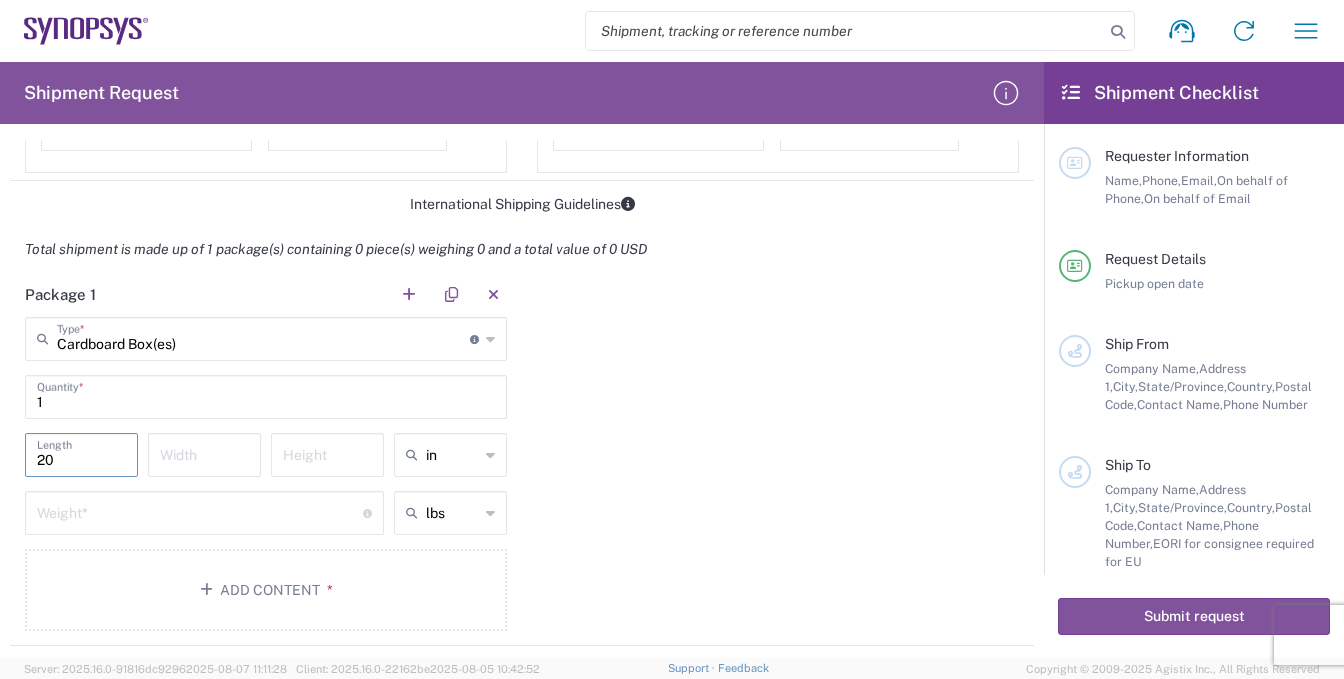 type on "20" 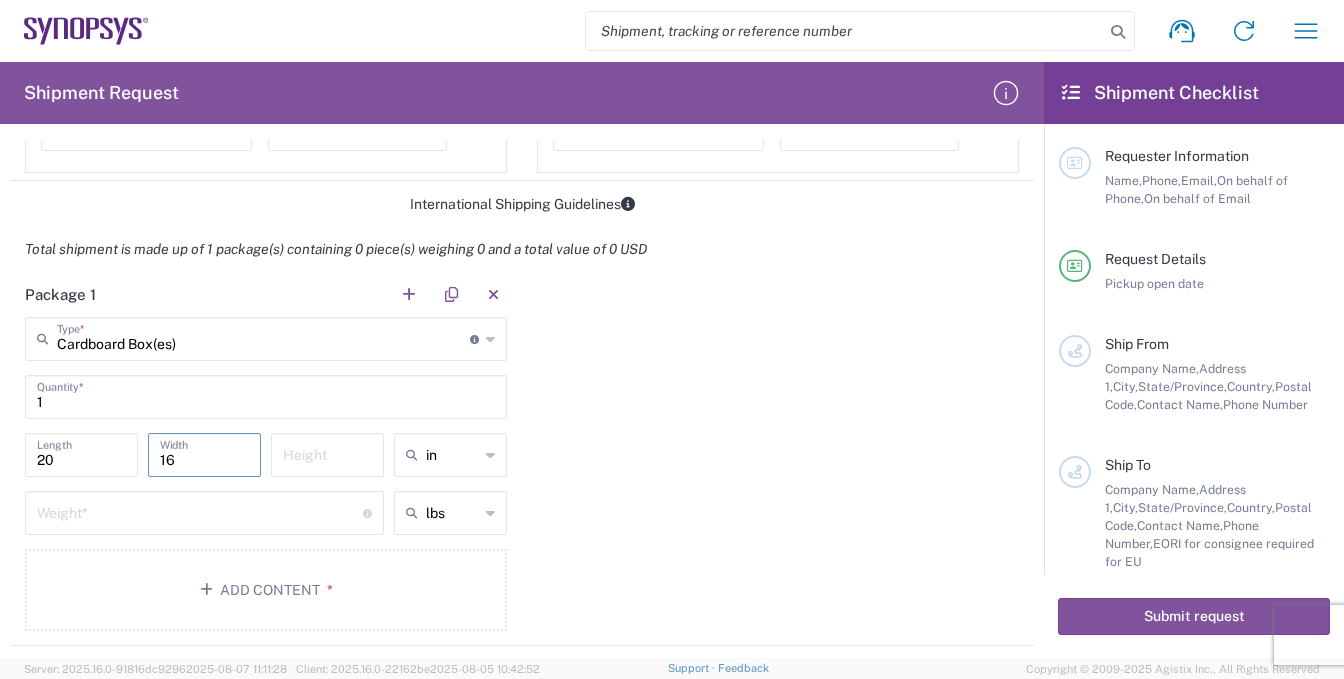 type on "16" 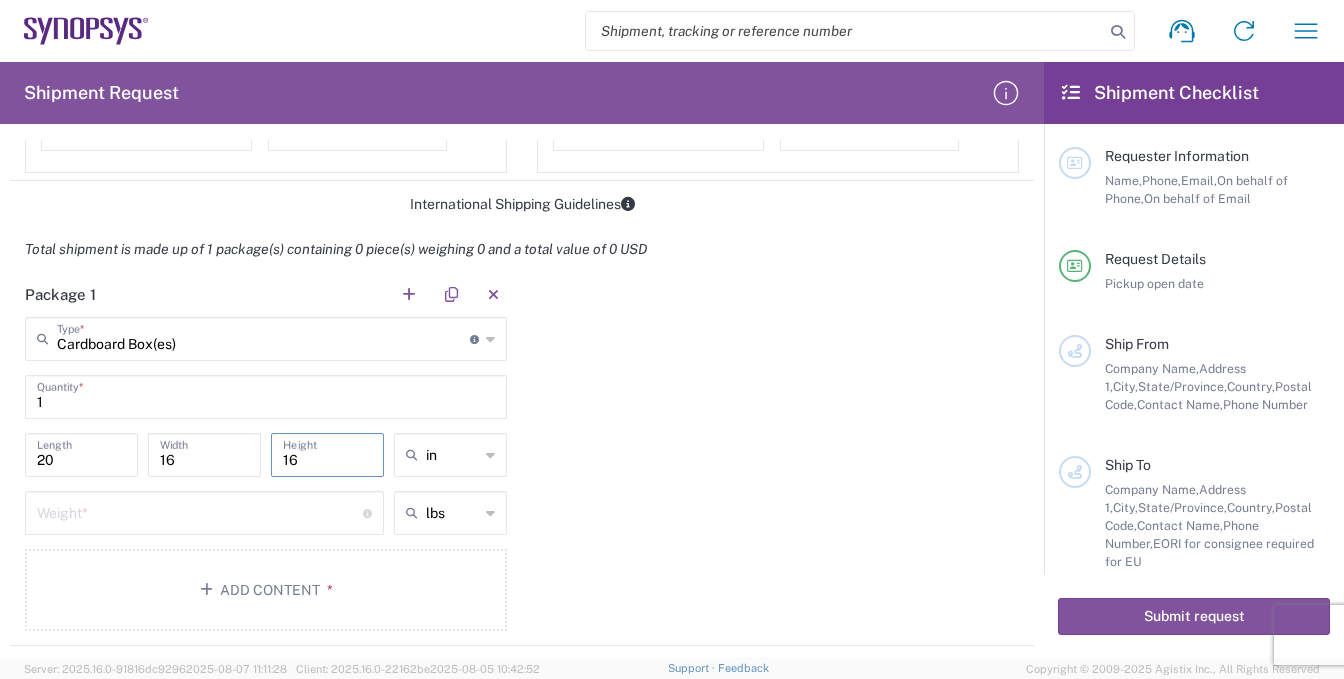 type on "16" 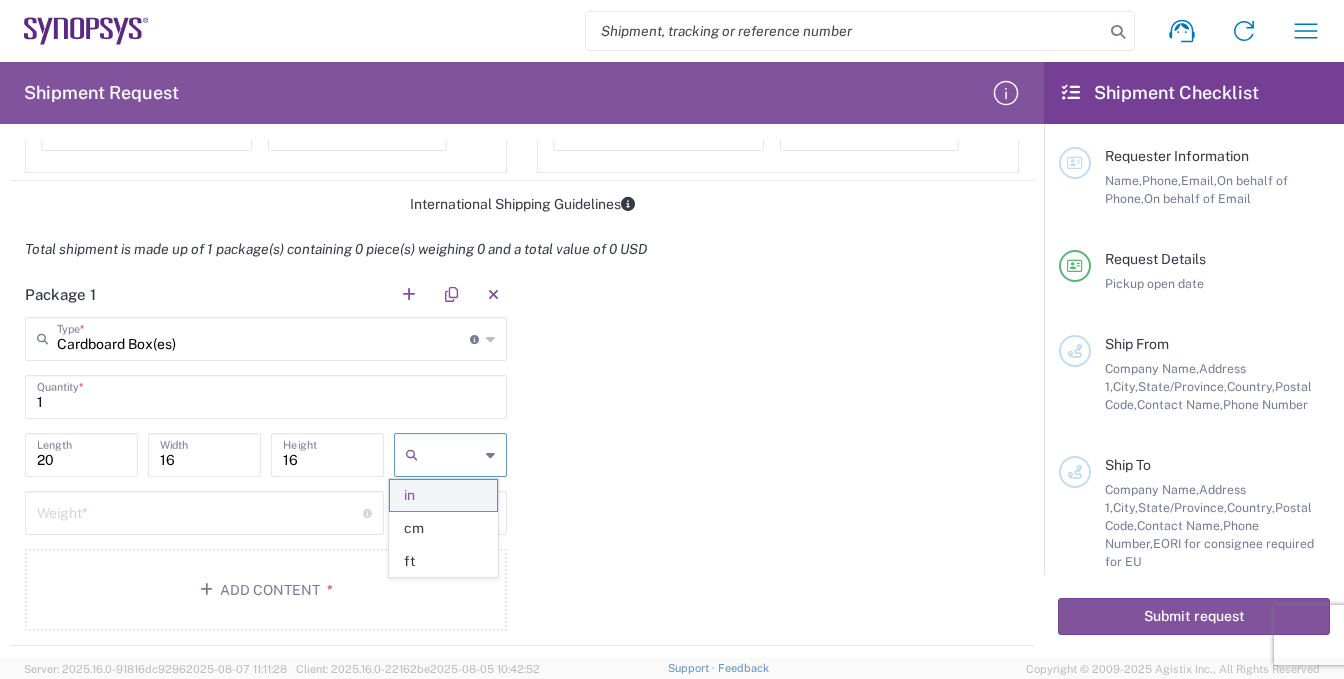 click on "in" 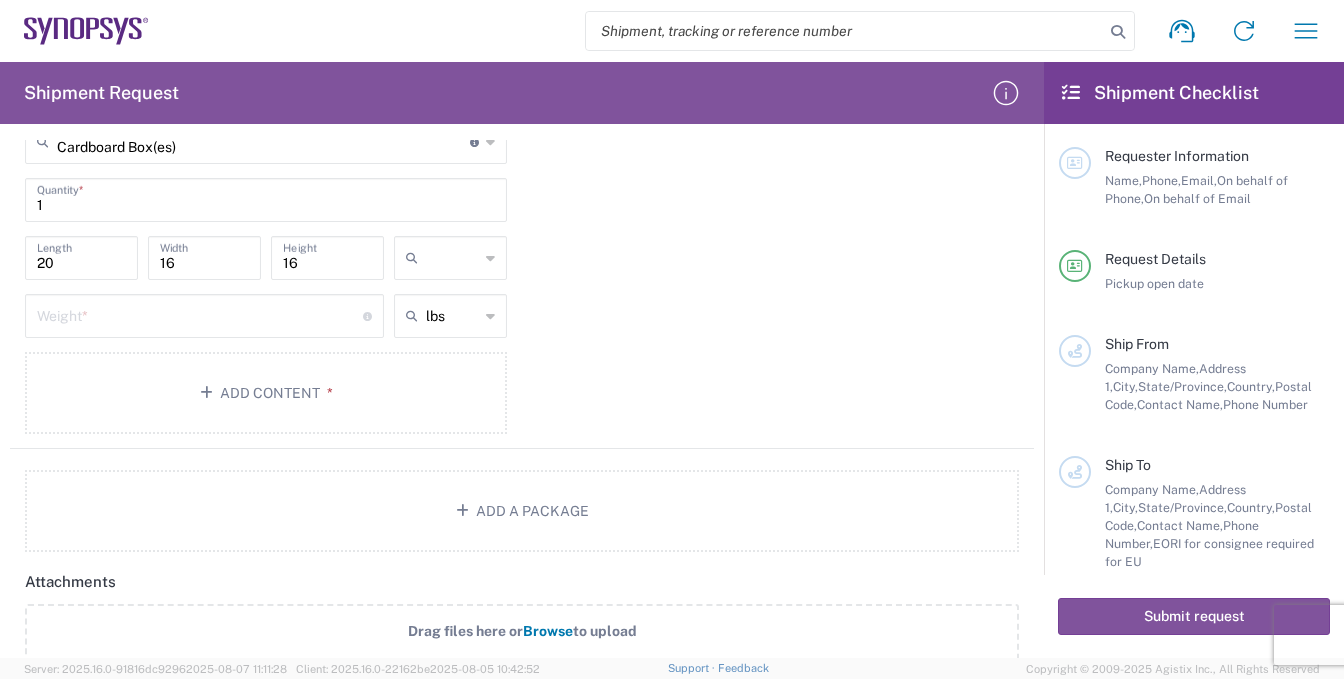 scroll, scrollTop: 1700, scrollLeft: 0, axis: vertical 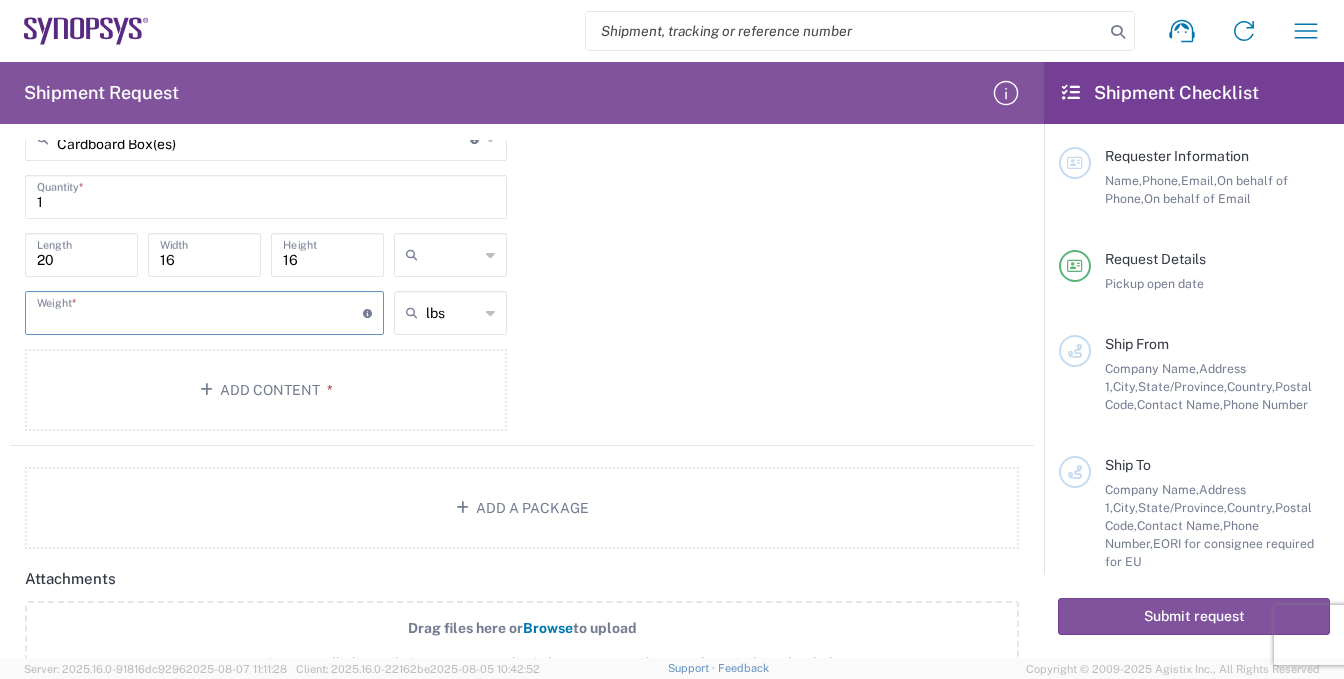 click at bounding box center [200, 311] 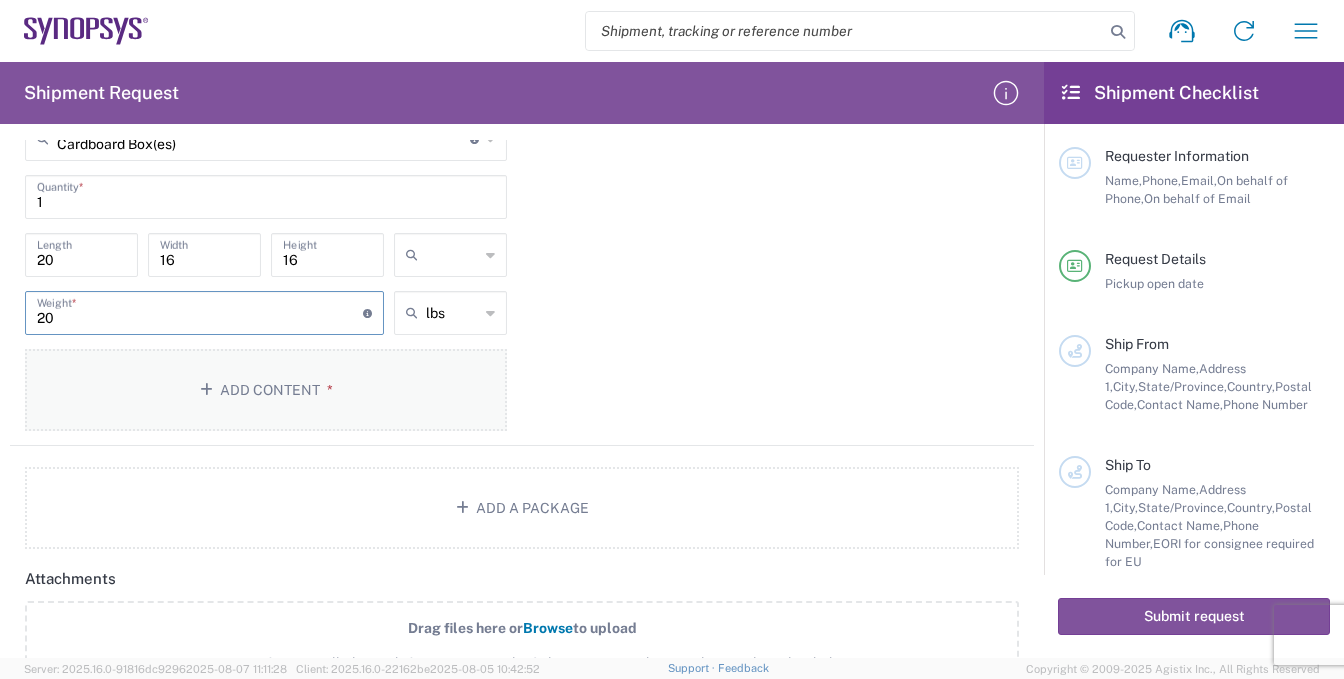 type on "20" 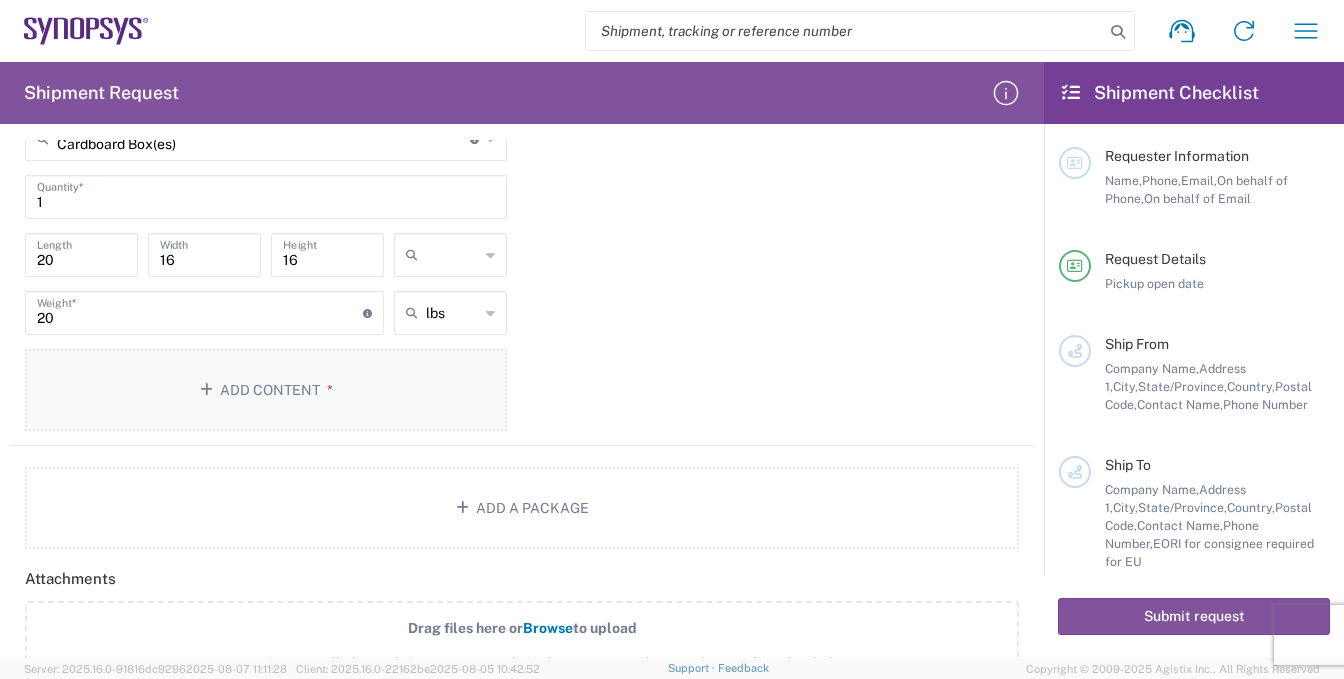 click on "Add Content *" 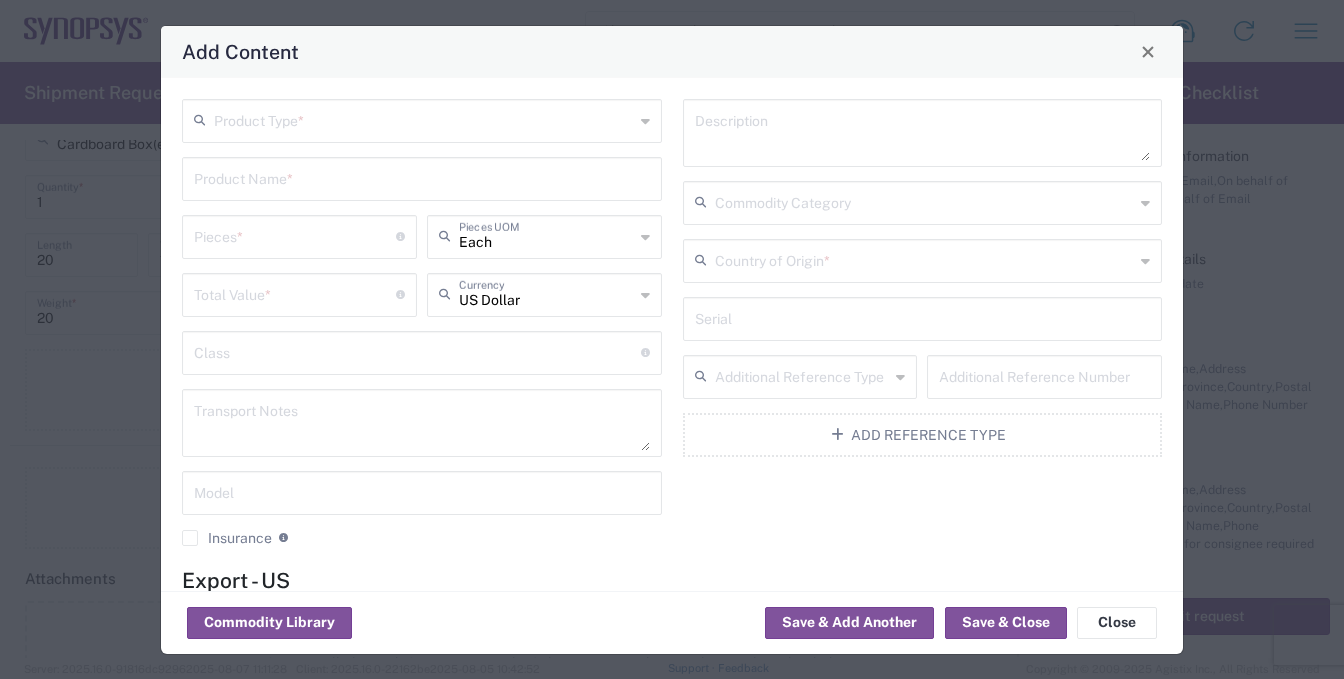 click at bounding box center [424, 119] 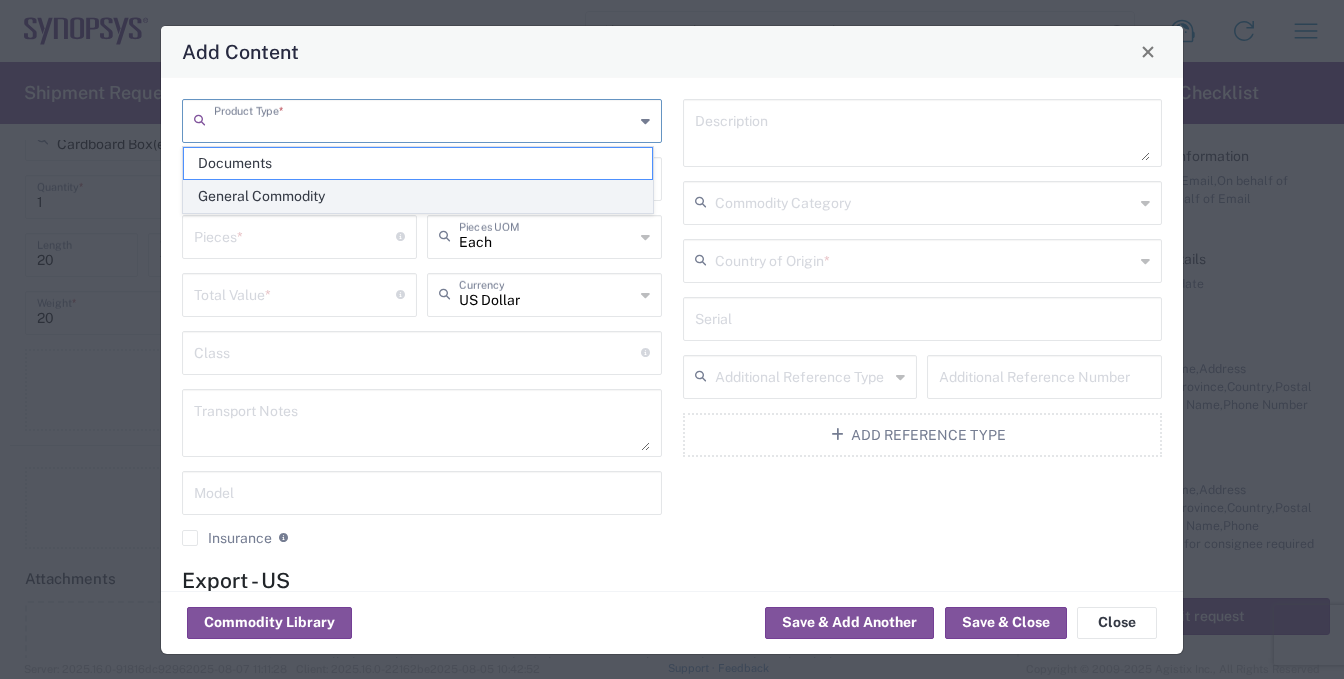 click on "General Commodity" 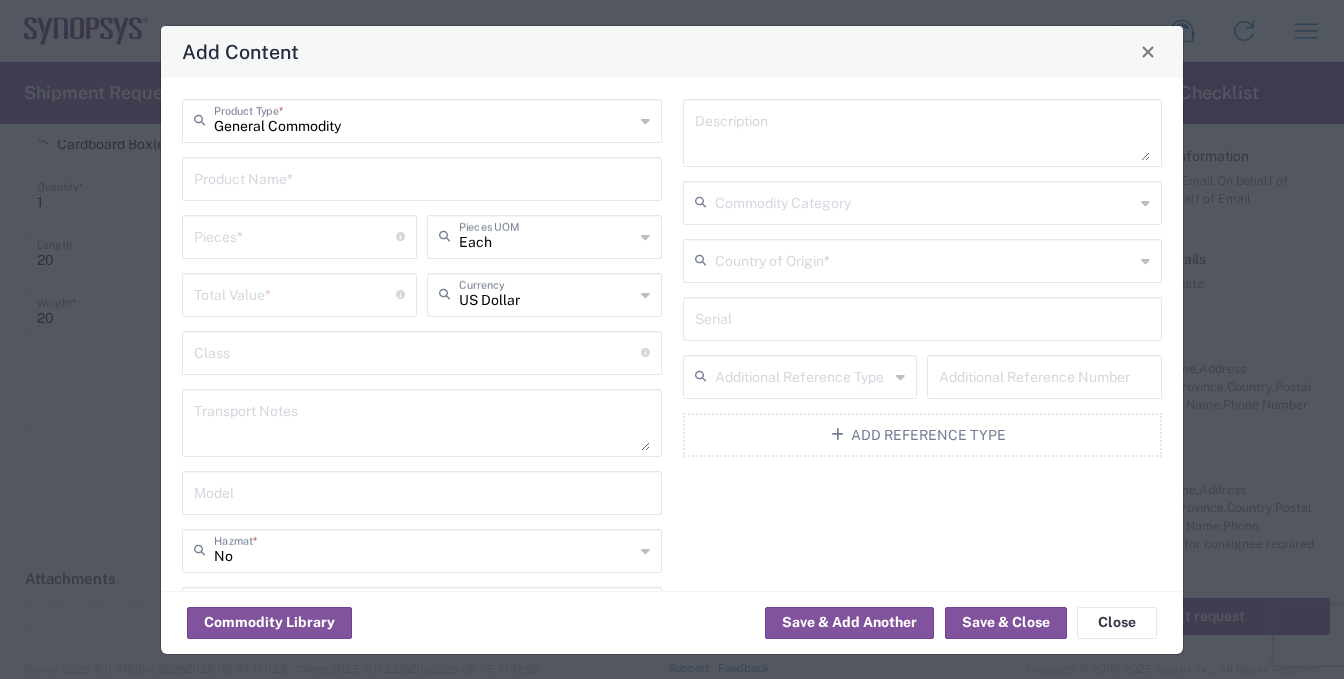 click on "Product Name  *" 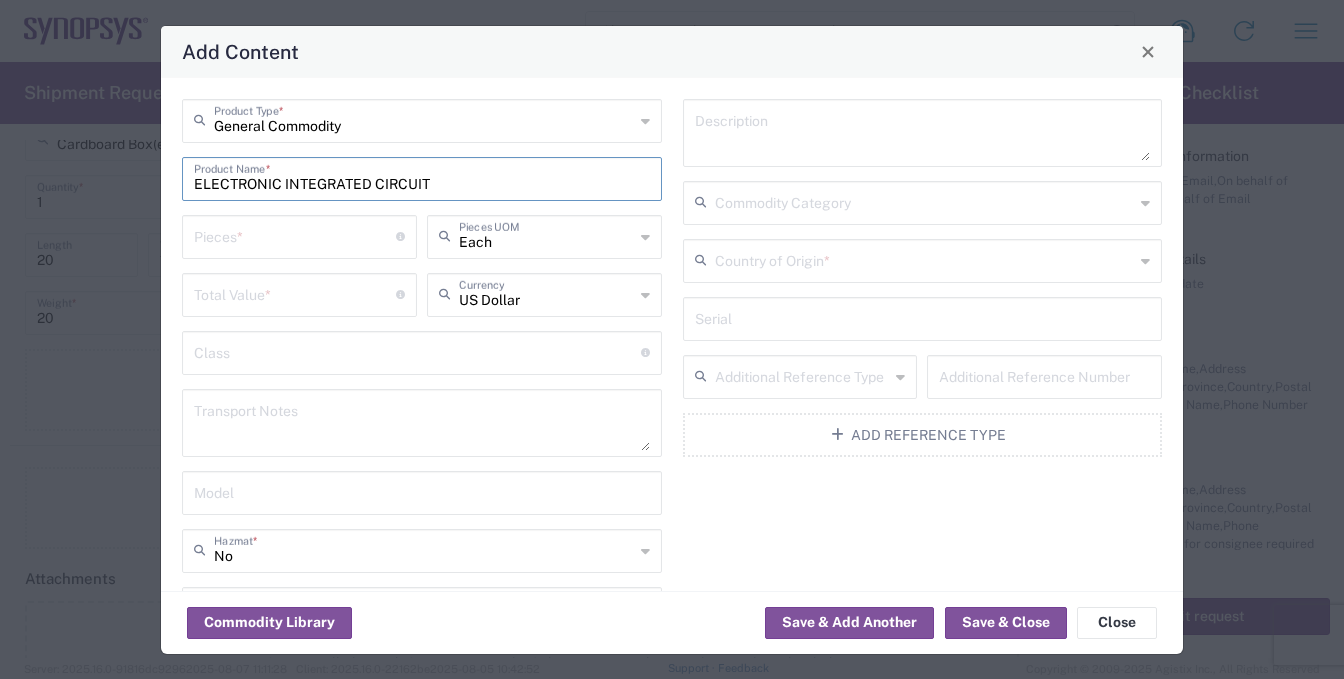 type on "ELECTRONIC INTEGRATED CIRCUIT" 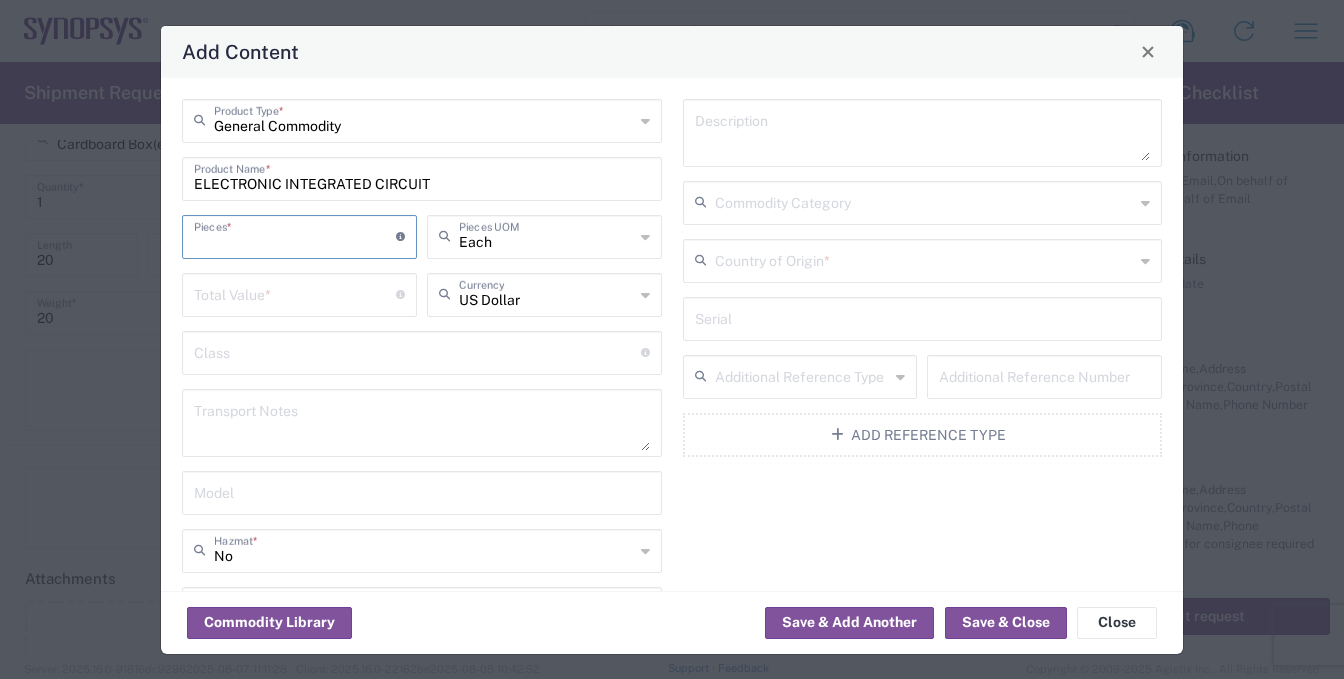 click at bounding box center [295, 235] 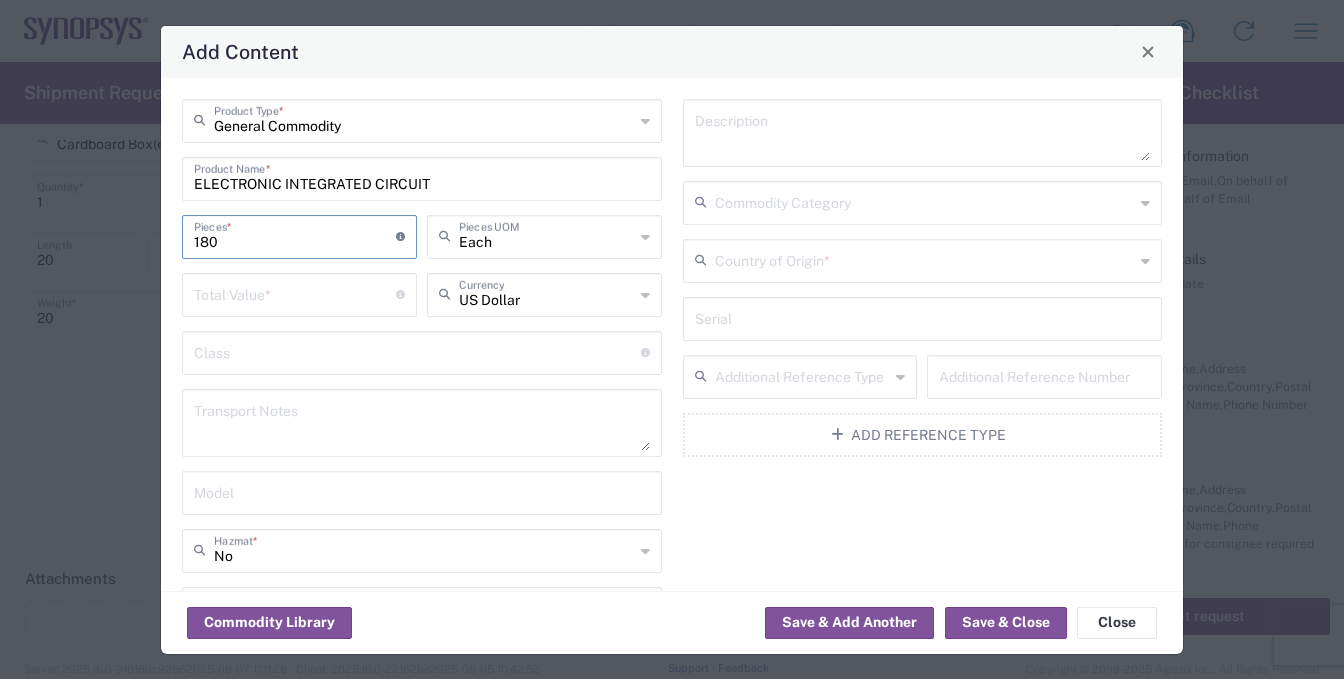 type on "180" 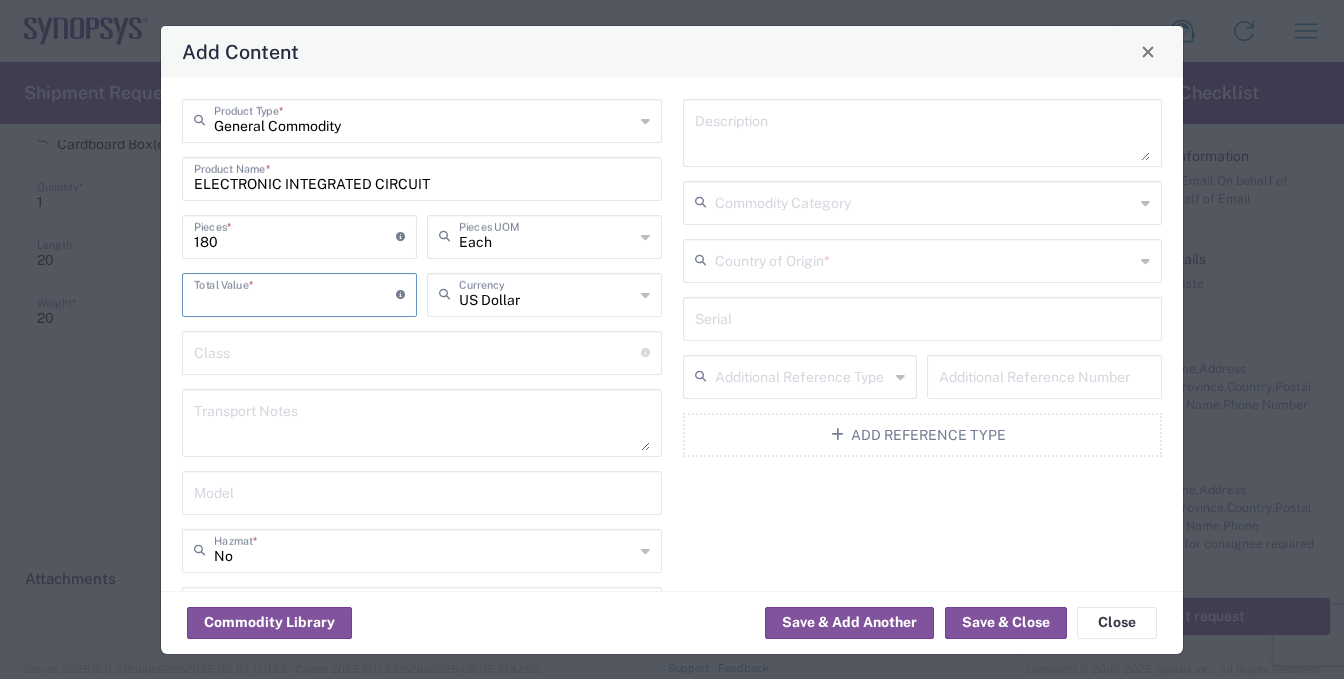 click at bounding box center [295, 293] 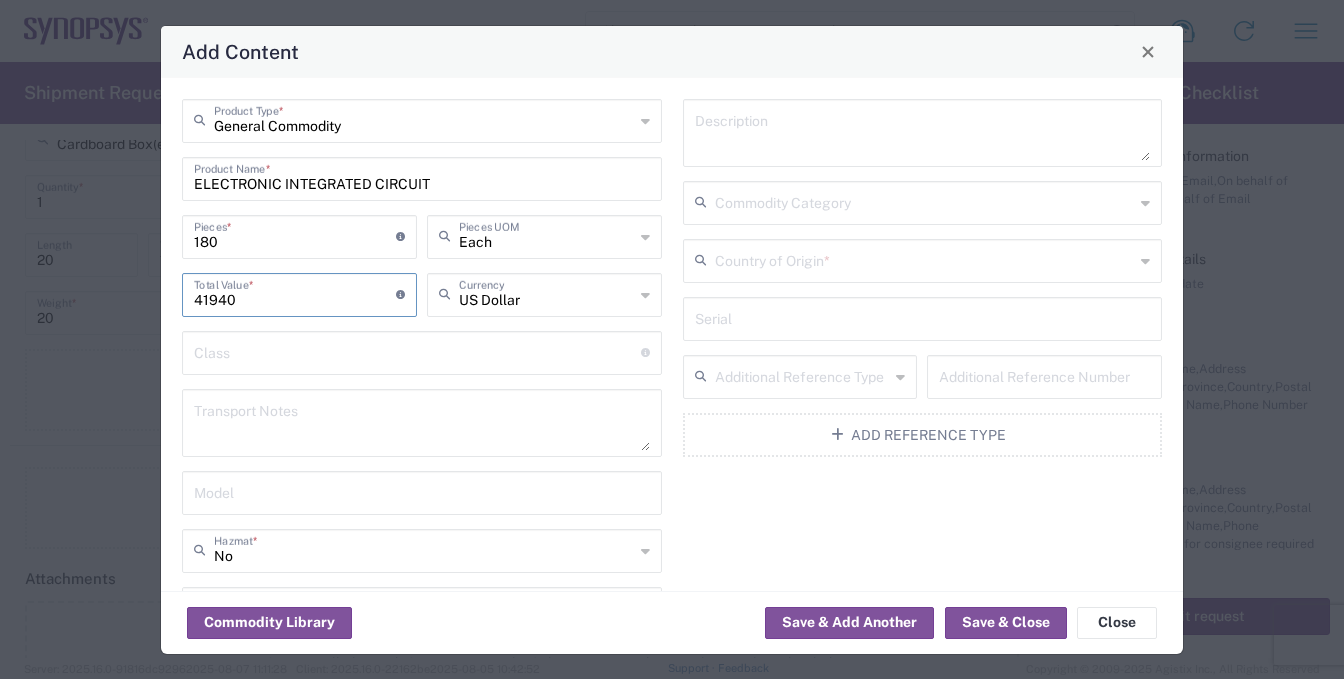 type on "41940" 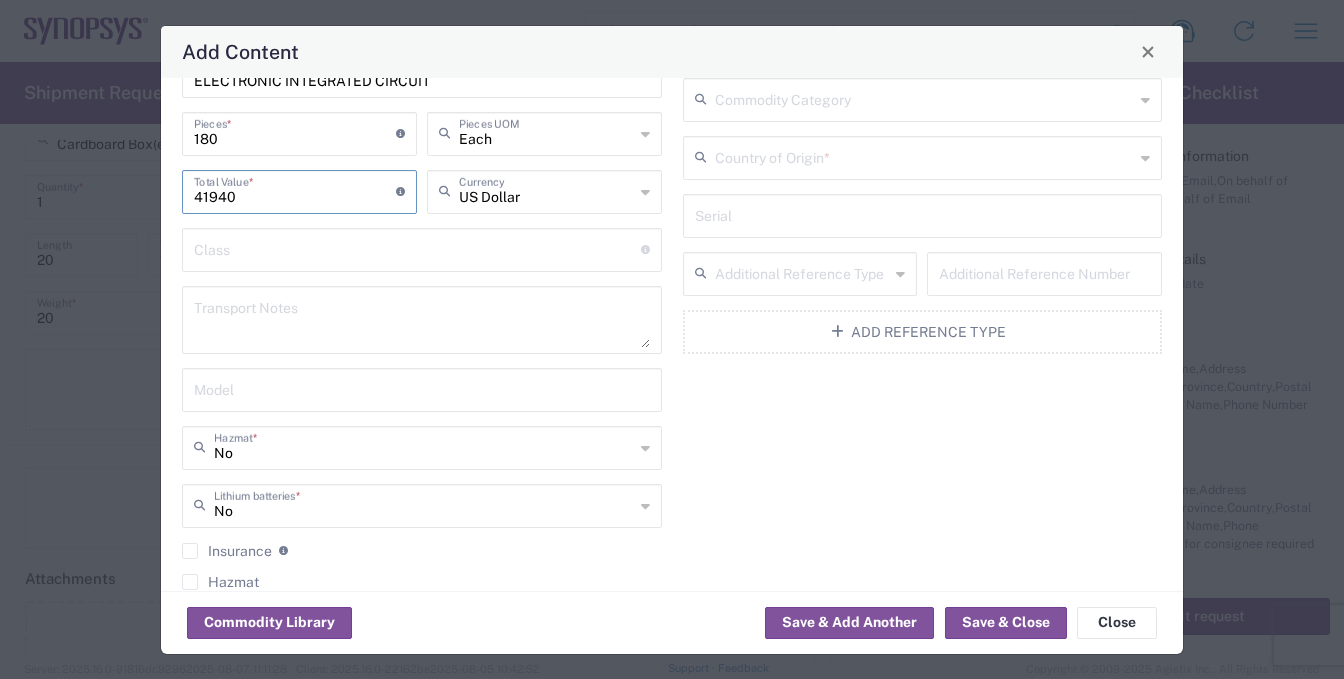 scroll, scrollTop: 300, scrollLeft: 0, axis: vertical 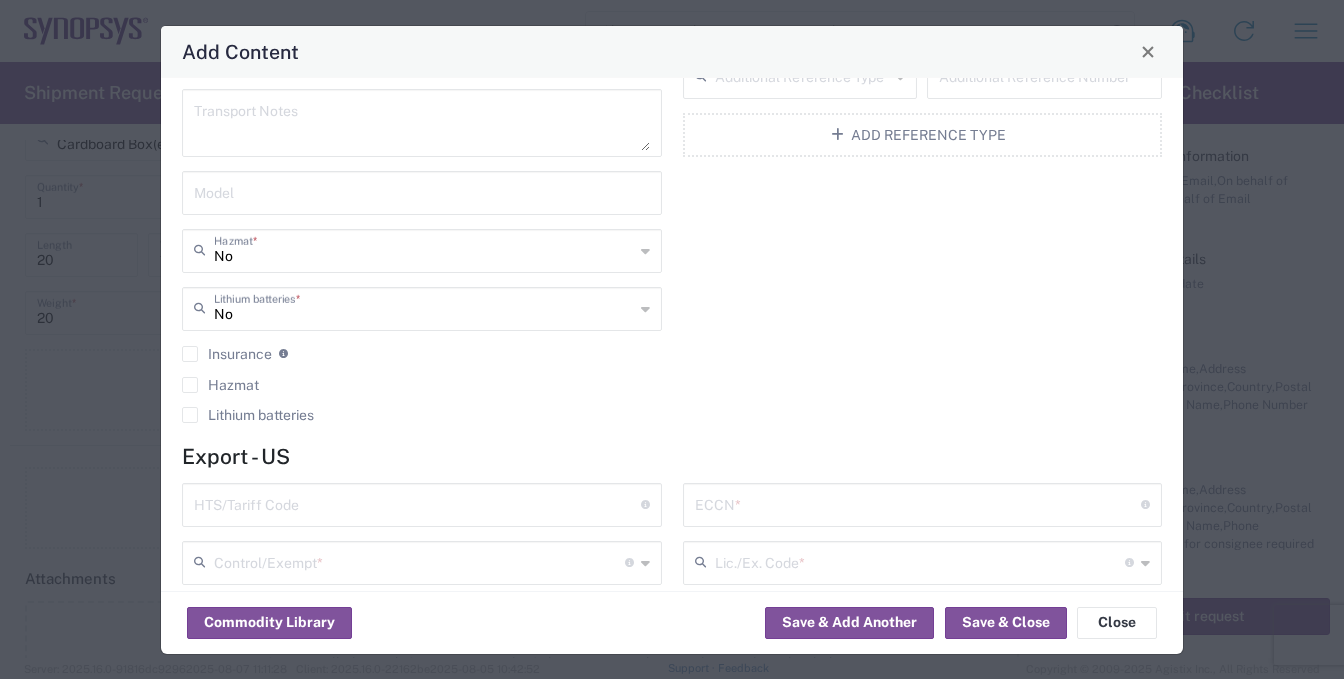 click at bounding box center (417, 503) 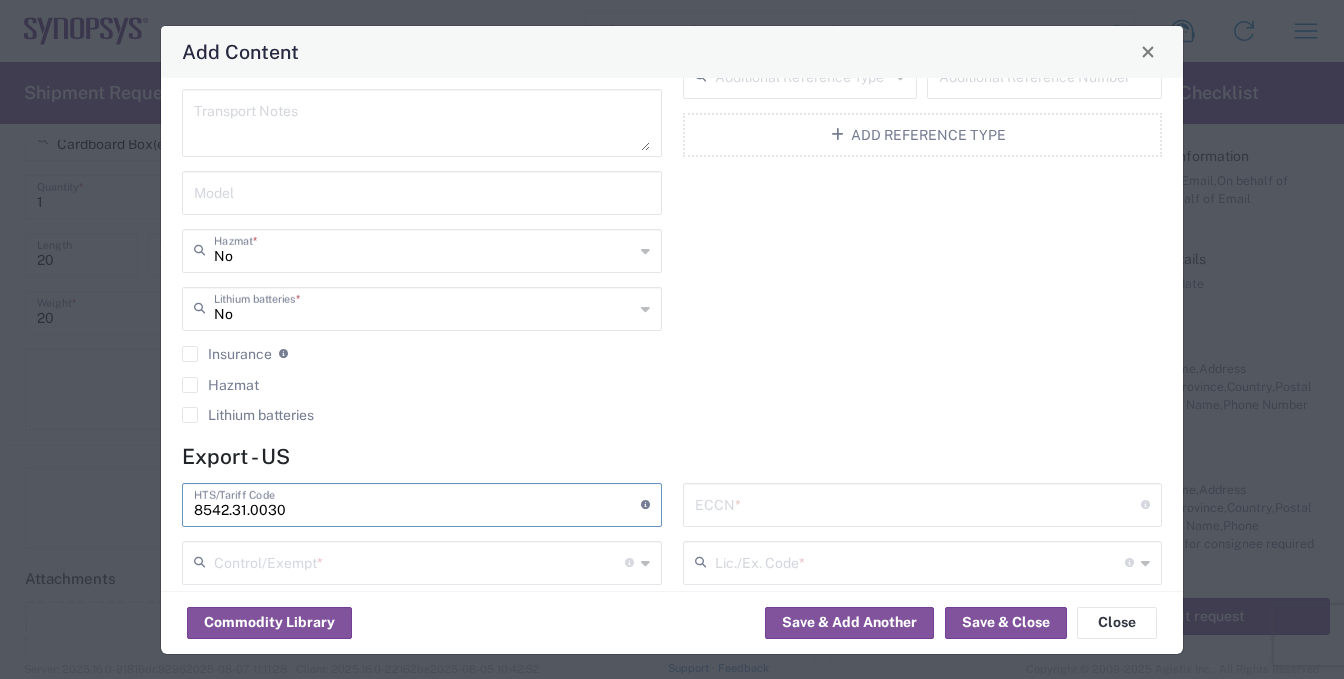 type on "8542.31.0030" 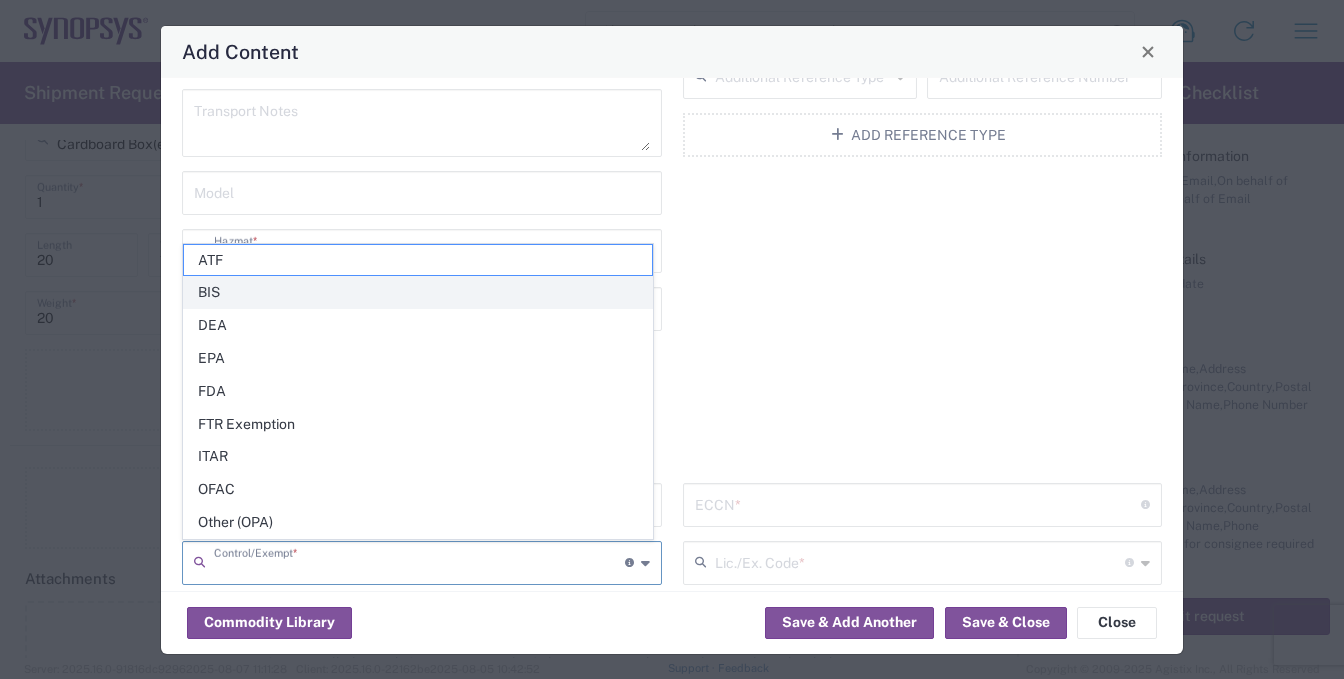 click on "BIS" 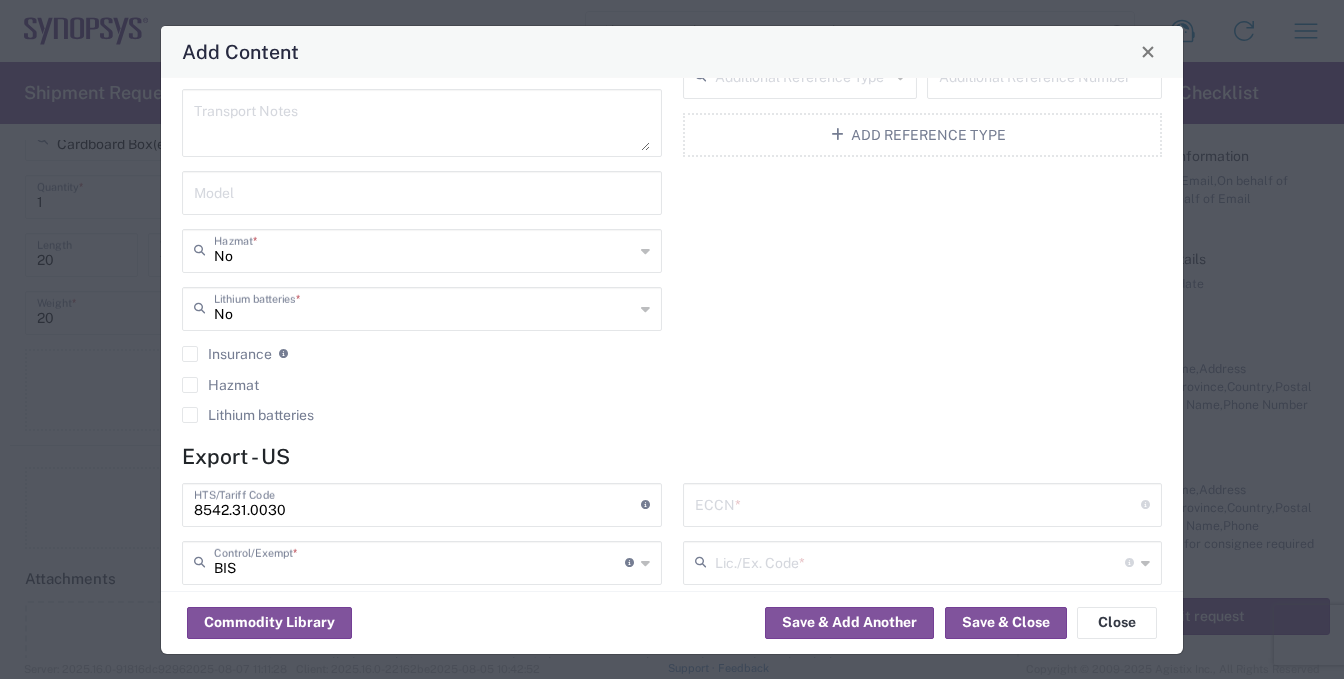 scroll, scrollTop: 488, scrollLeft: 0, axis: vertical 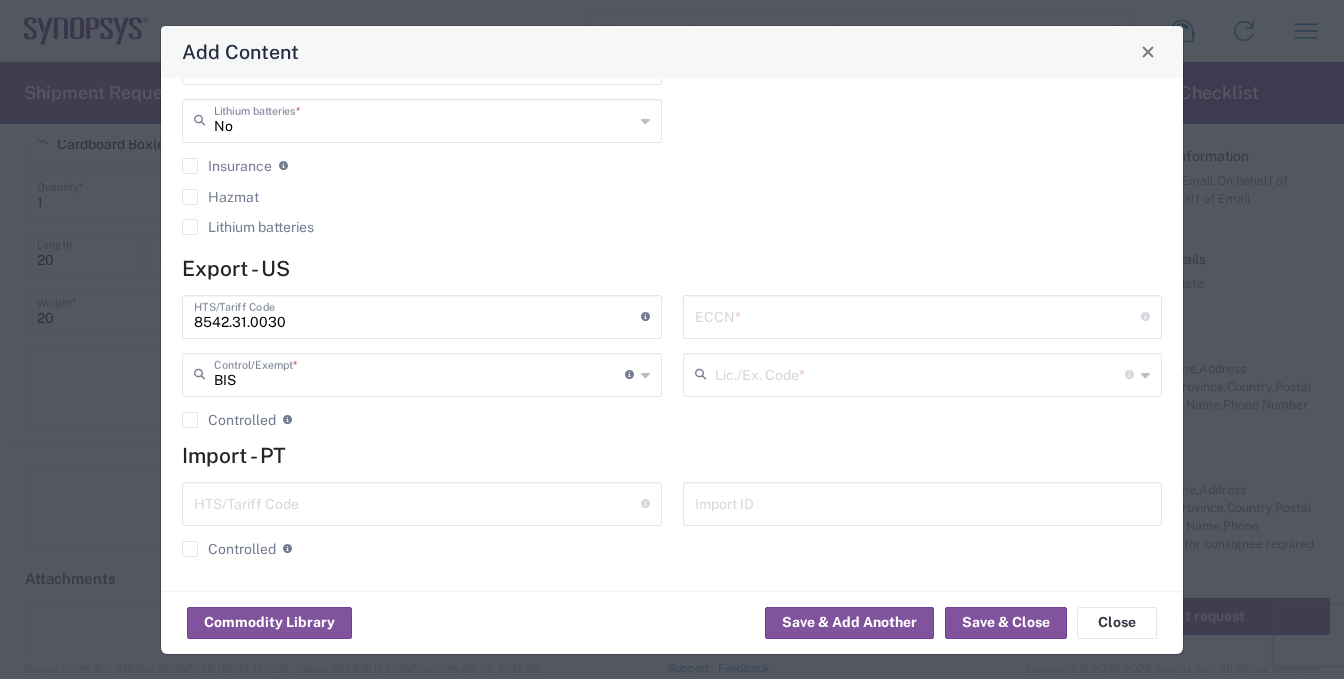 click at bounding box center [918, 315] 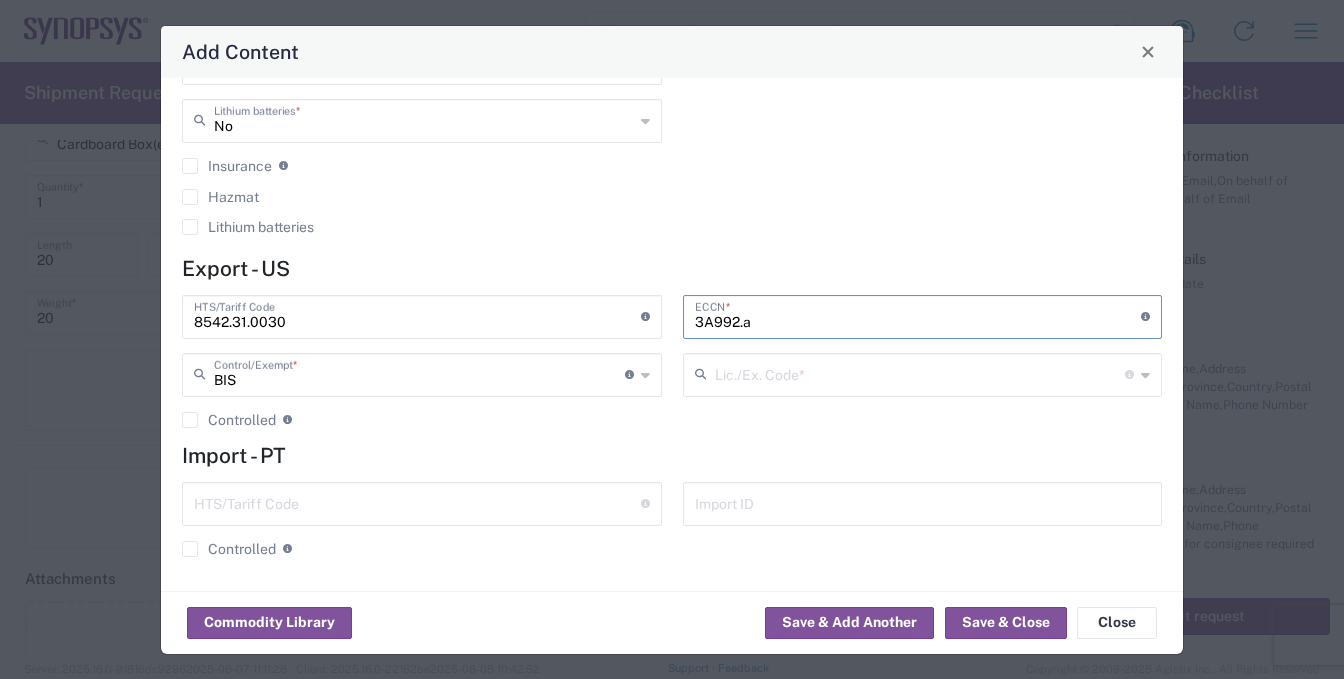 type on "3A992.a" 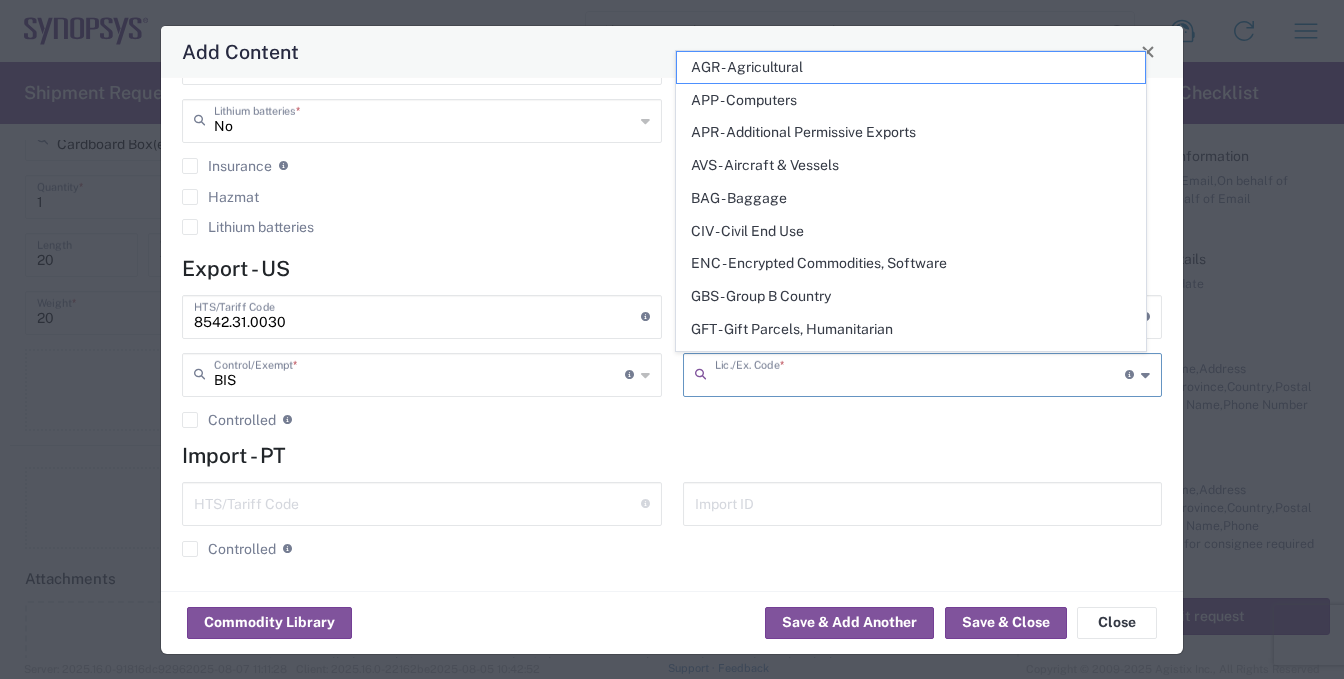 click at bounding box center [920, 373] 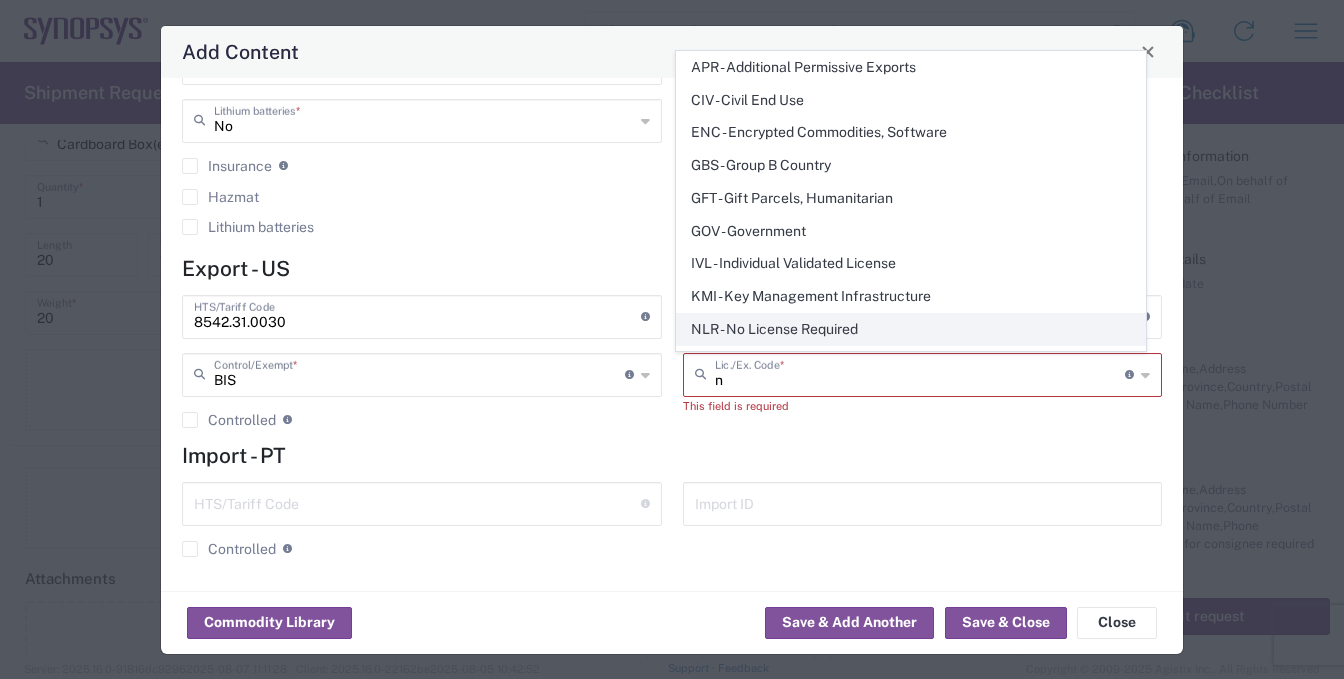 click on "NLR - No License Required" 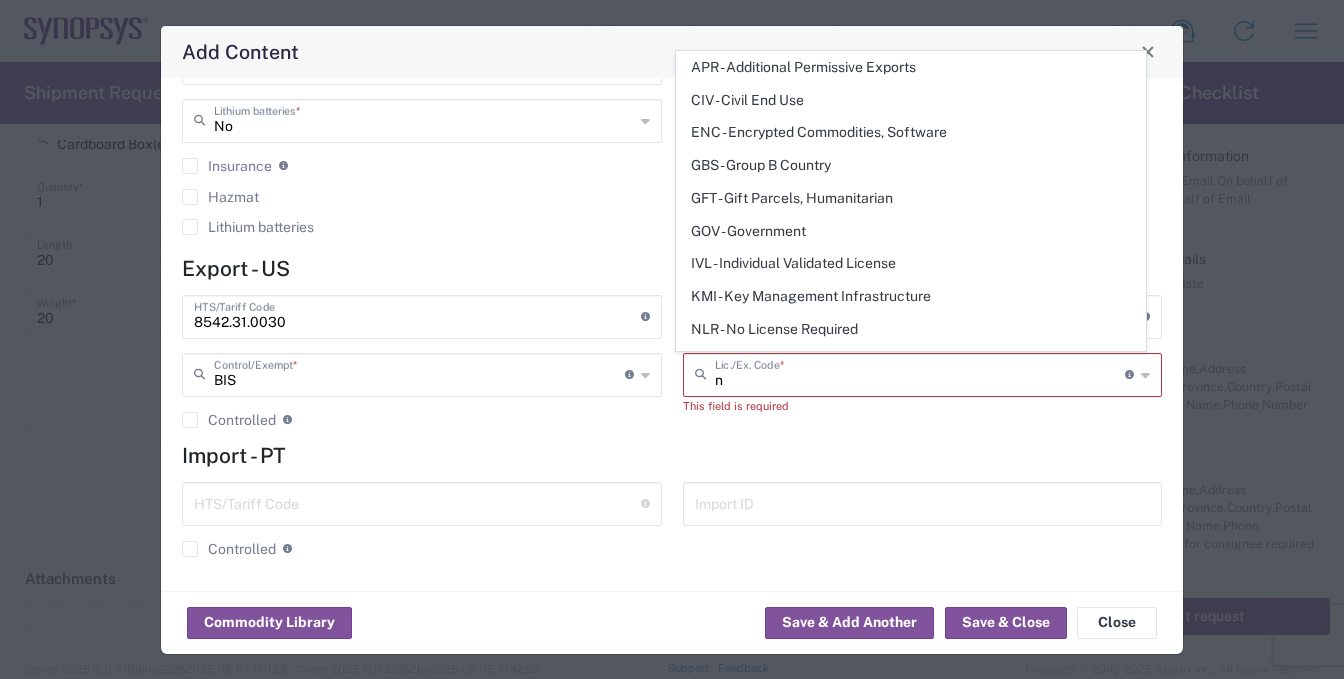 type on "NLR - No License Required" 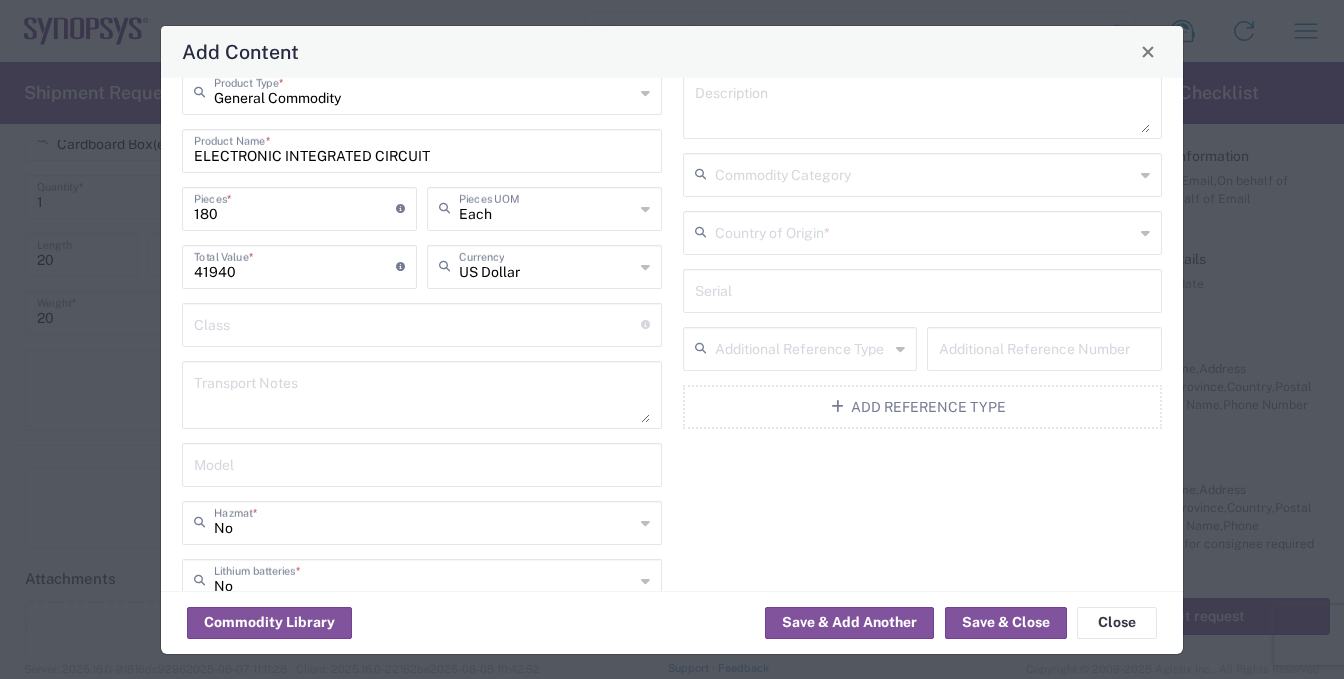 scroll, scrollTop: 0, scrollLeft: 0, axis: both 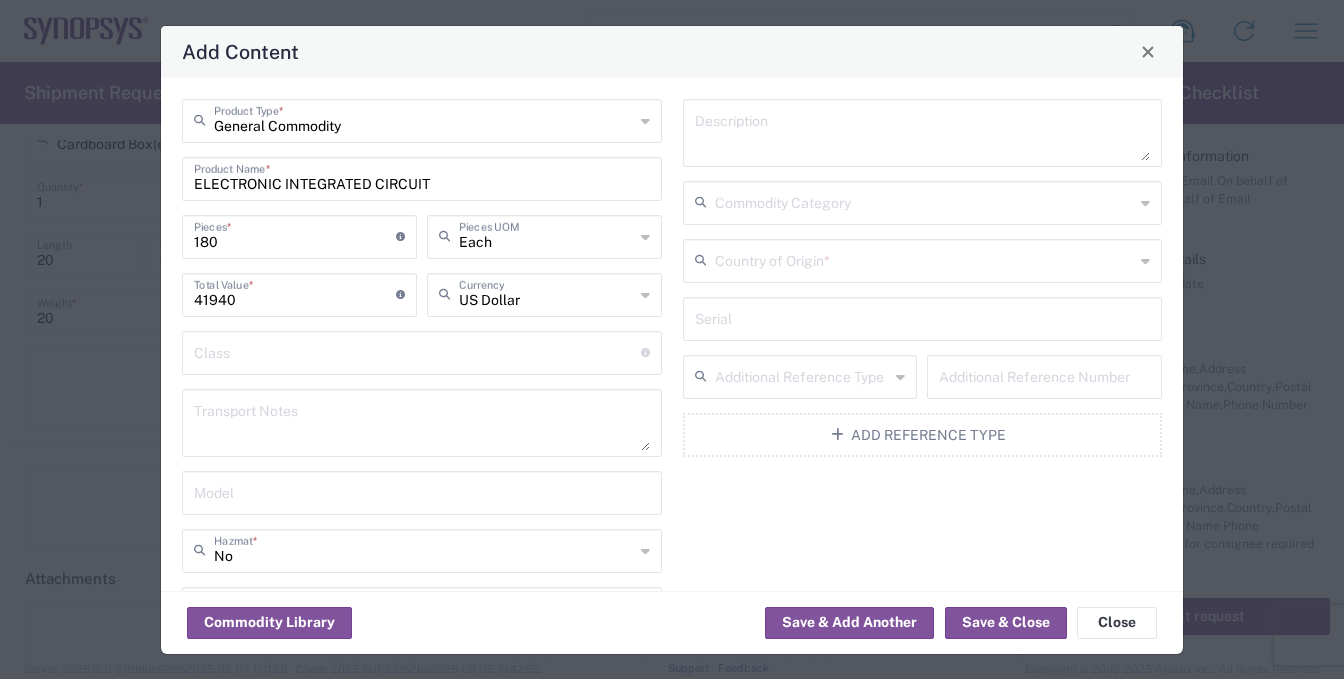 click at bounding box center [925, 259] 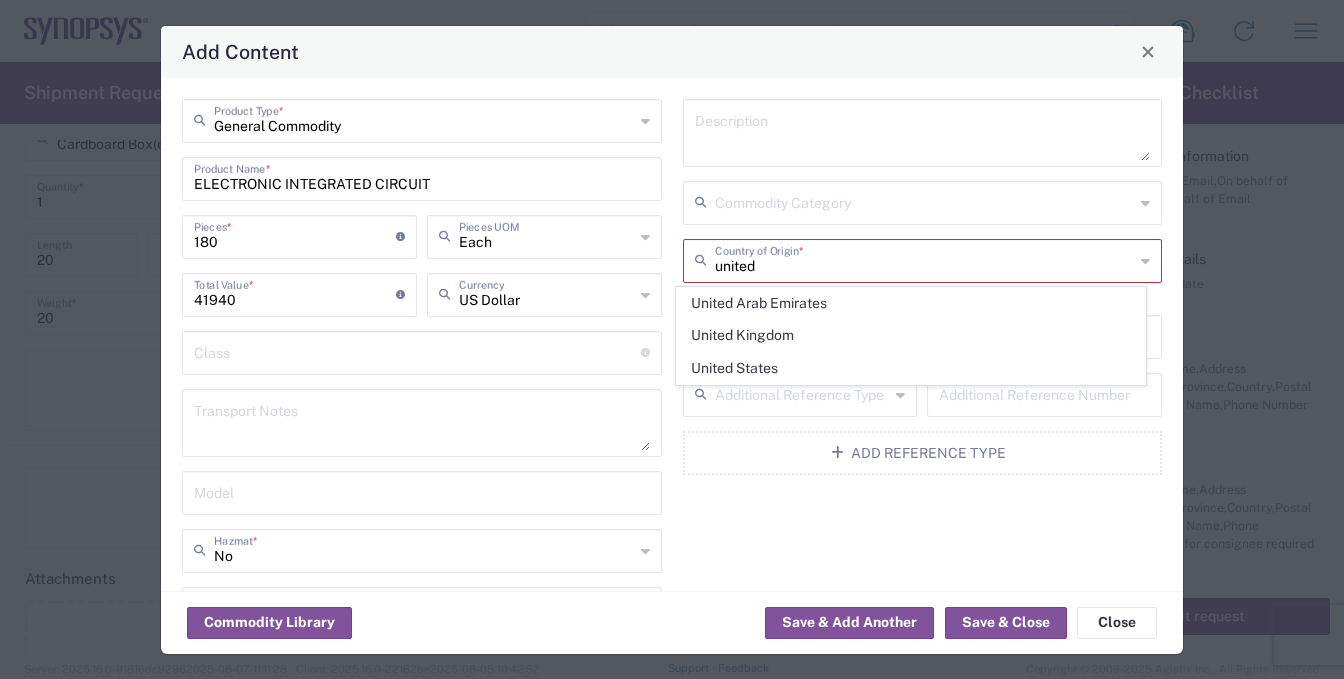 click on "United States" 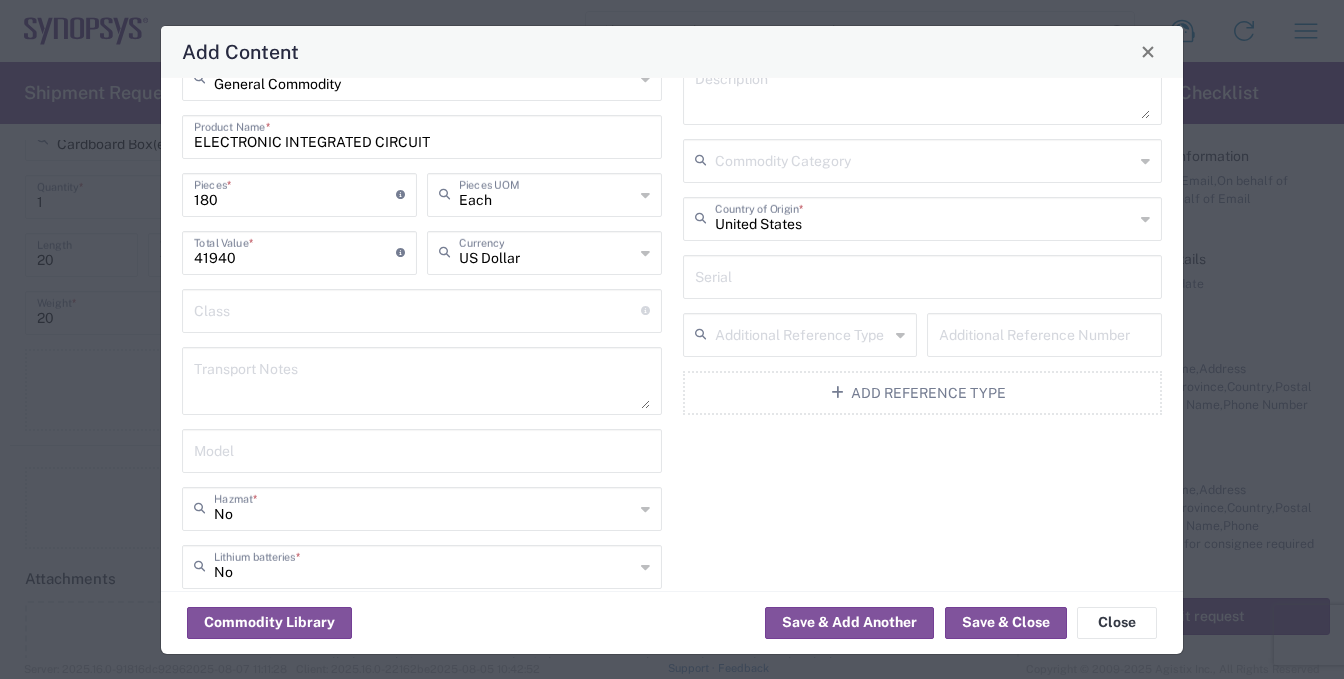scroll, scrollTop: 0, scrollLeft: 0, axis: both 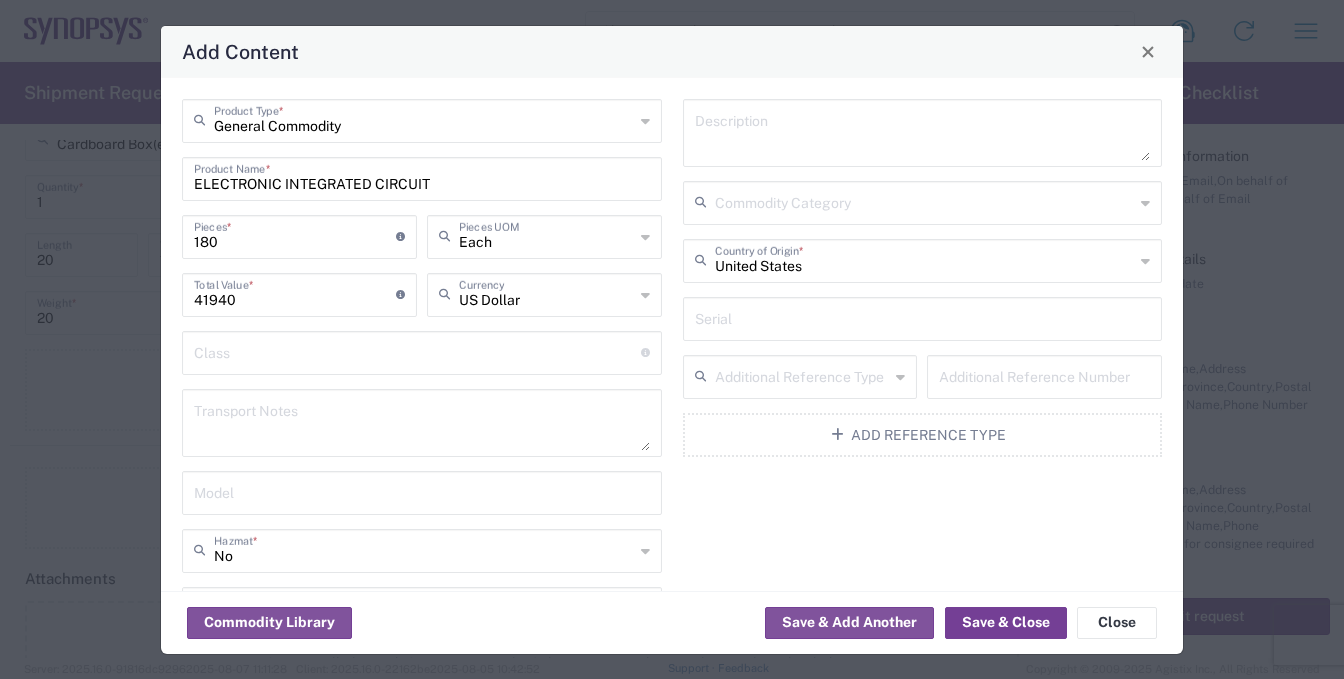 click on "Save & Close" 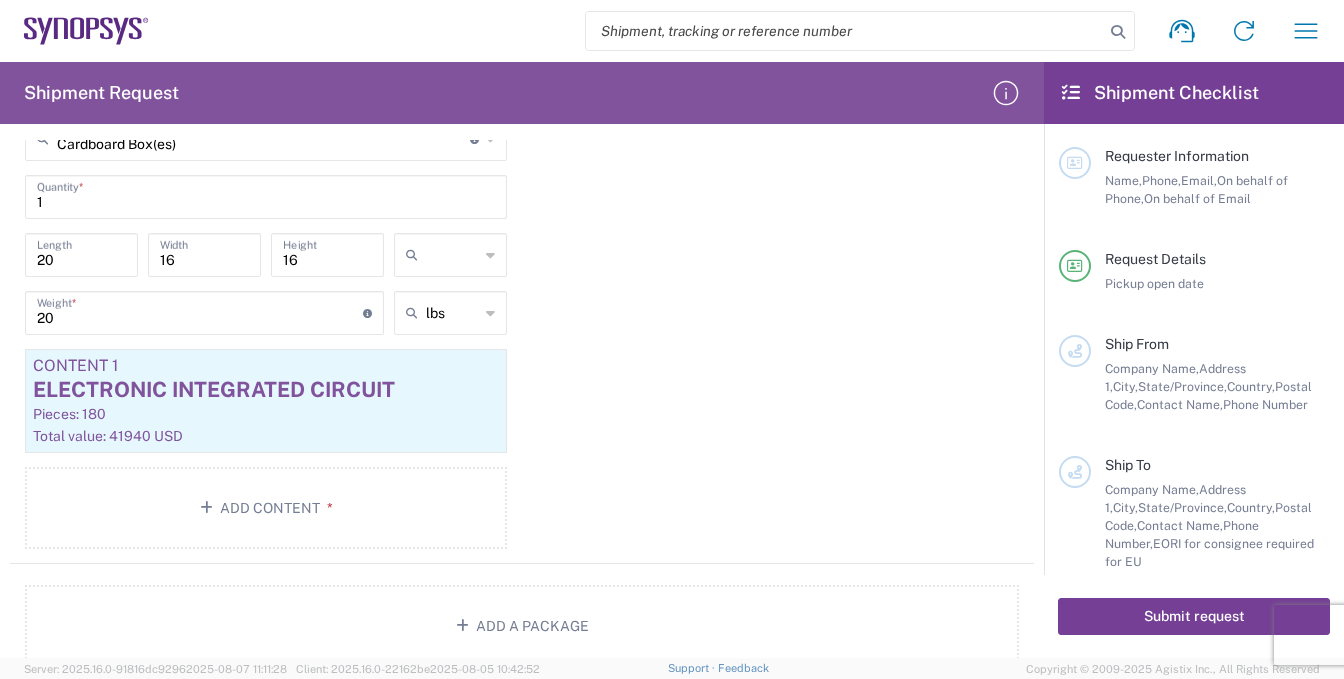 click on "Submit request" 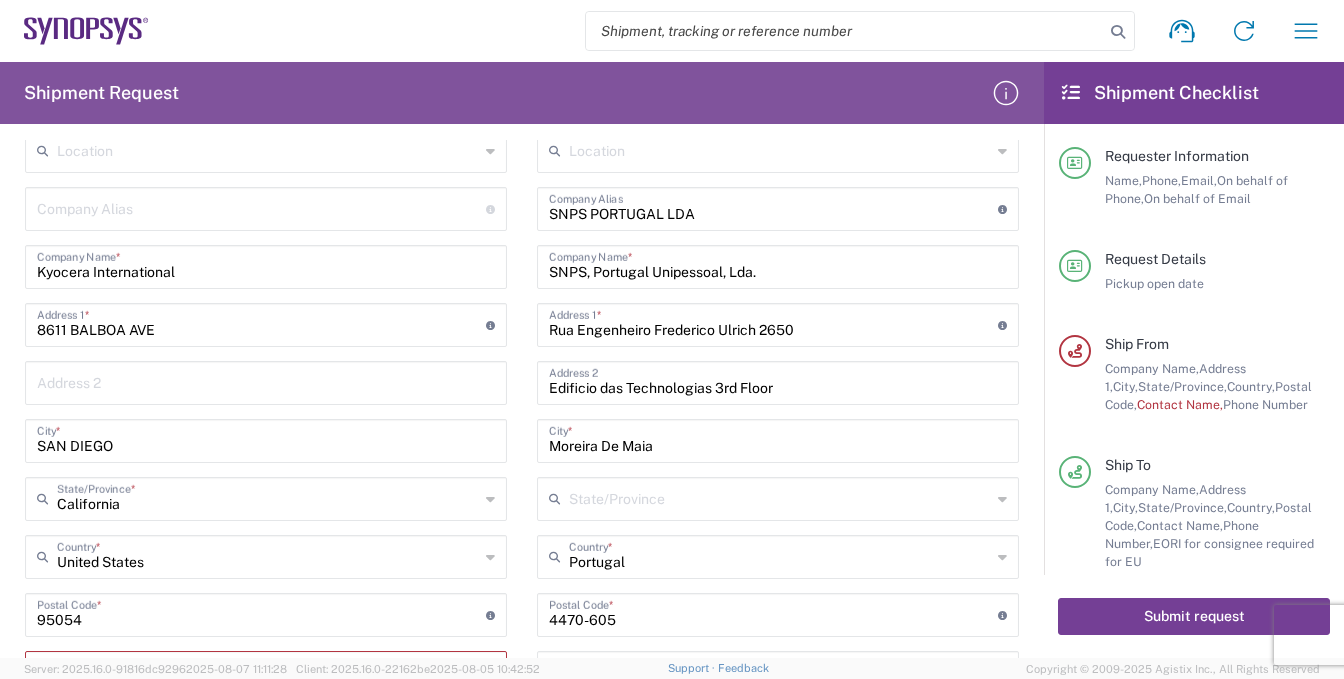 scroll, scrollTop: 800, scrollLeft: 0, axis: vertical 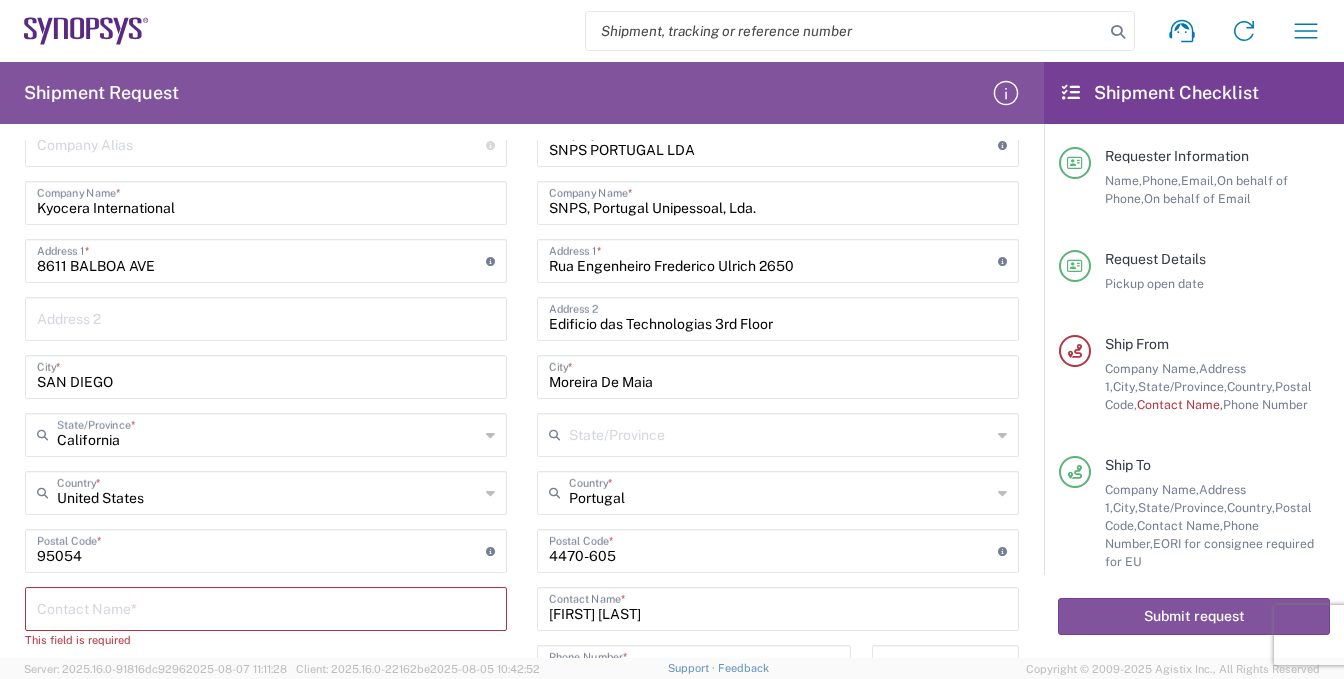click at bounding box center [266, 607] 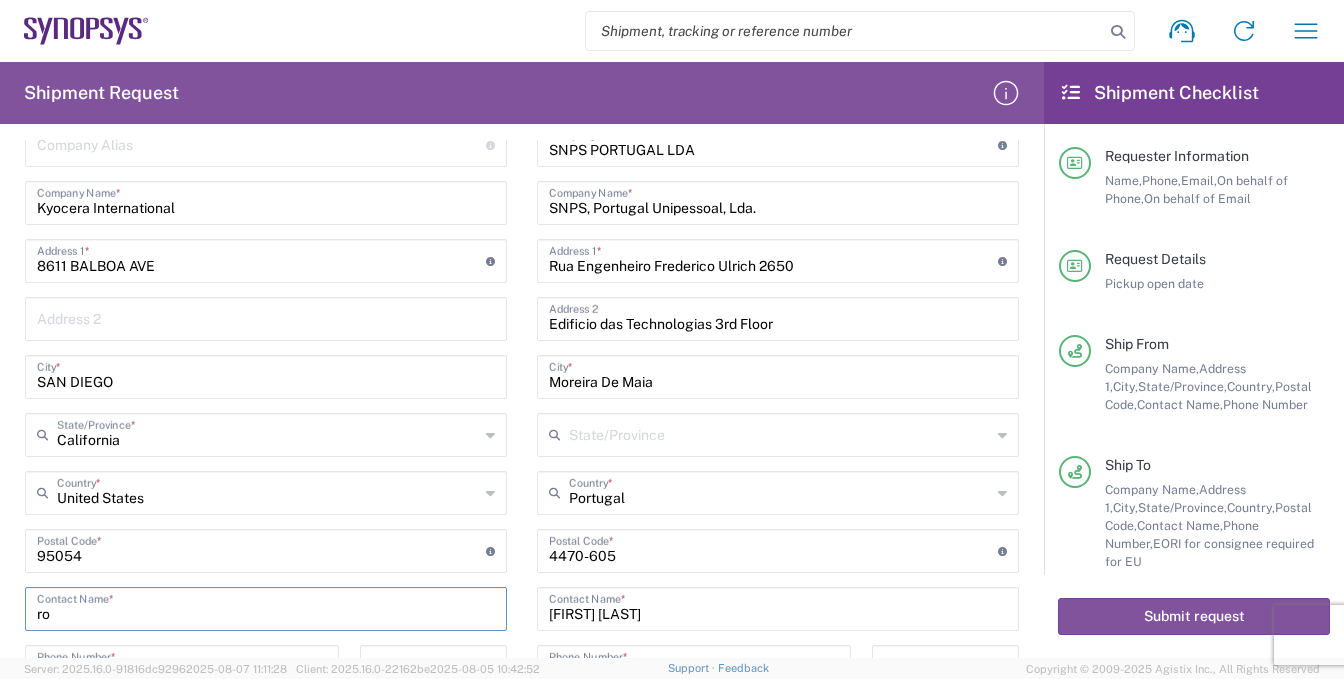 type on "r" 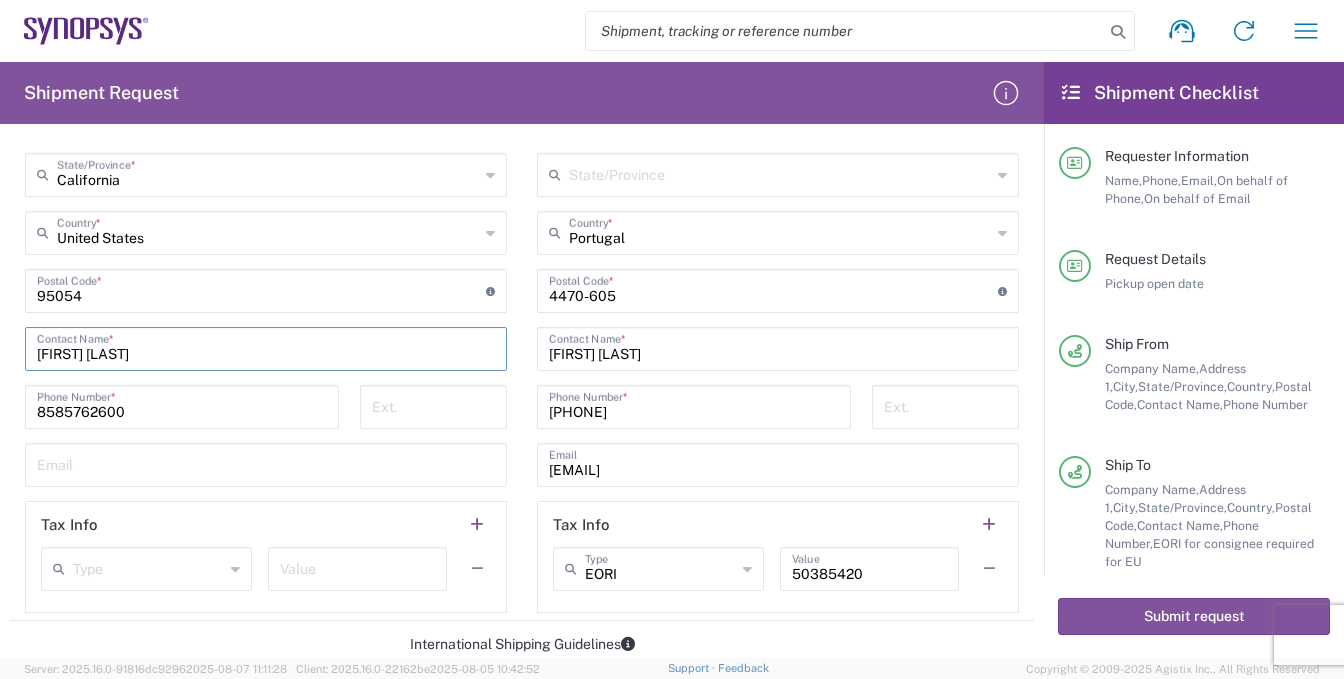 scroll, scrollTop: 1200, scrollLeft: 0, axis: vertical 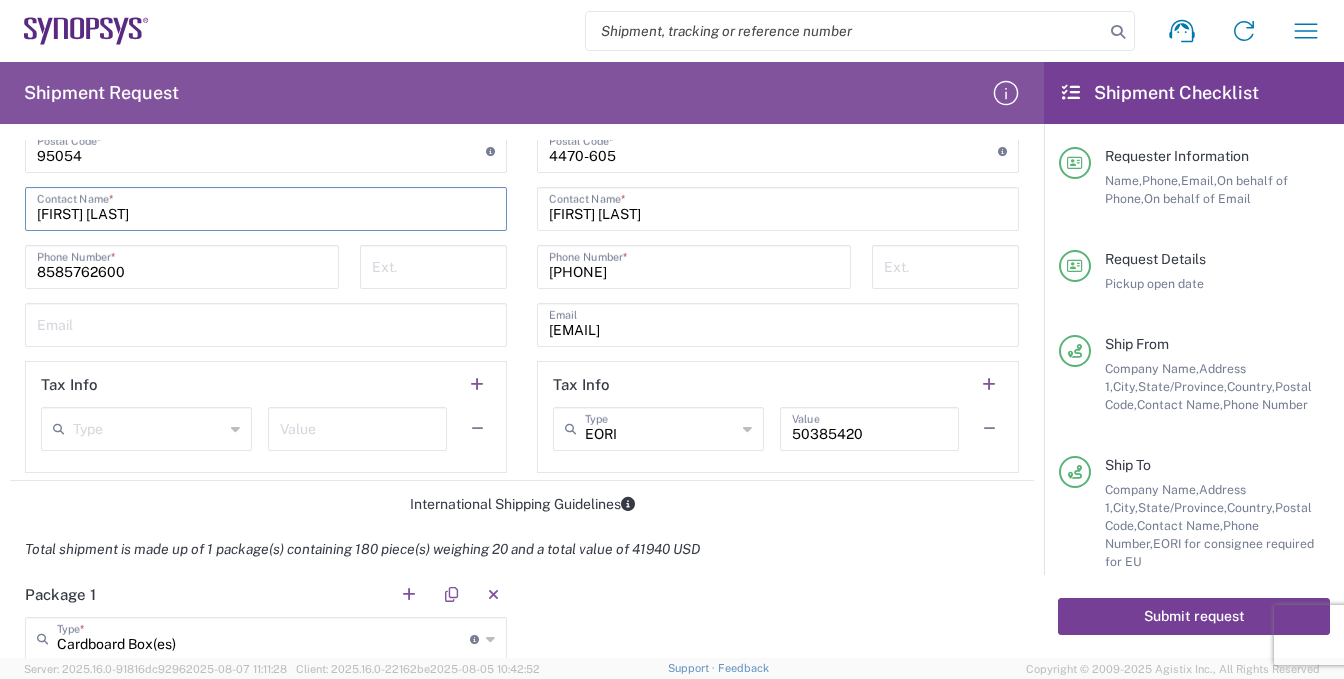 type on "[FIRST] [LAST]" 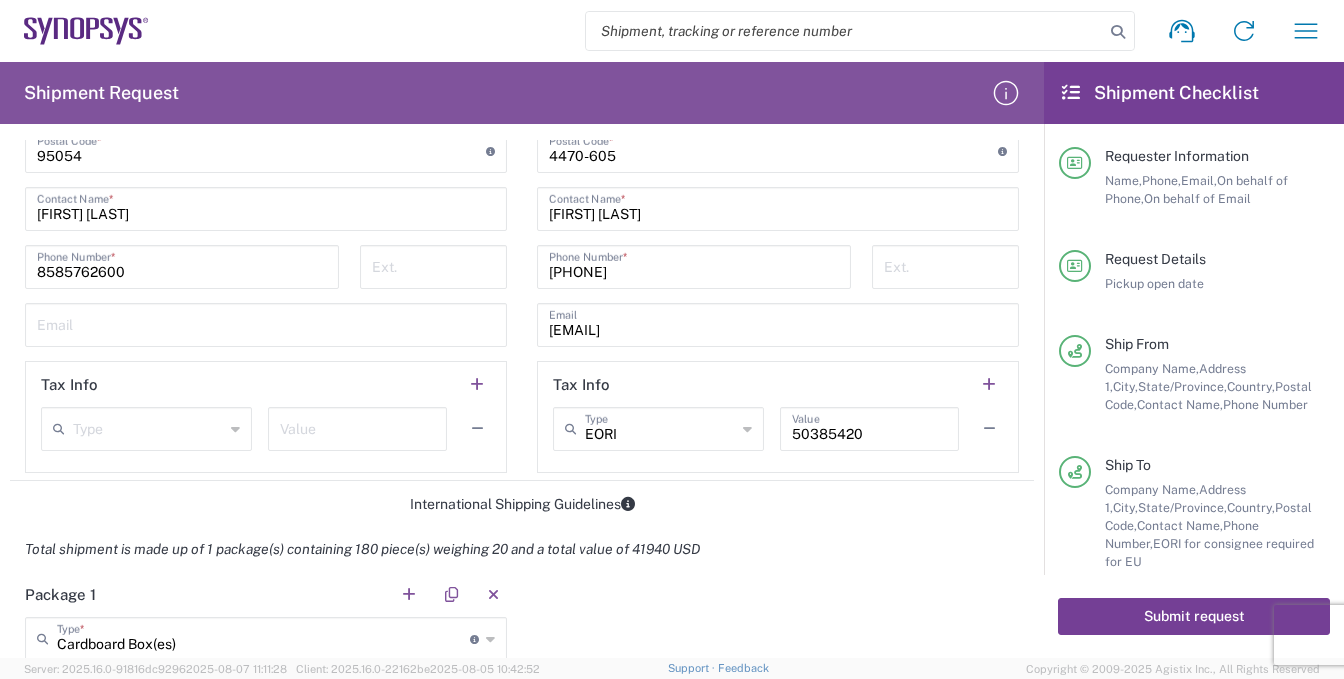 click on "Submit request" 